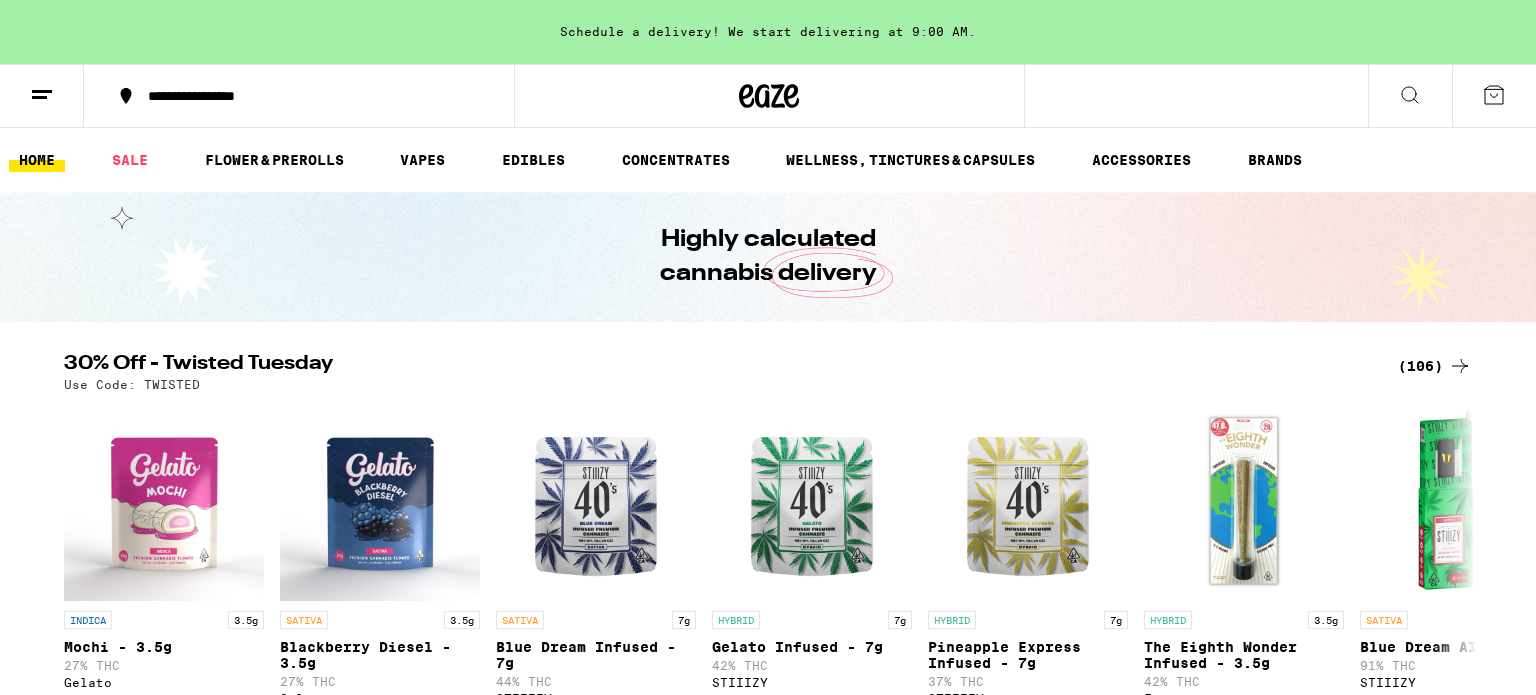 scroll, scrollTop: 0, scrollLeft: 0, axis: both 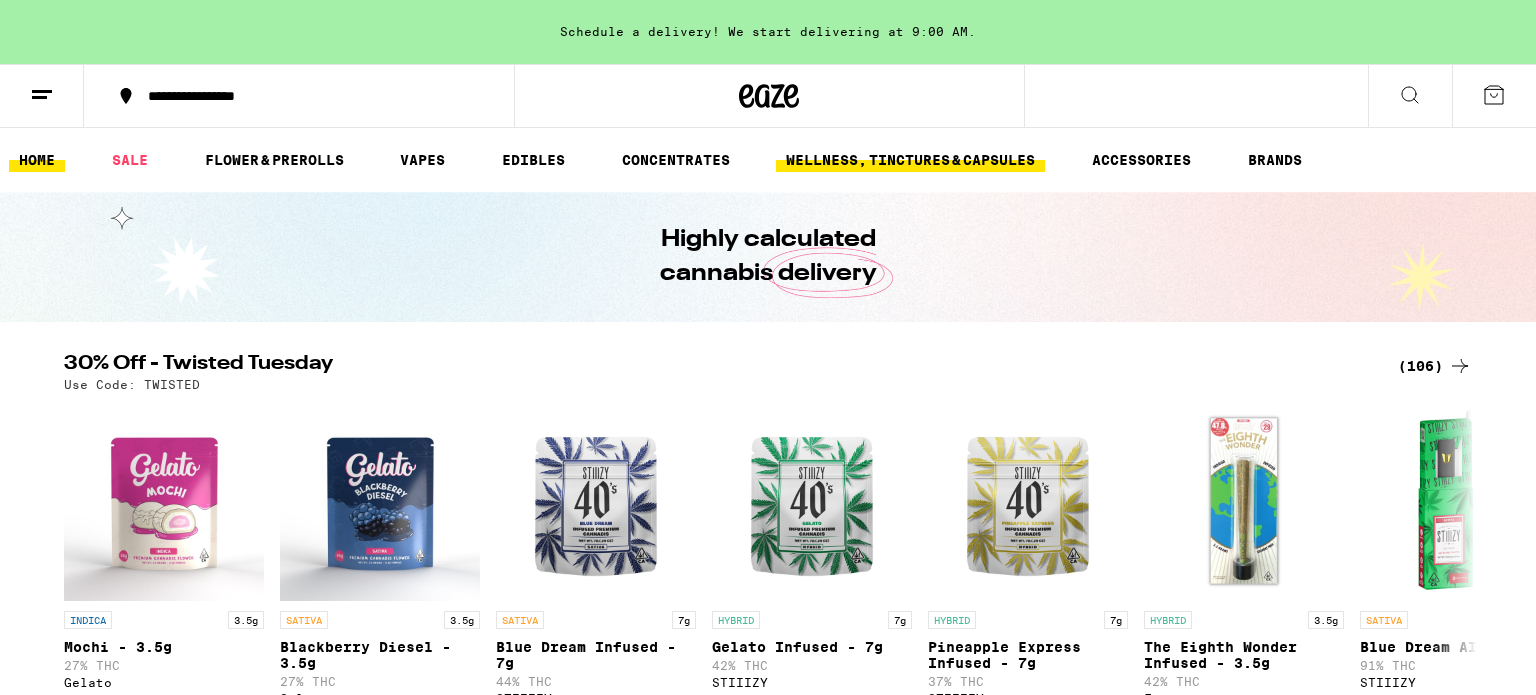 click on "WELLNESS, TINCTURES & CAPSULES" at bounding box center (910, 160) 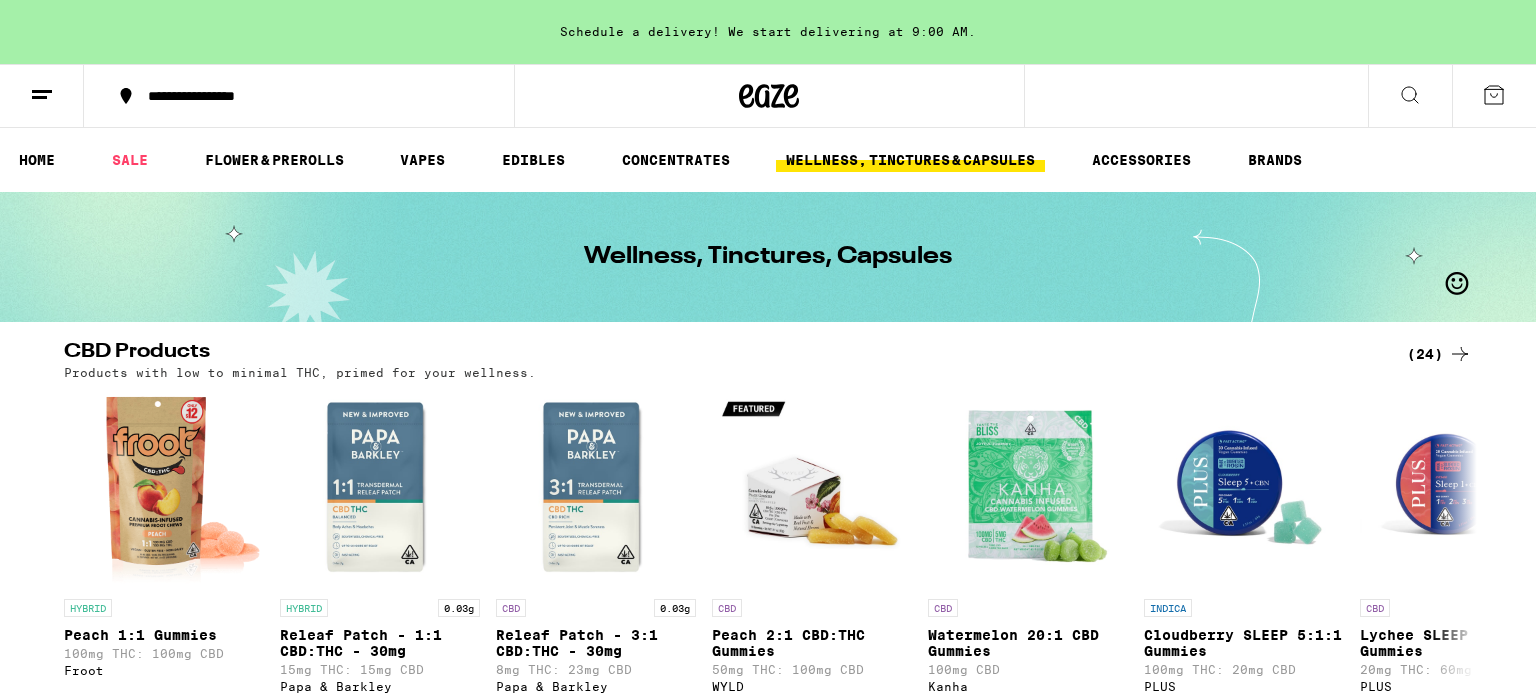 scroll, scrollTop: 0, scrollLeft: 0, axis: both 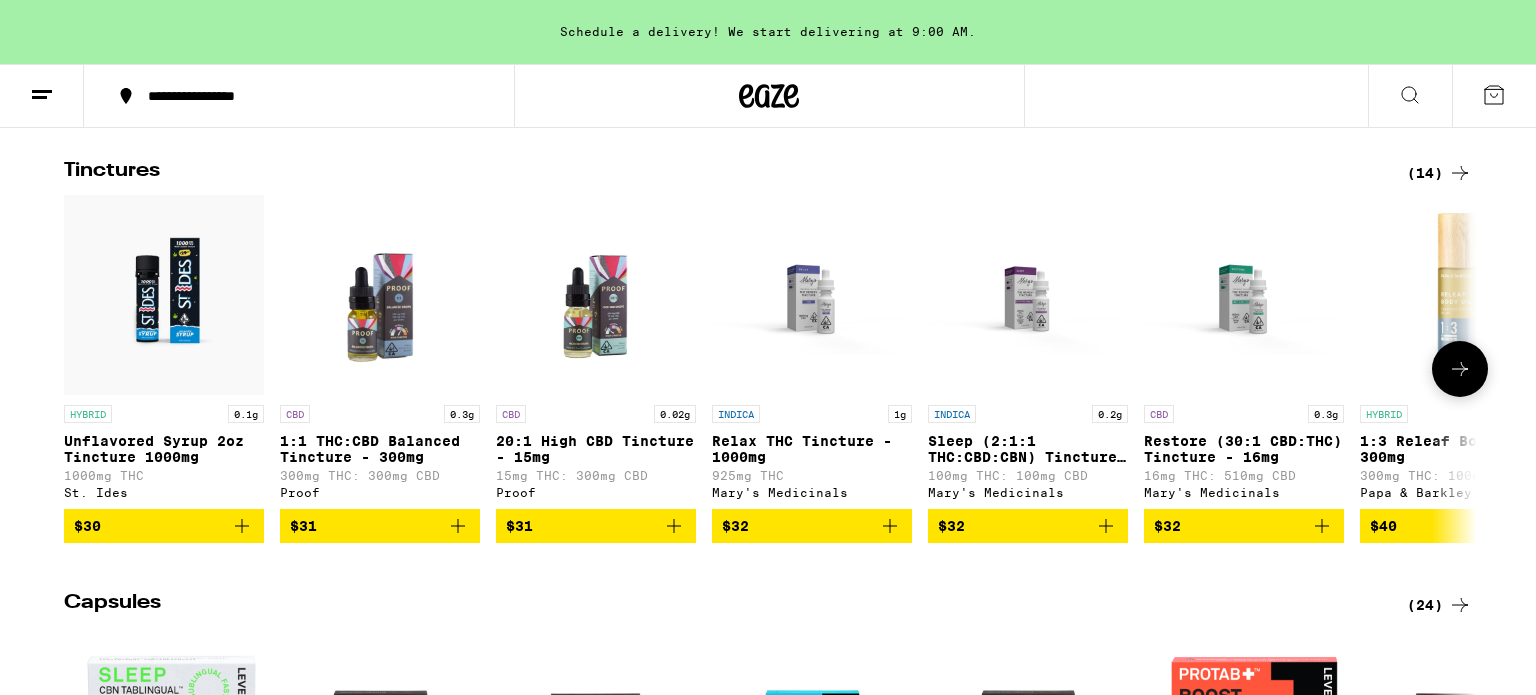 click at bounding box center (380, 295) 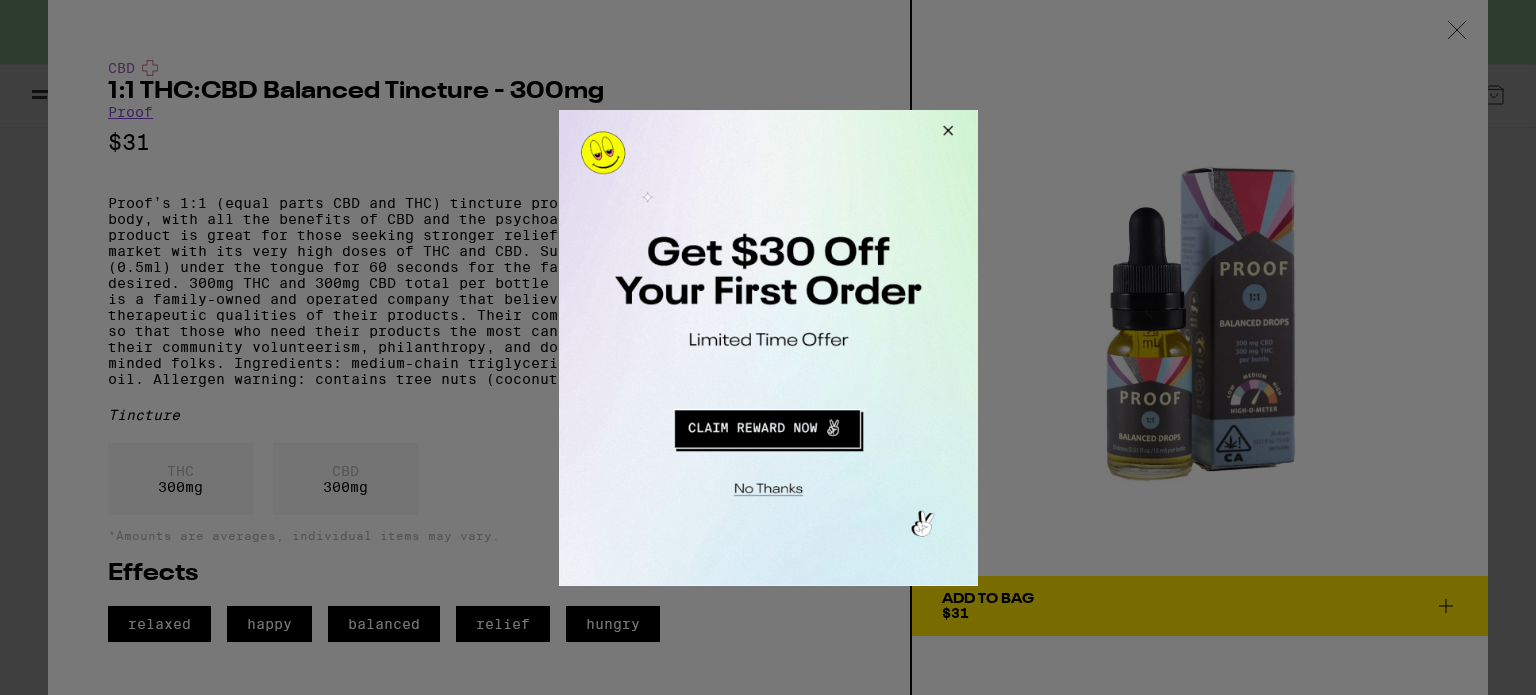 scroll, scrollTop: 668, scrollLeft: 0, axis: vertical 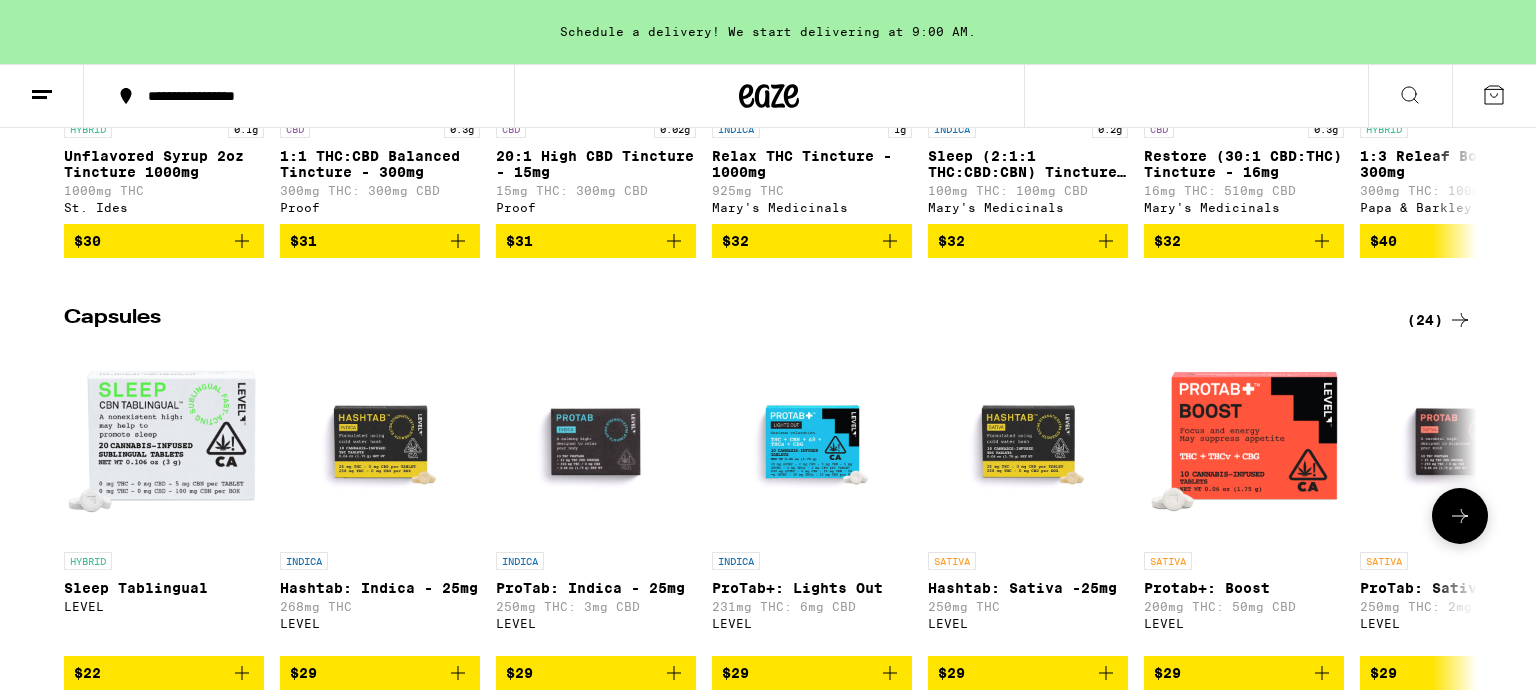 click at bounding box center [1460, 516] 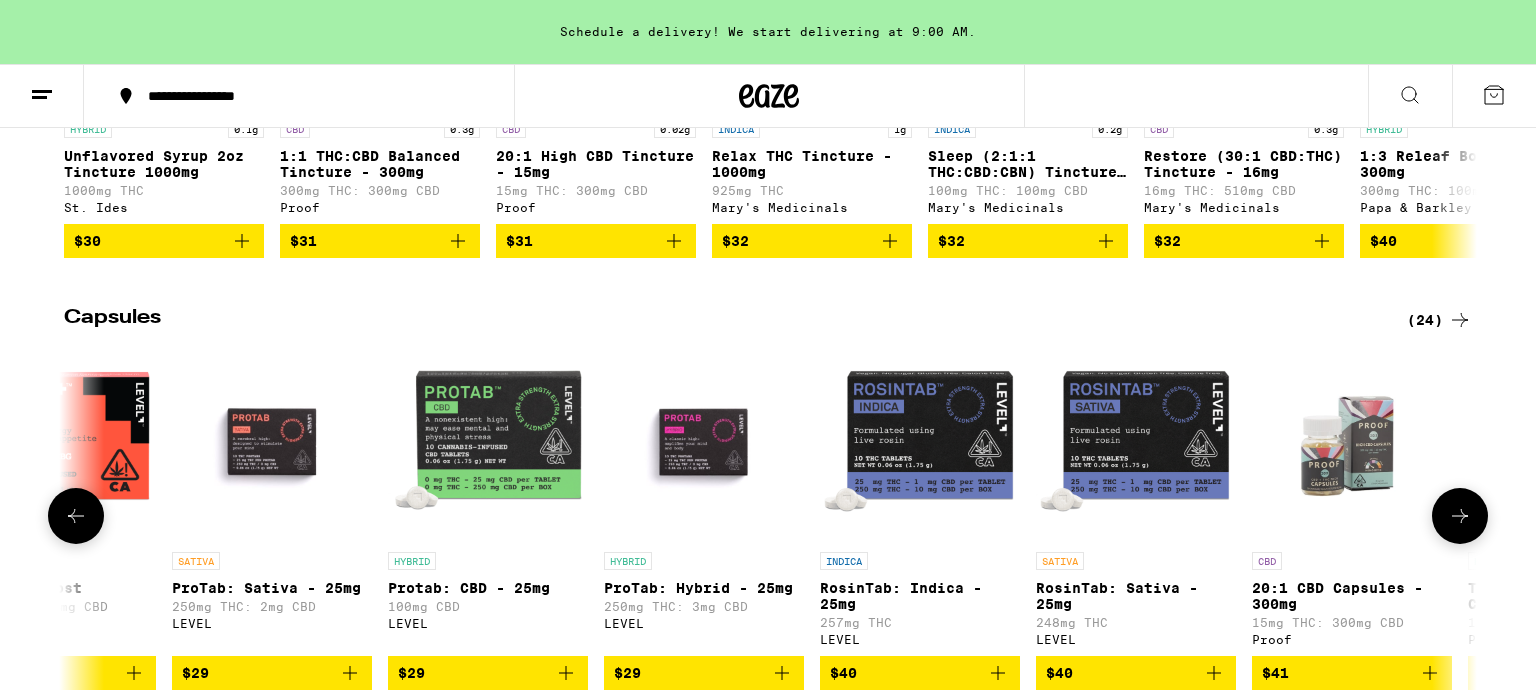 scroll, scrollTop: 0, scrollLeft: 1190, axis: horizontal 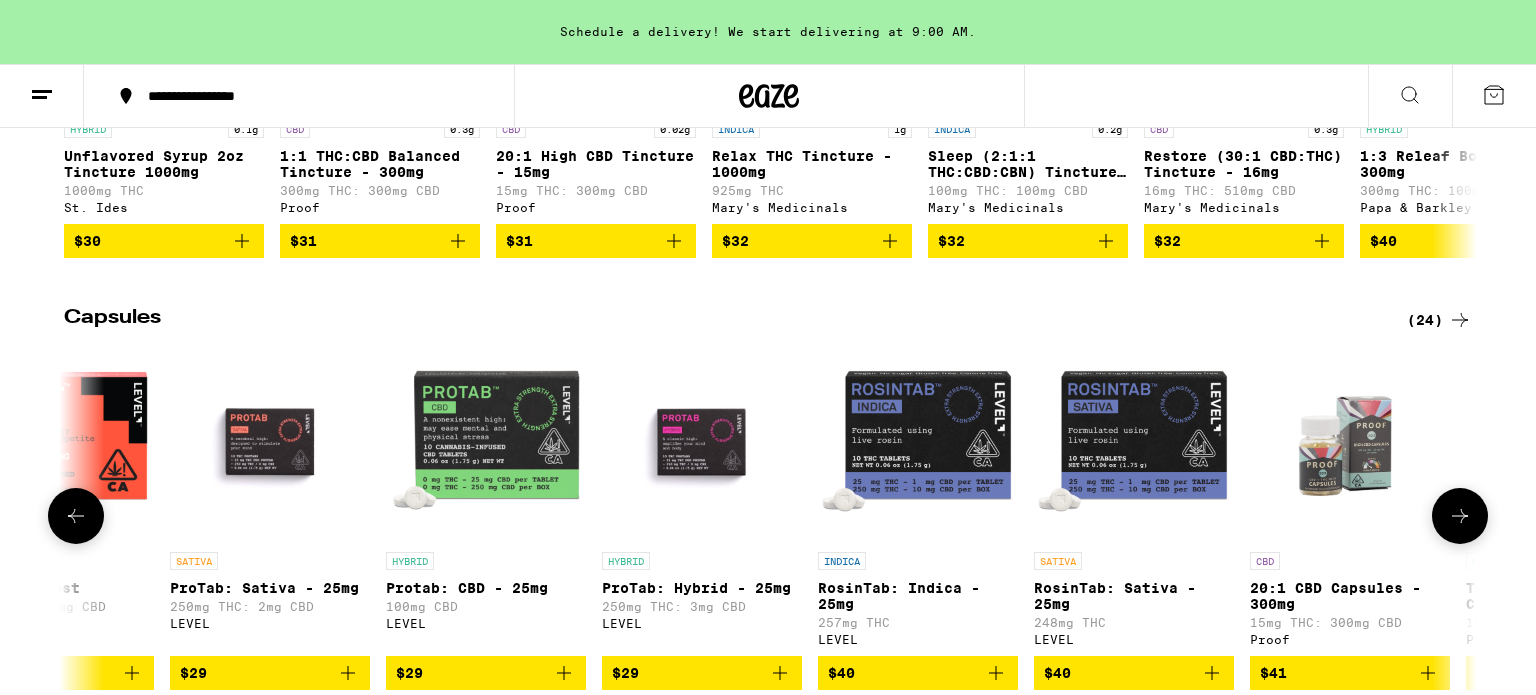 click at bounding box center [1460, 516] 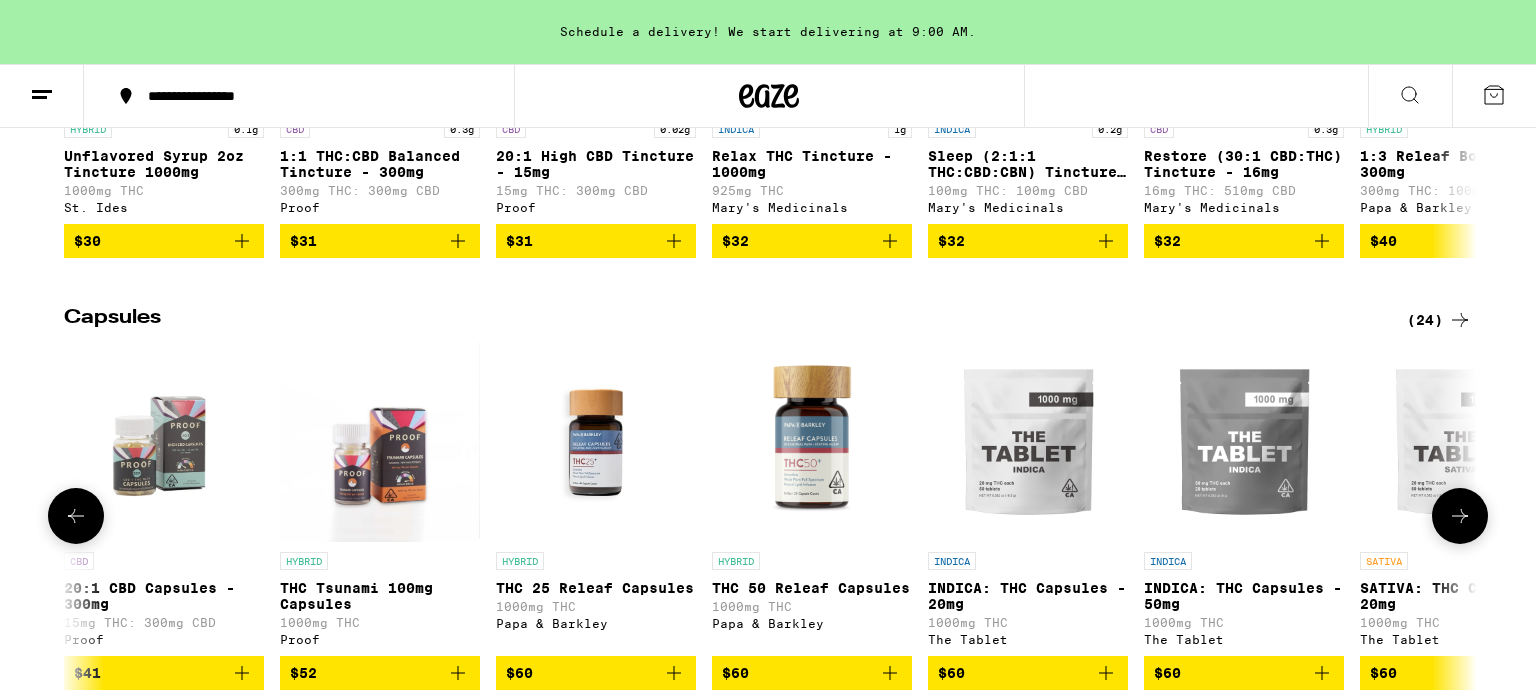 scroll, scrollTop: 0, scrollLeft: 2380, axis: horizontal 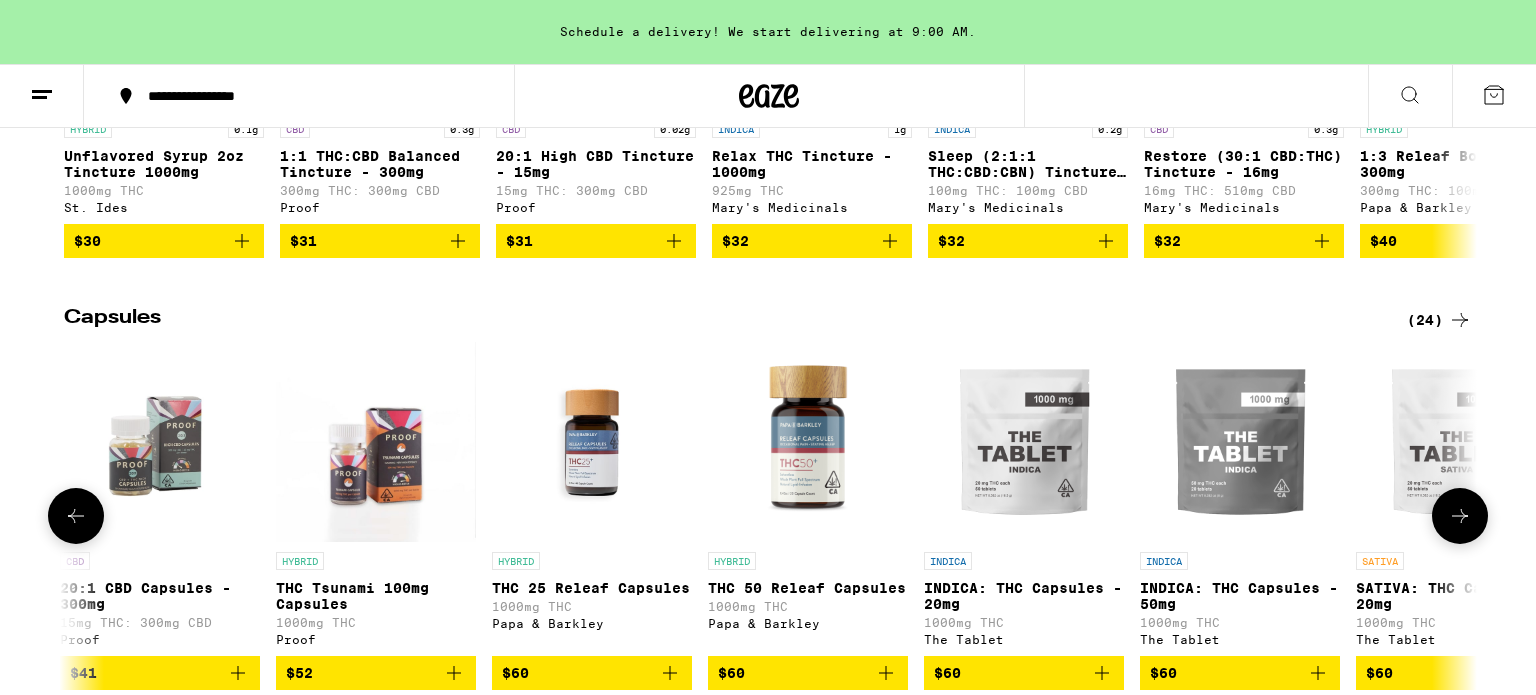 click at bounding box center [1460, 516] 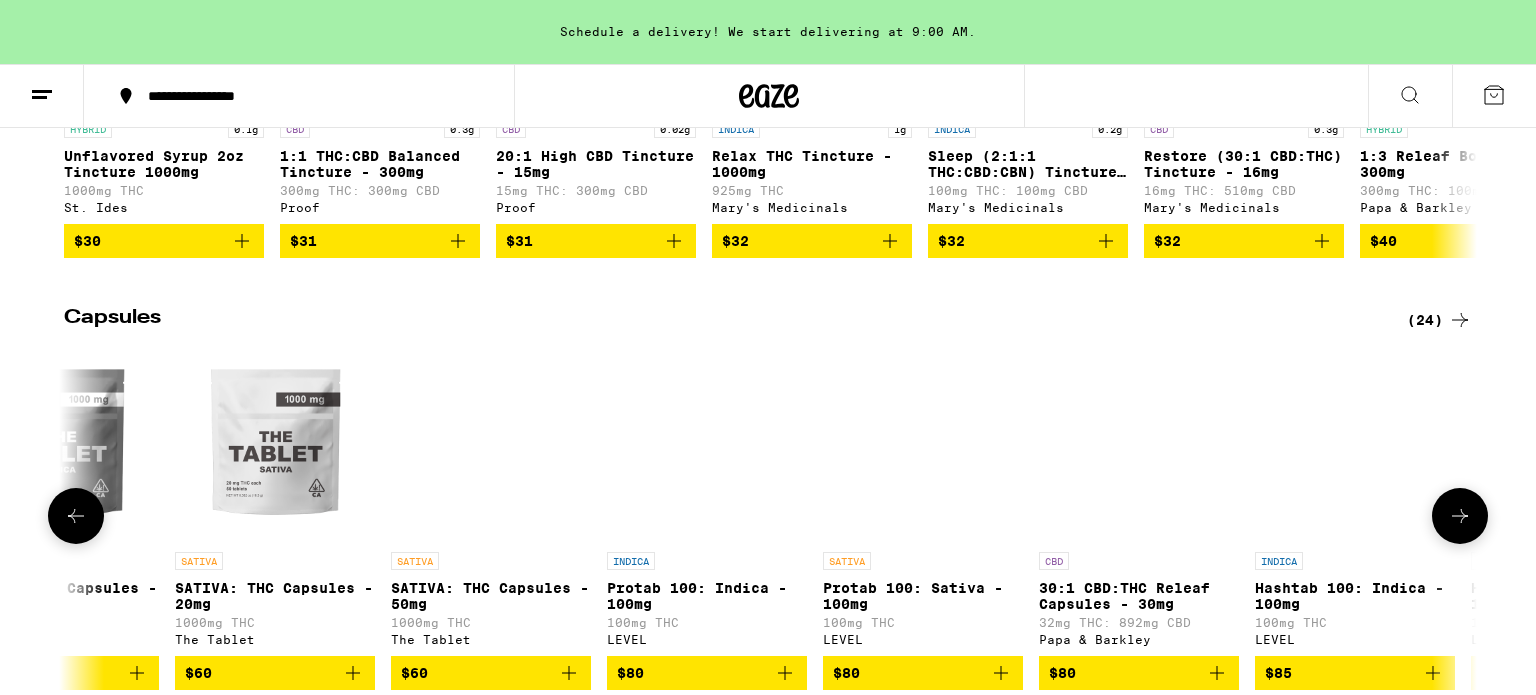 scroll, scrollTop: 0, scrollLeft: 3571, axis: horizontal 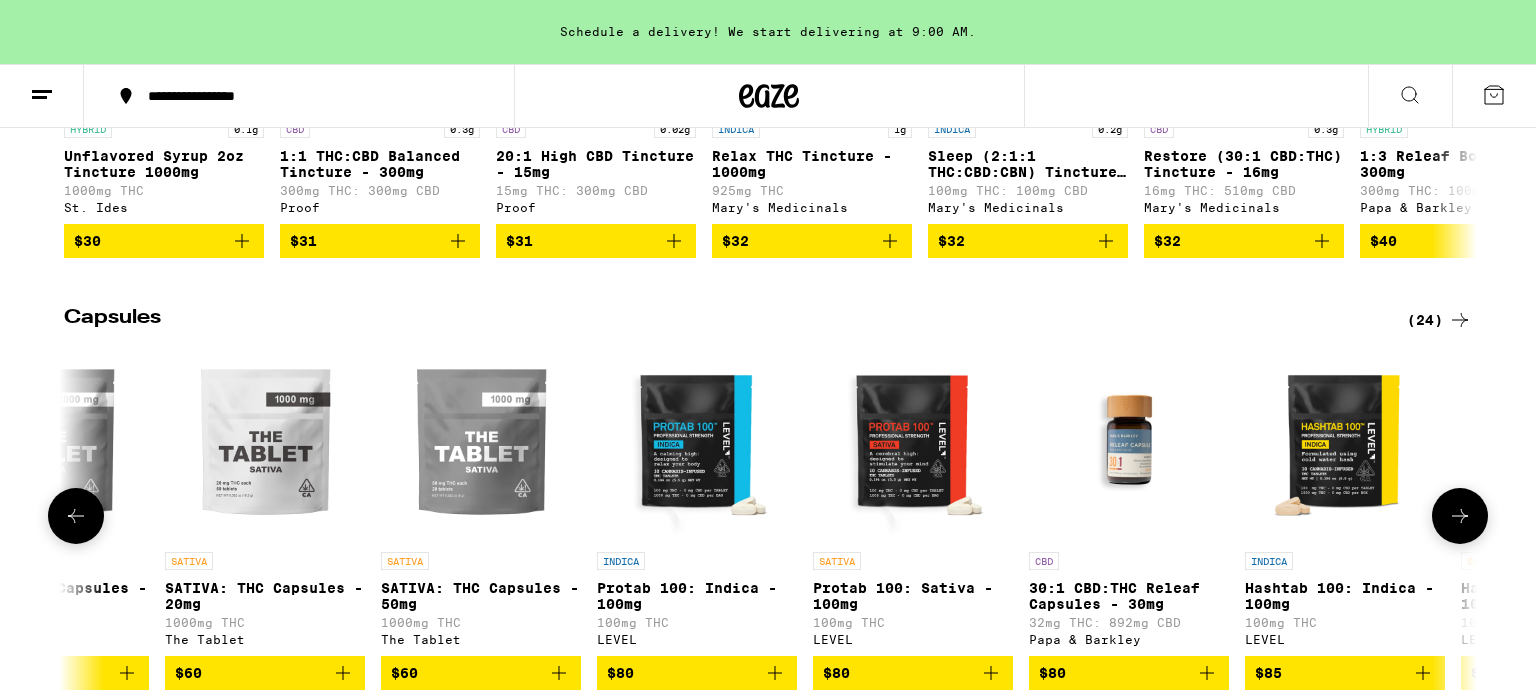 click at bounding box center [1460, 516] 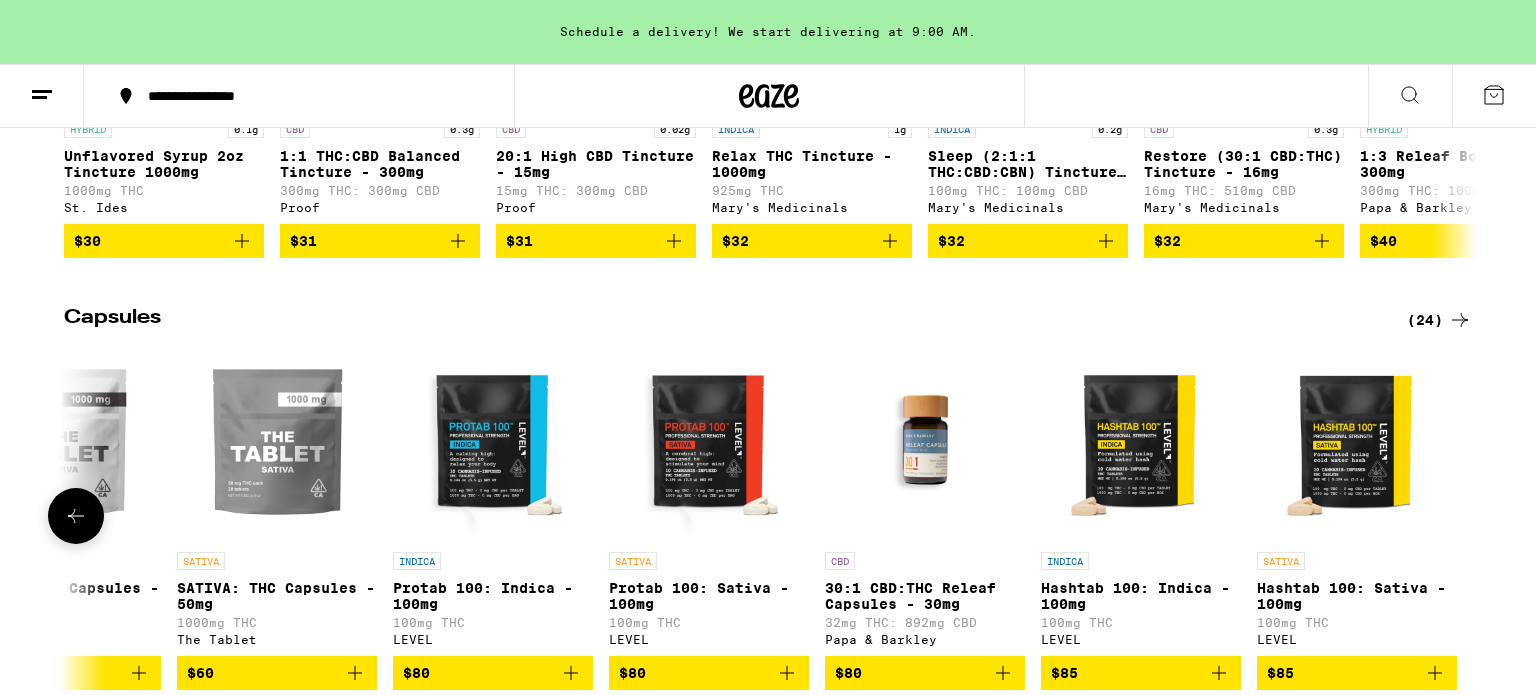 scroll, scrollTop: 0, scrollLeft: 3776, axis: horizontal 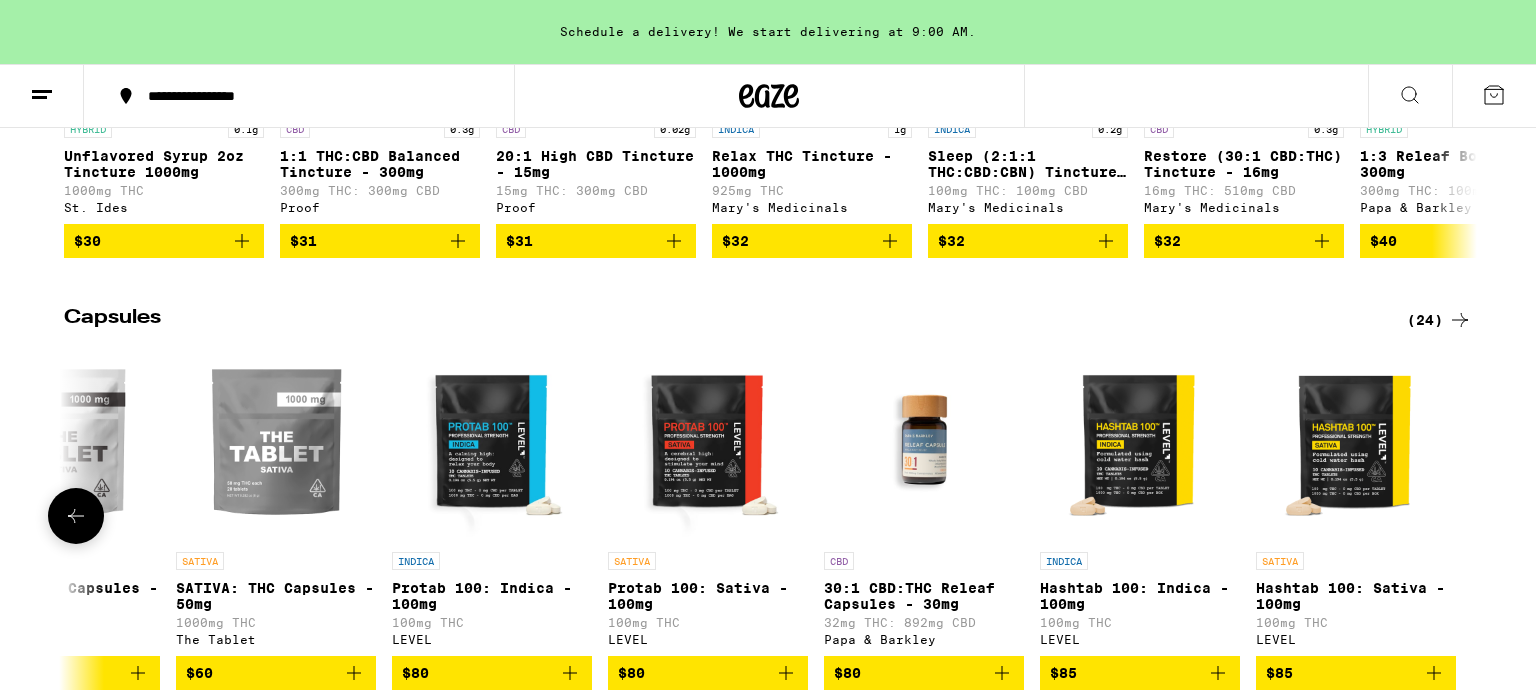 click 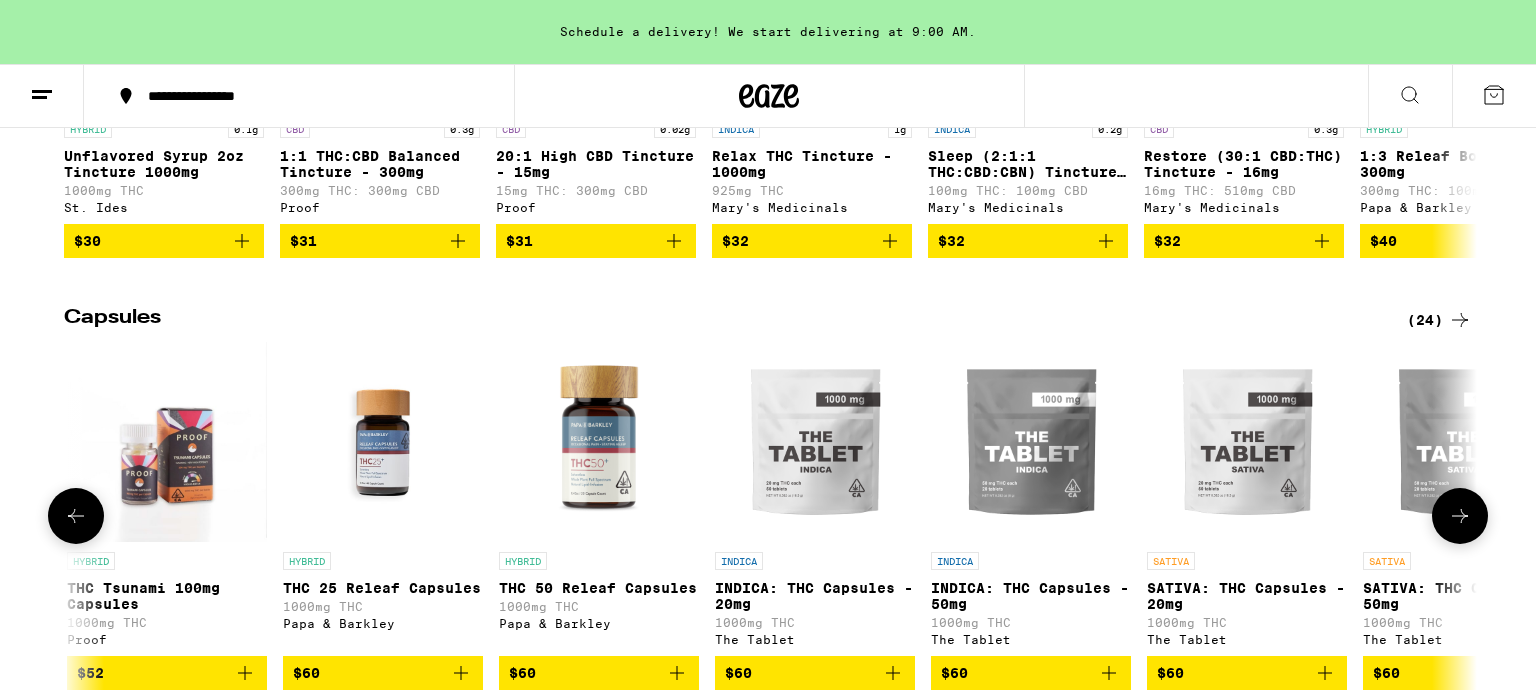scroll, scrollTop: 0, scrollLeft: 2586, axis: horizontal 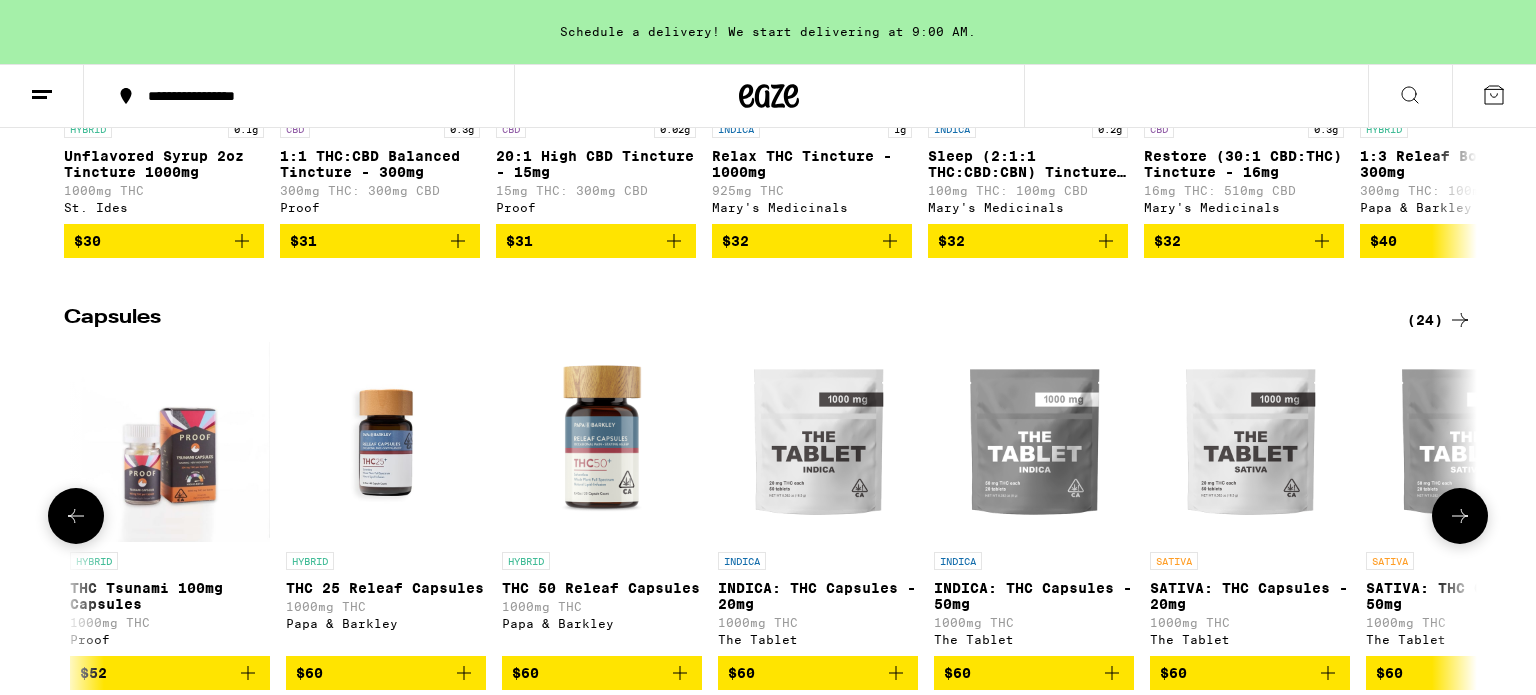 click 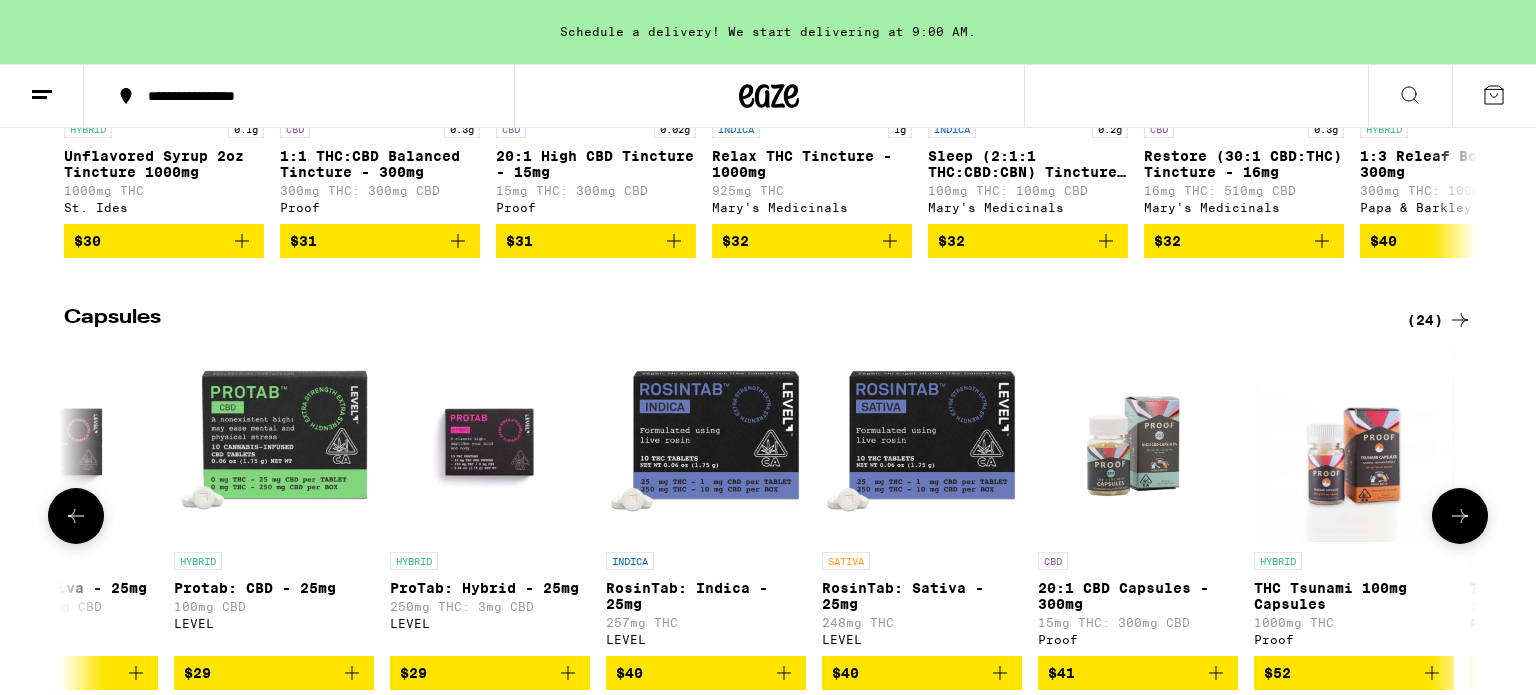 scroll, scrollTop: 0, scrollLeft: 1396, axis: horizontal 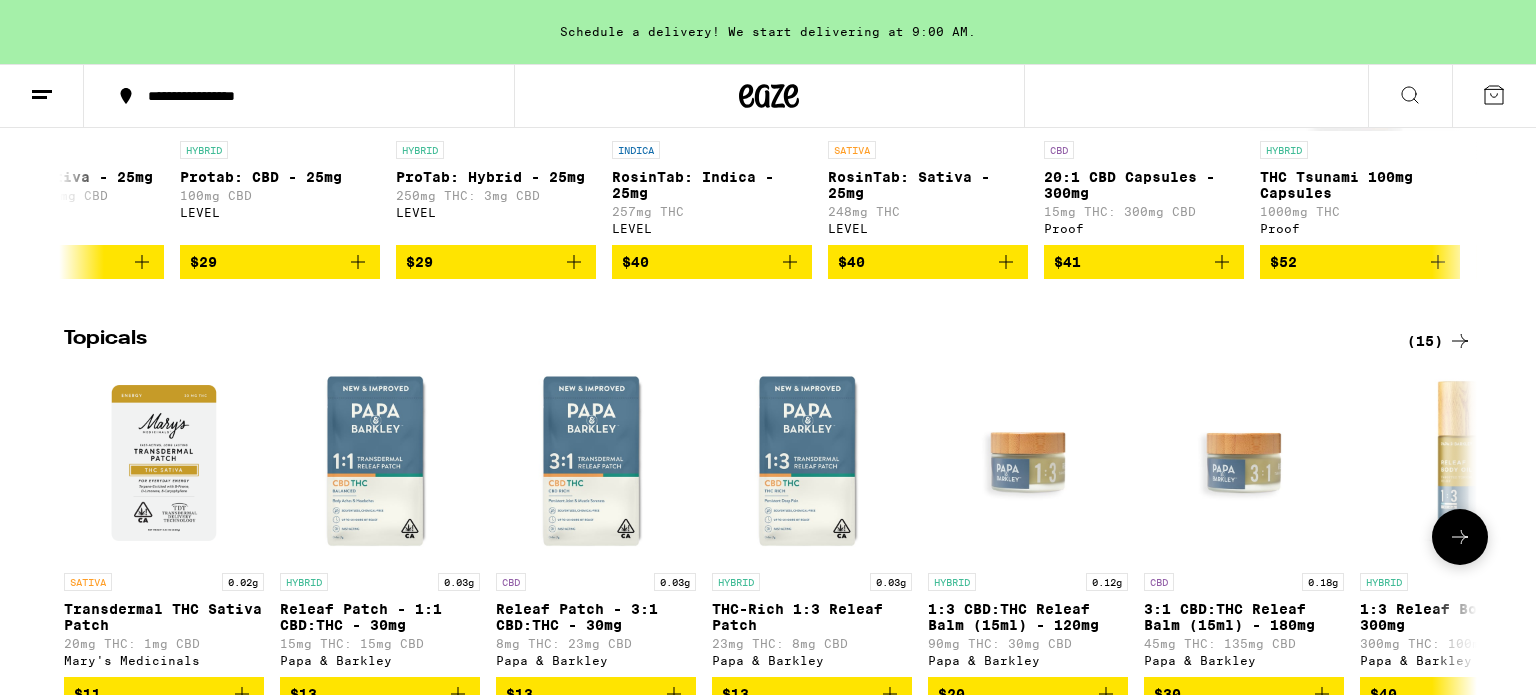 click on "1:3 Releaf Body Oil - 300mg" at bounding box center (1460, 617) 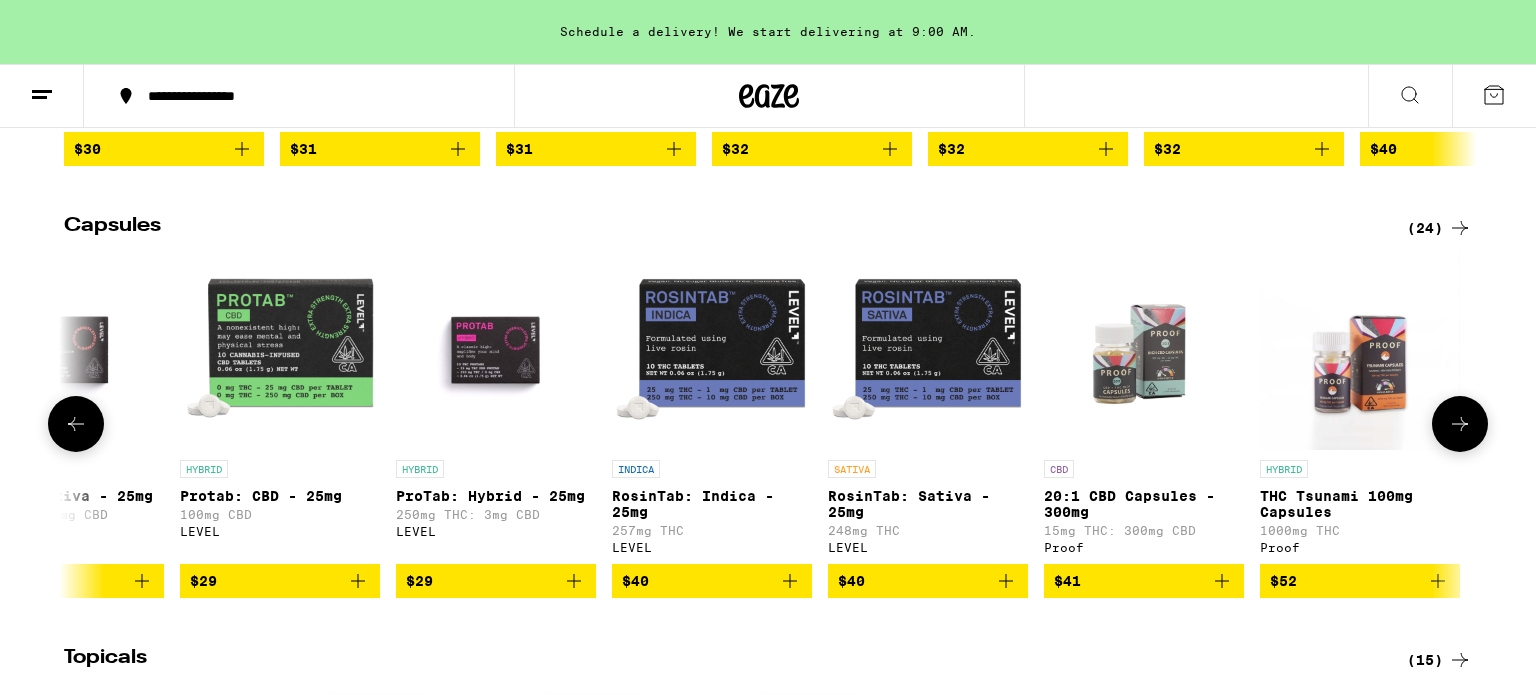 scroll, scrollTop: 1020, scrollLeft: 0, axis: vertical 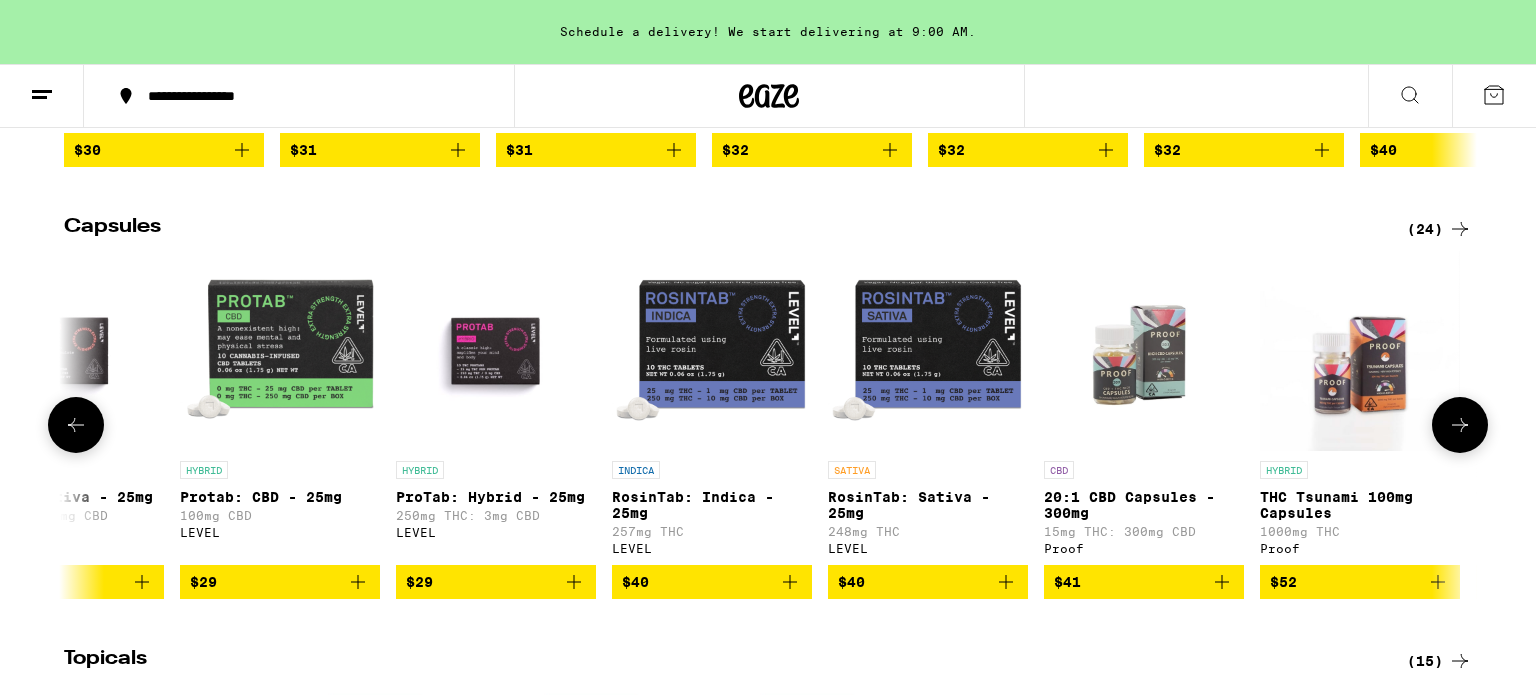 click 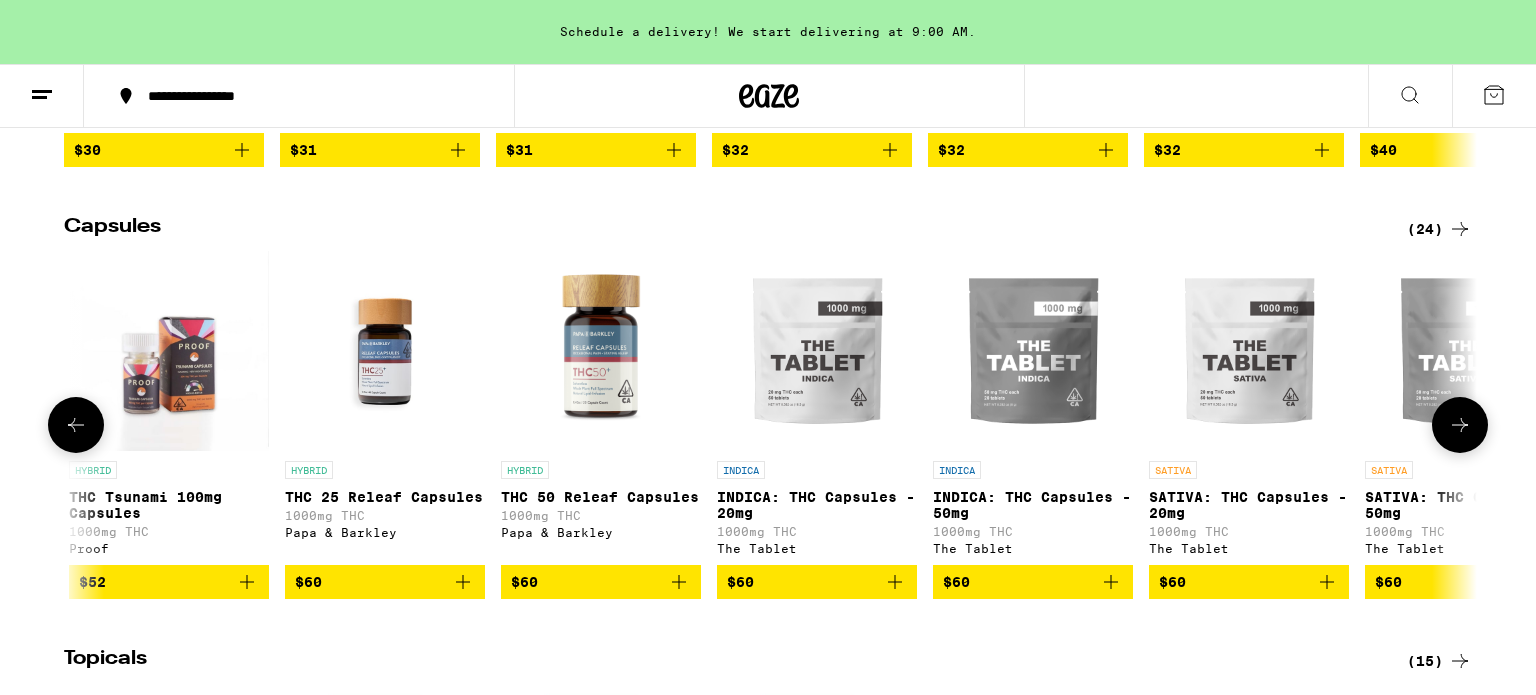 click 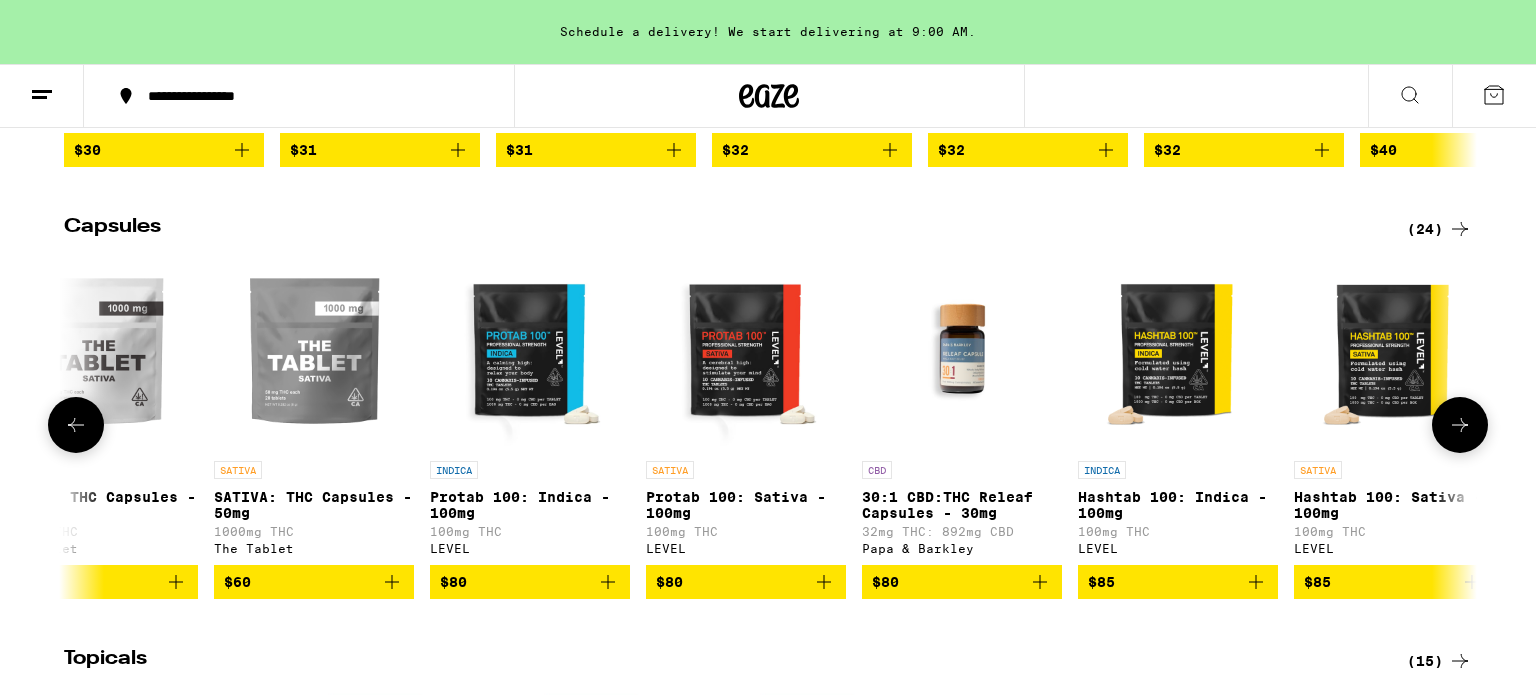 scroll, scrollTop: 0, scrollLeft: 3776, axis: horizontal 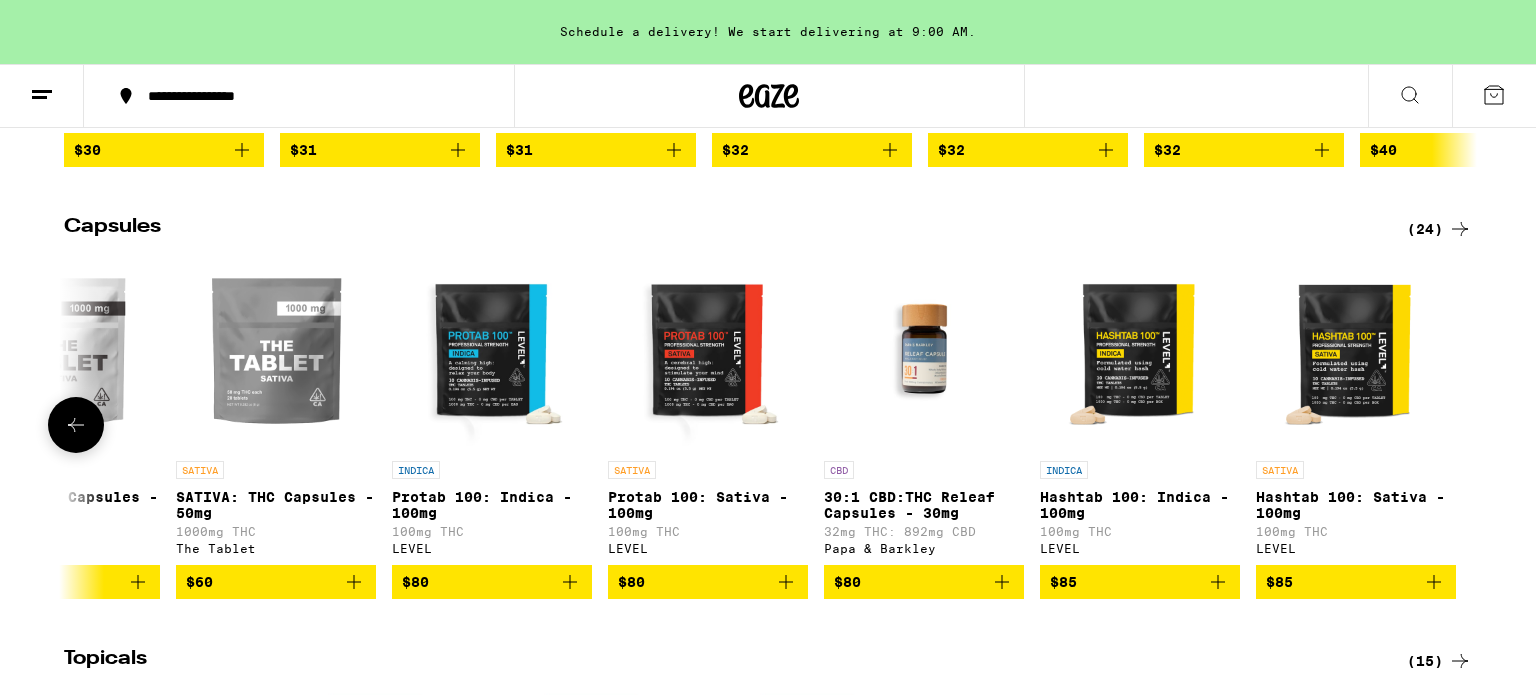 click at bounding box center [1460, 425] 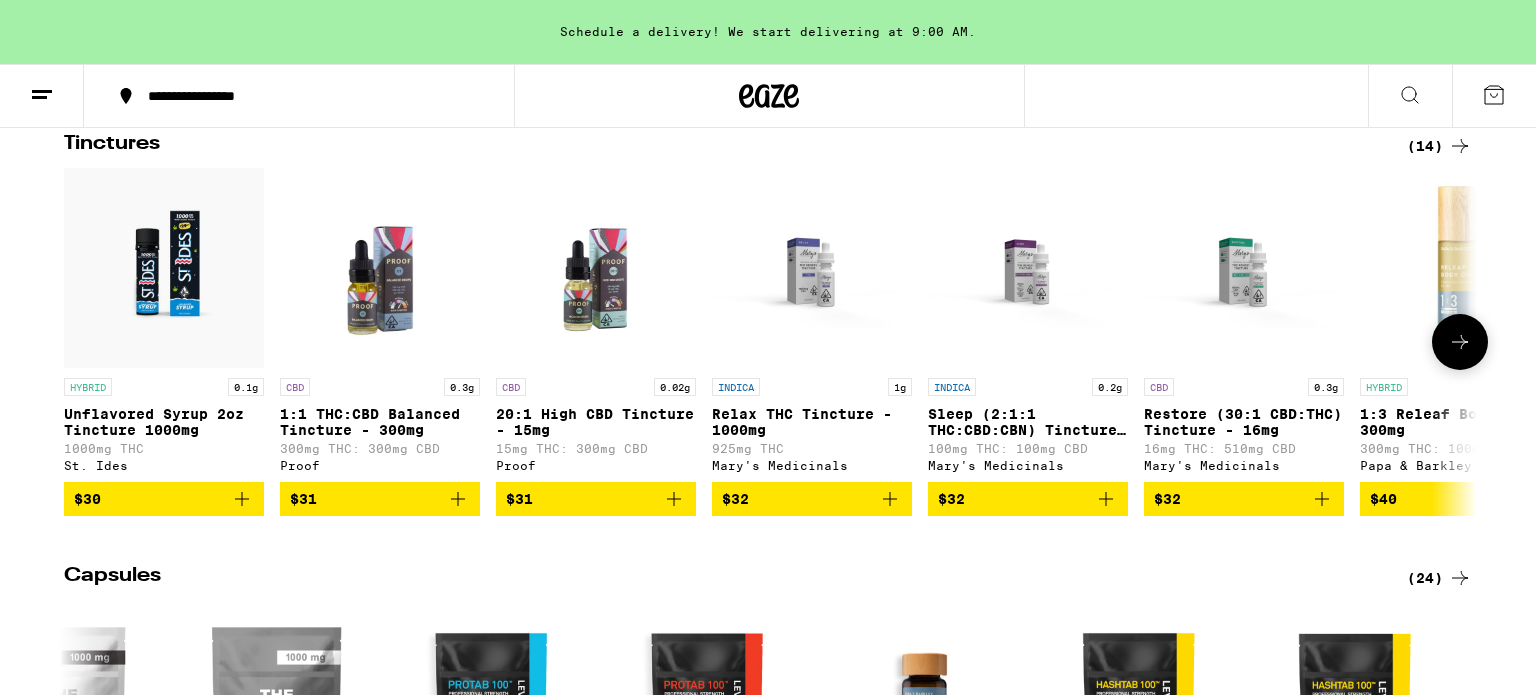 scroll, scrollTop: 666, scrollLeft: 0, axis: vertical 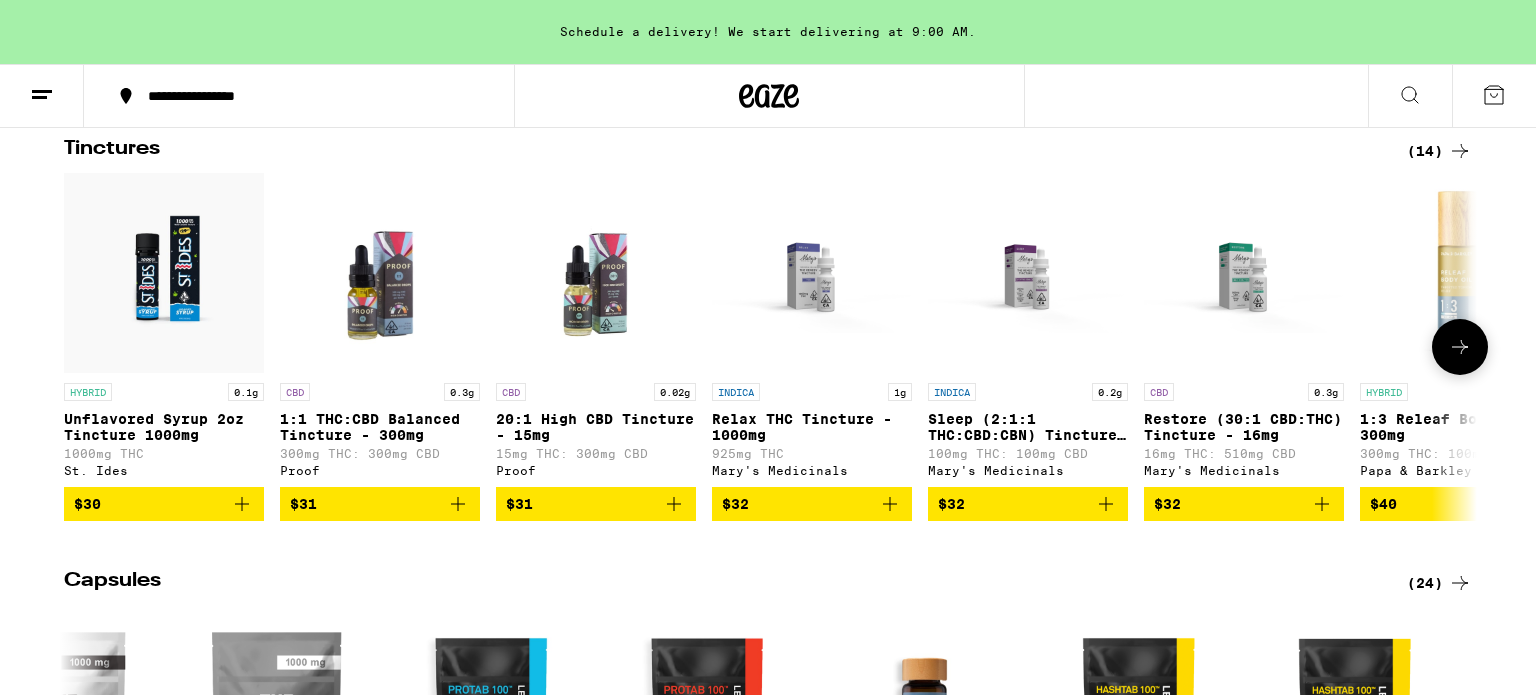 click 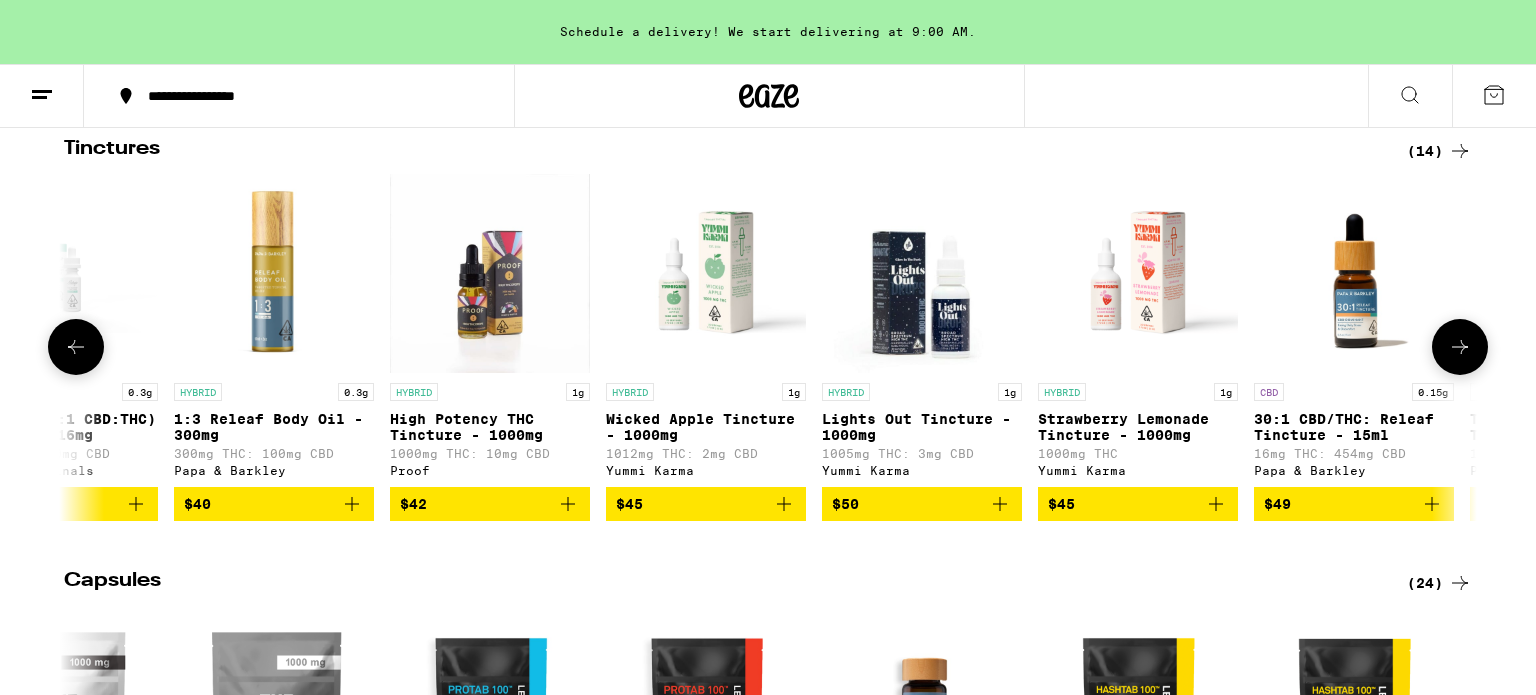 scroll, scrollTop: 0, scrollLeft: 1190, axis: horizontal 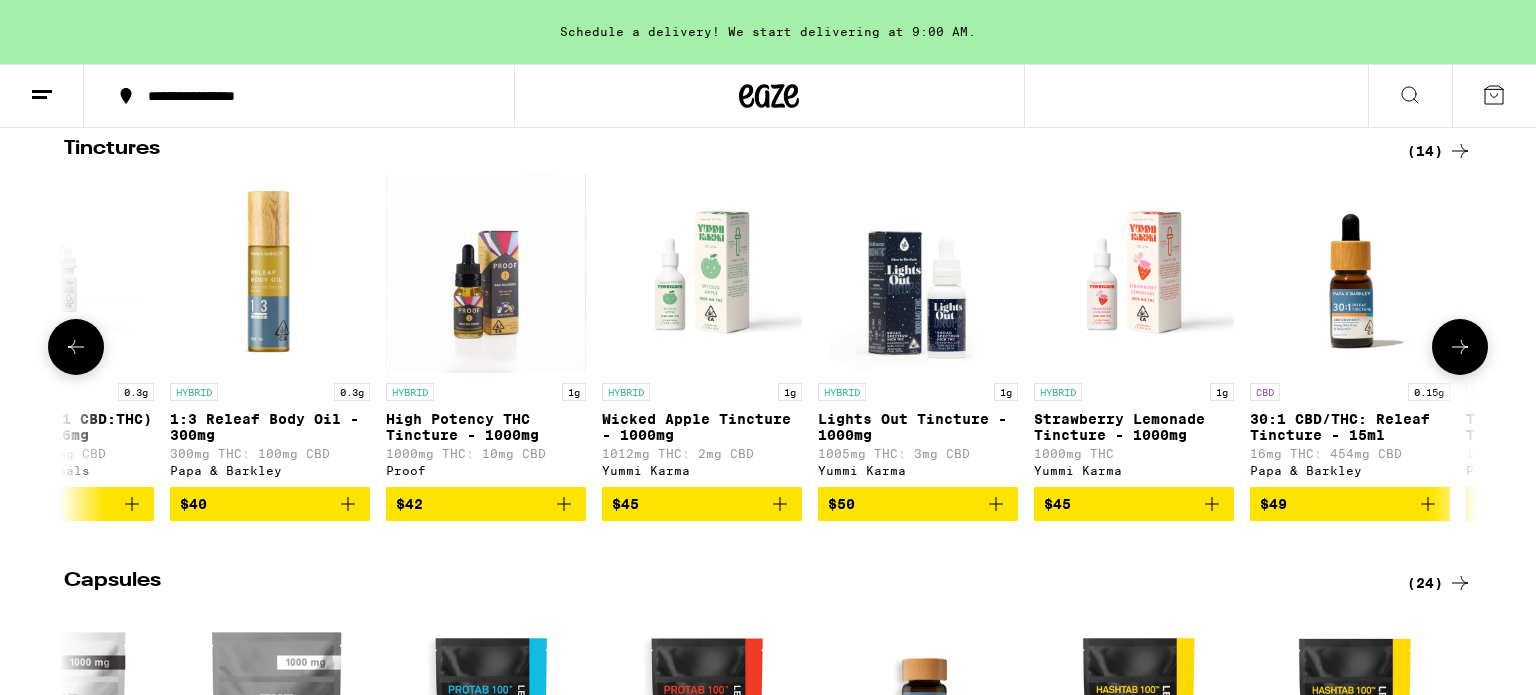 click 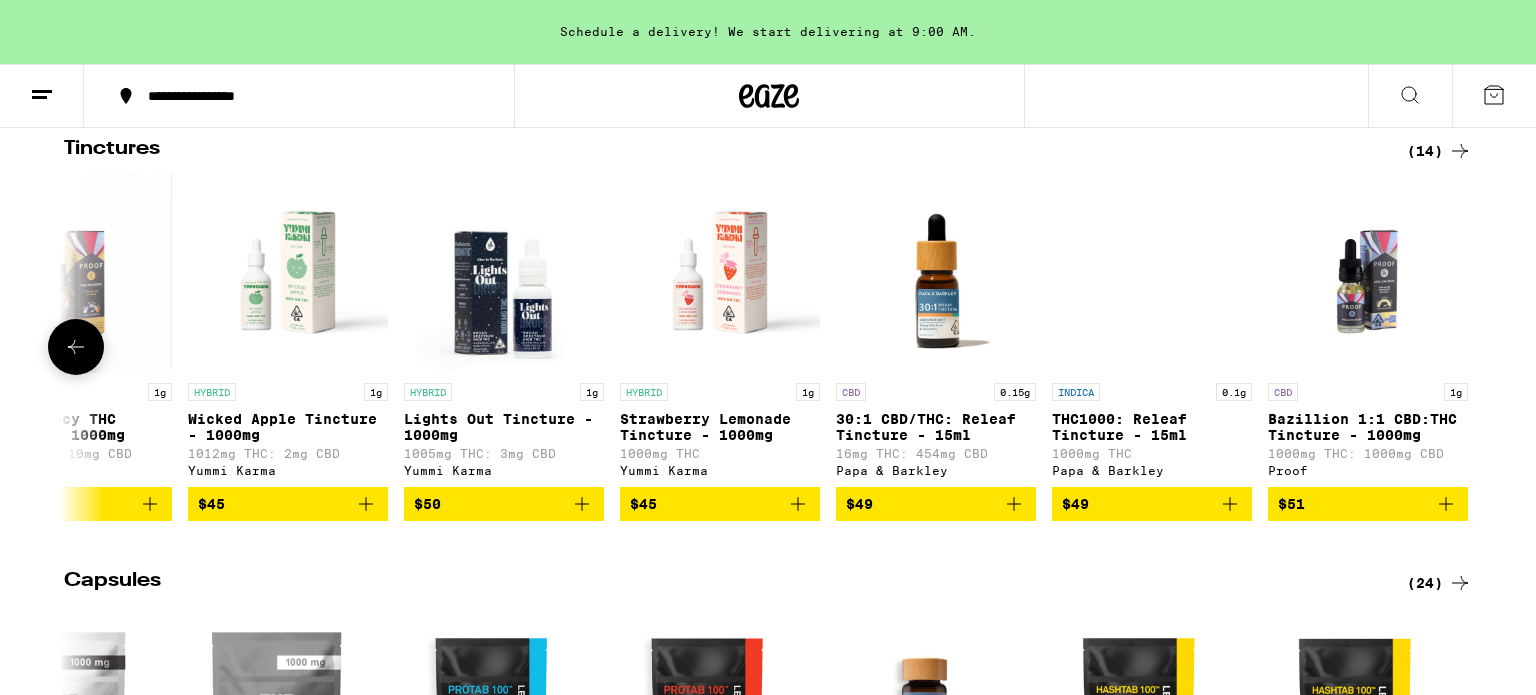 scroll, scrollTop: 0, scrollLeft: 1616, axis: horizontal 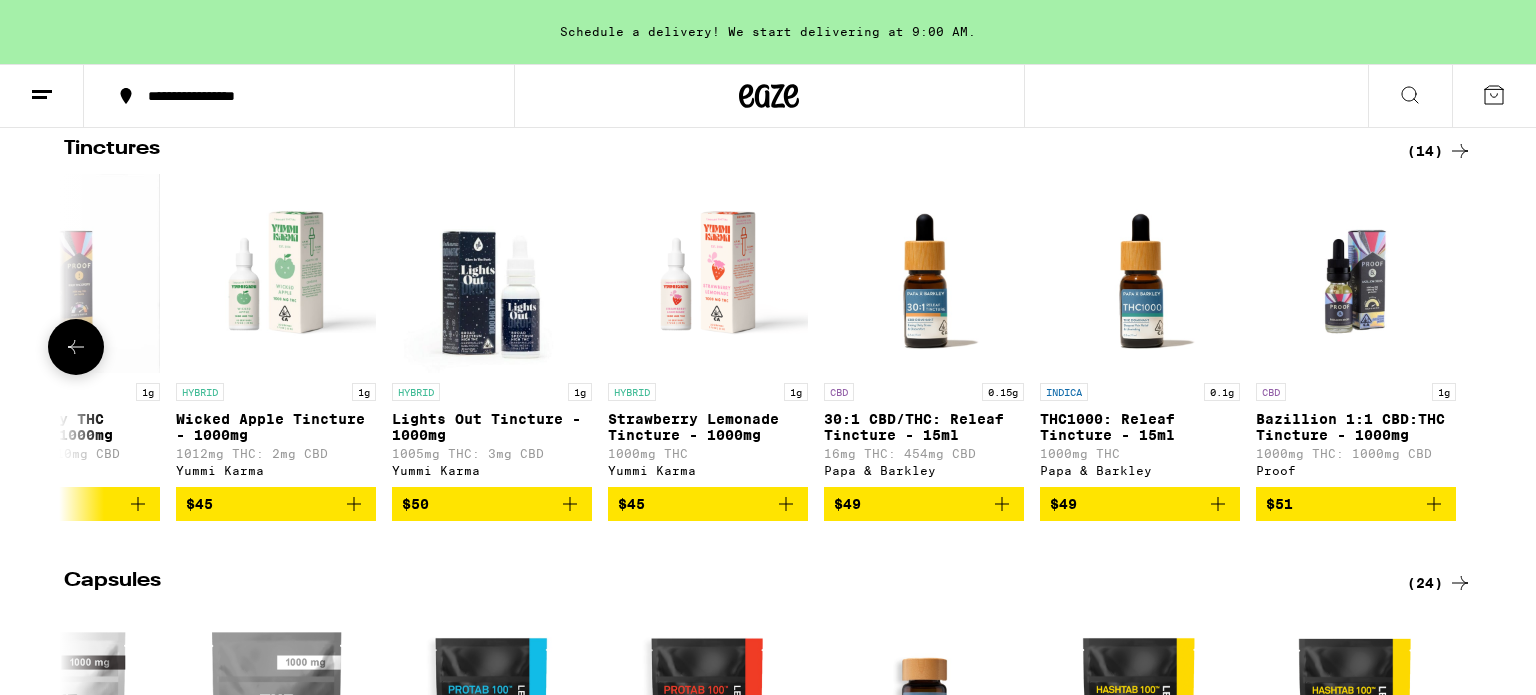 click on "$51" at bounding box center [1356, 504] 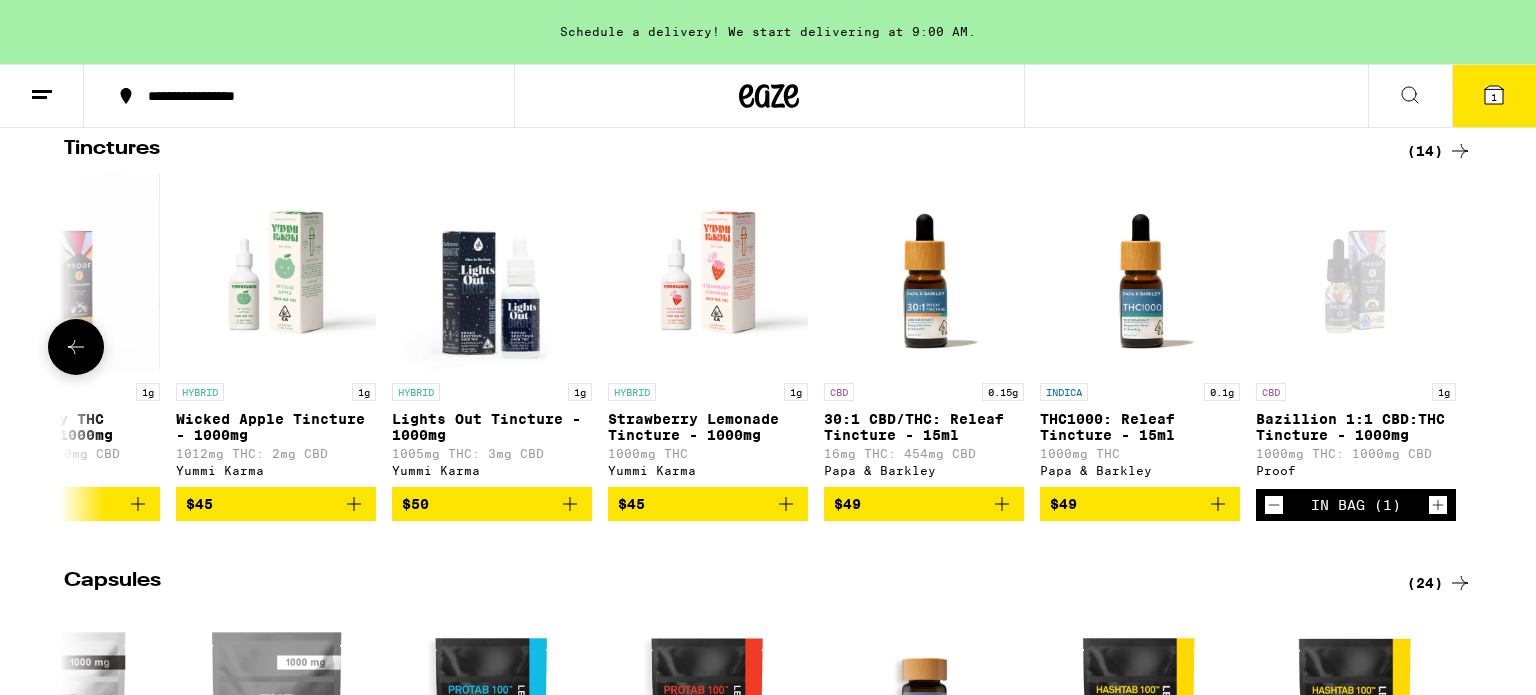 click 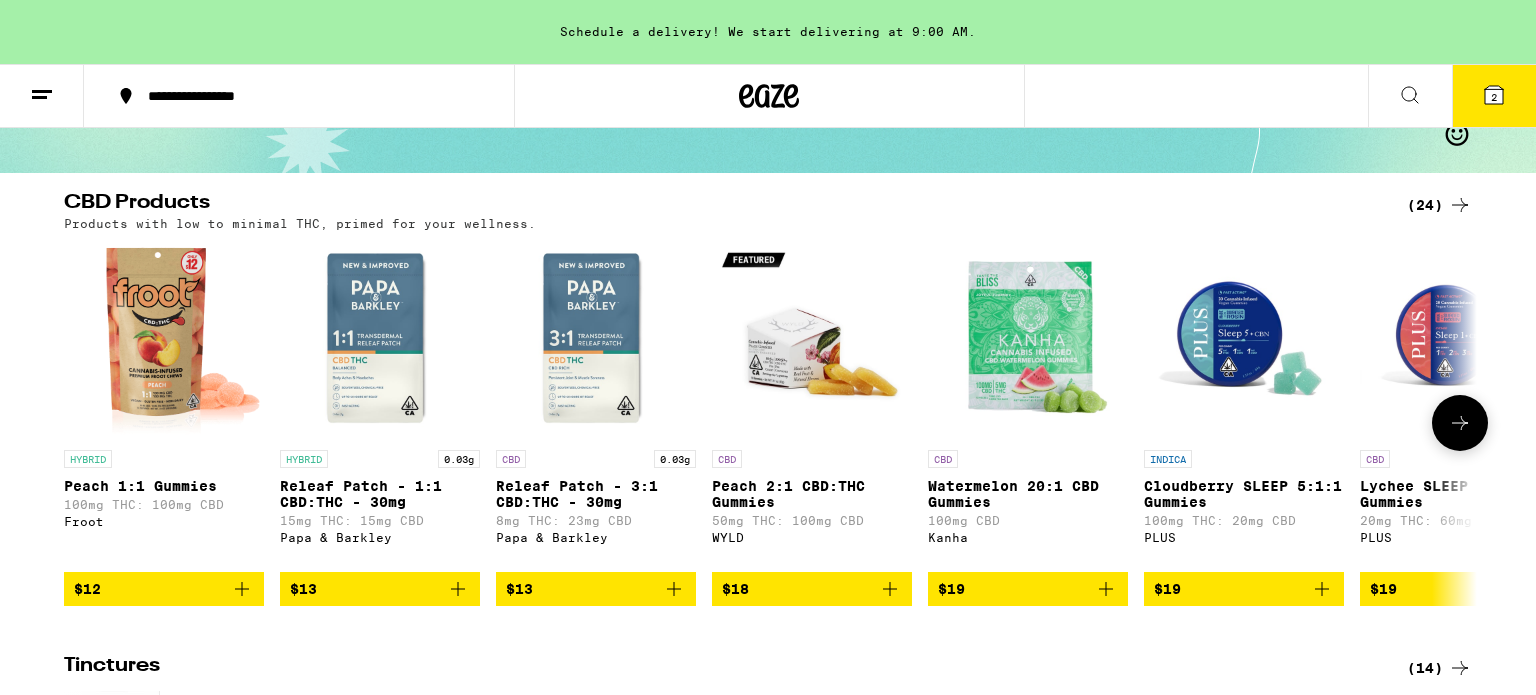 scroll, scrollTop: 152, scrollLeft: 0, axis: vertical 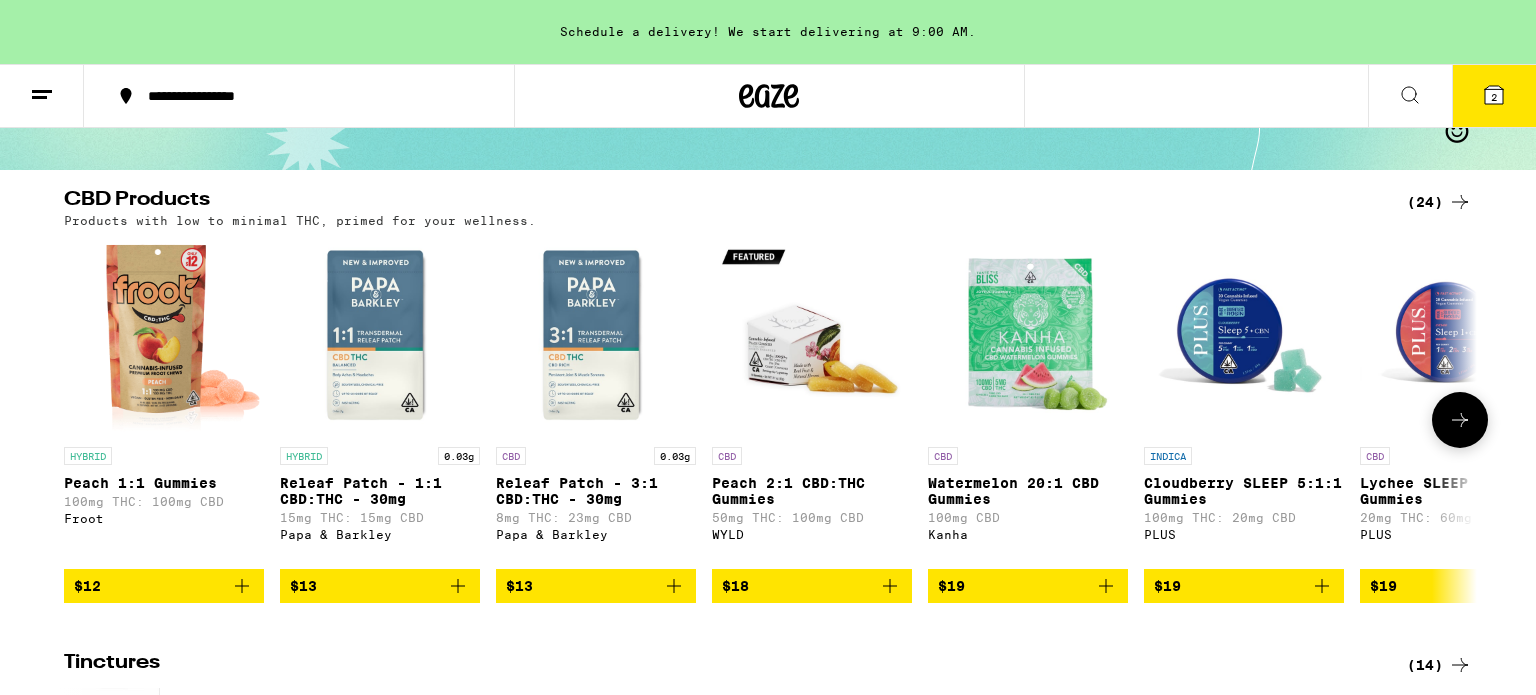 click 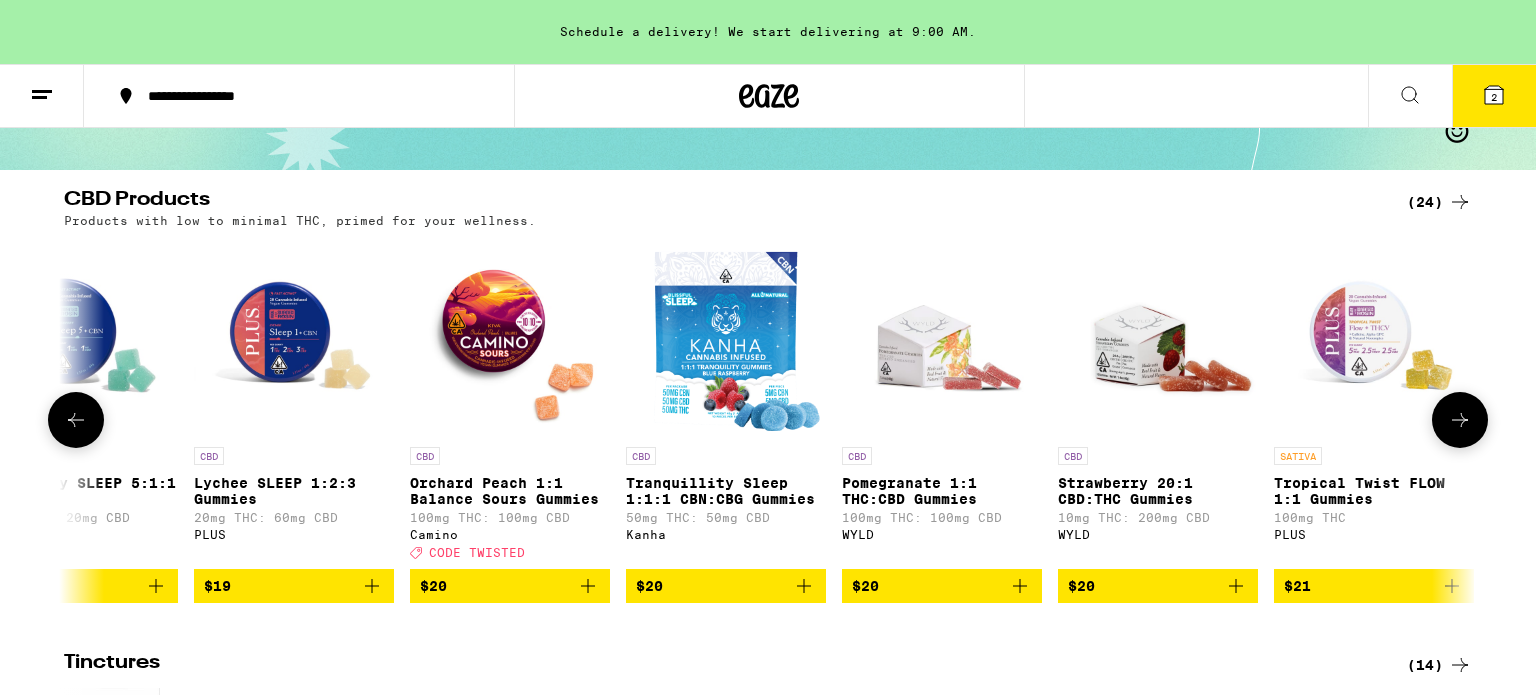 scroll, scrollTop: 0, scrollLeft: 1190, axis: horizontal 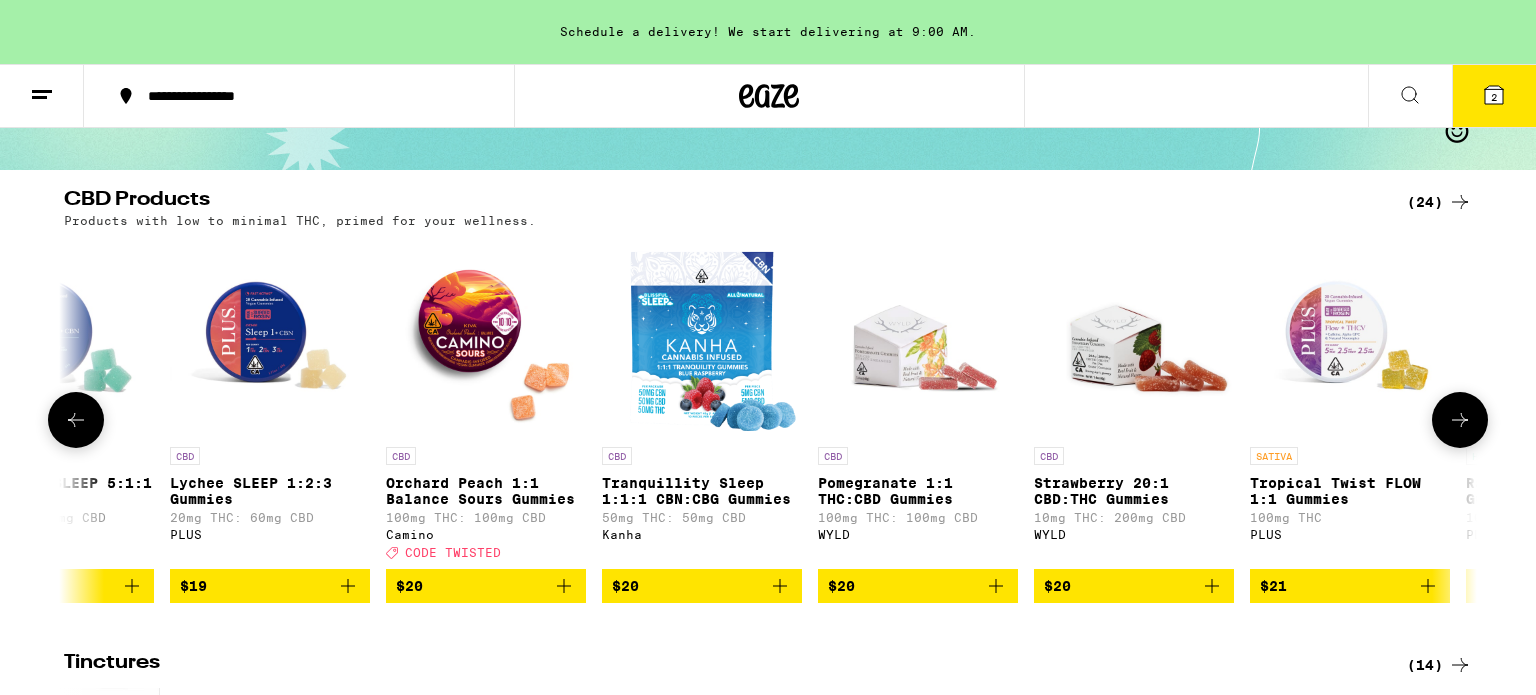 click 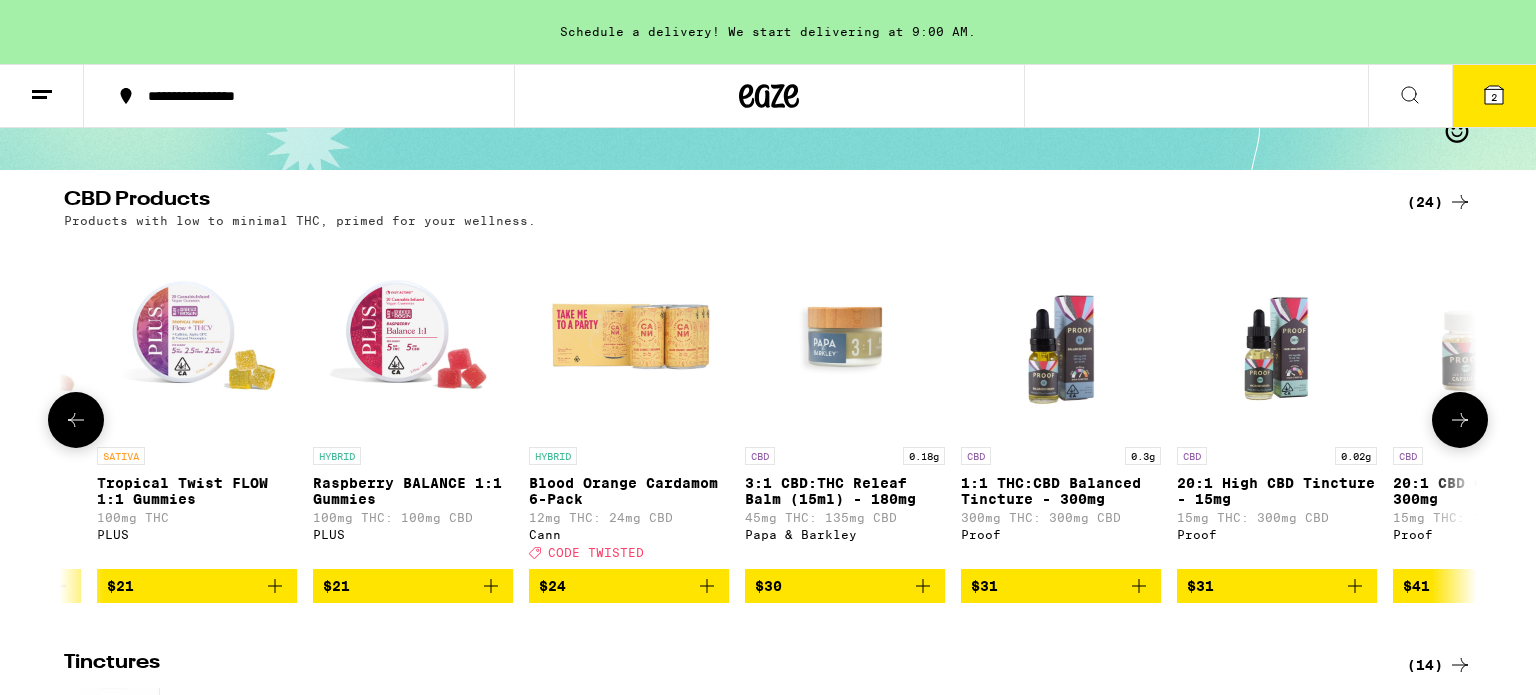 scroll, scrollTop: 0, scrollLeft: 2380, axis: horizontal 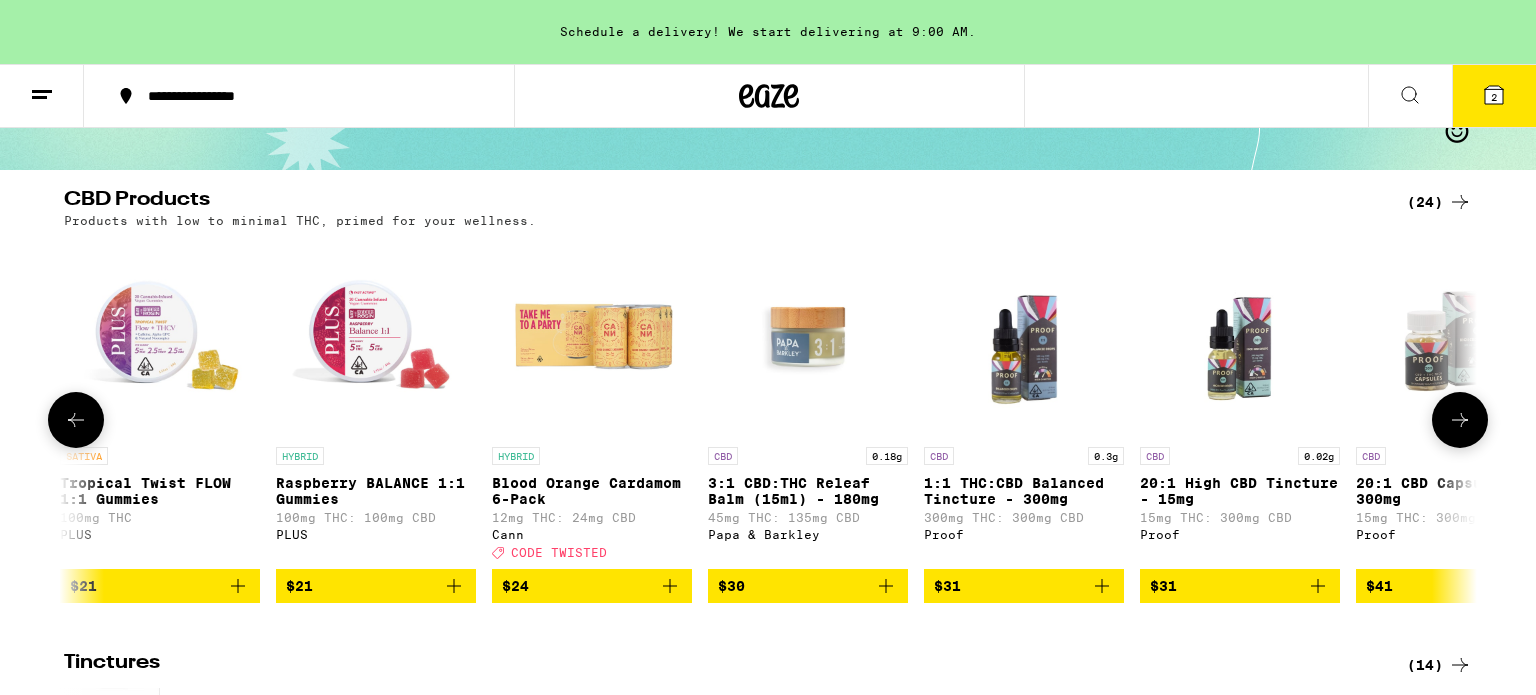 click 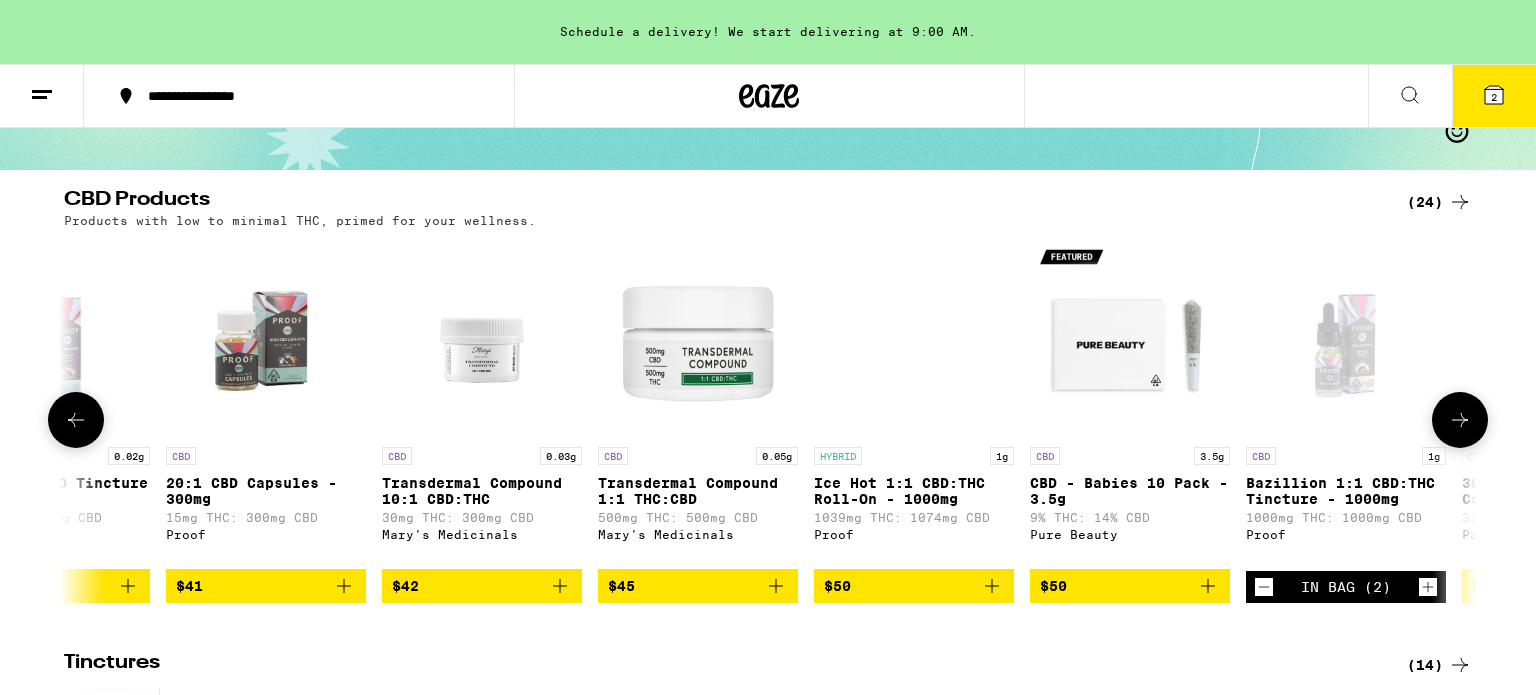 scroll, scrollTop: 0, scrollLeft: 3571, axis: horizontal 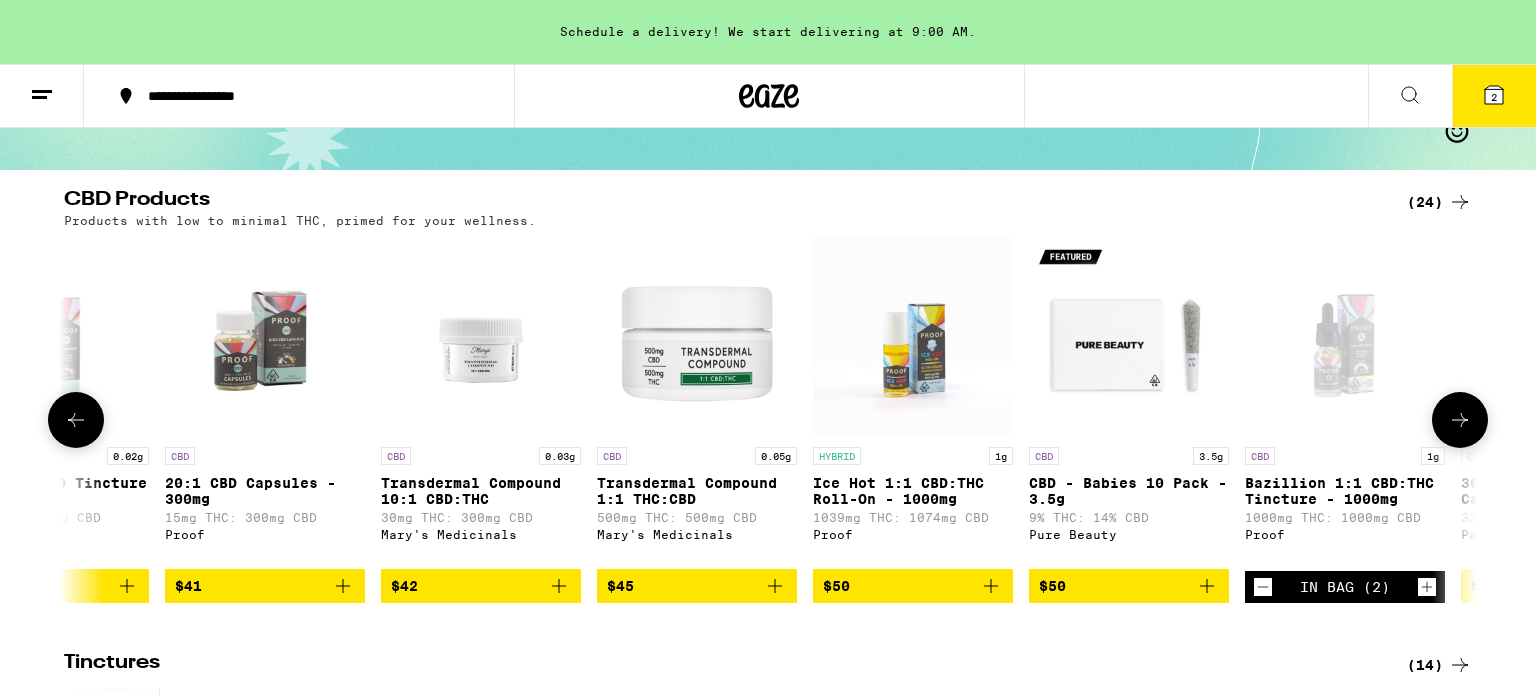 click 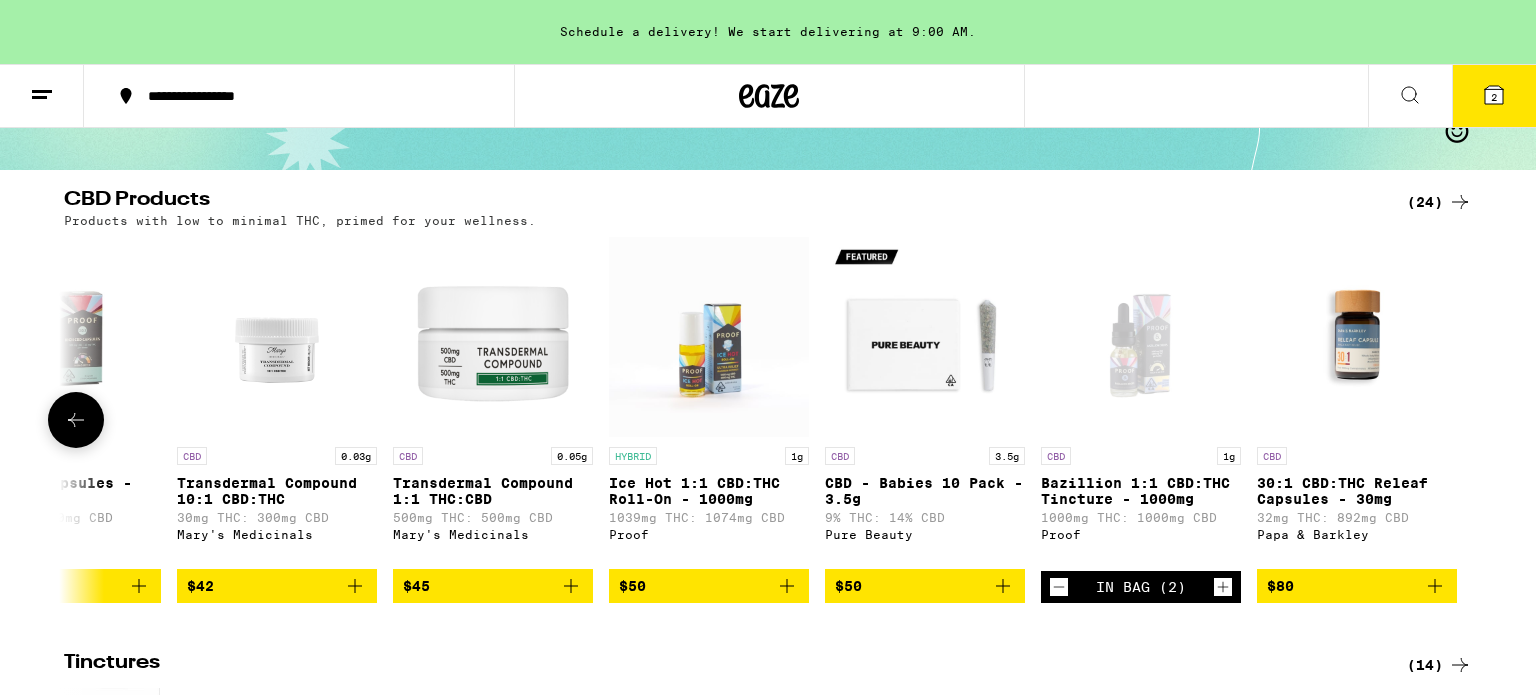 scroll, scrollTop: 0, scrollLeft: 3776, axis: horizontal 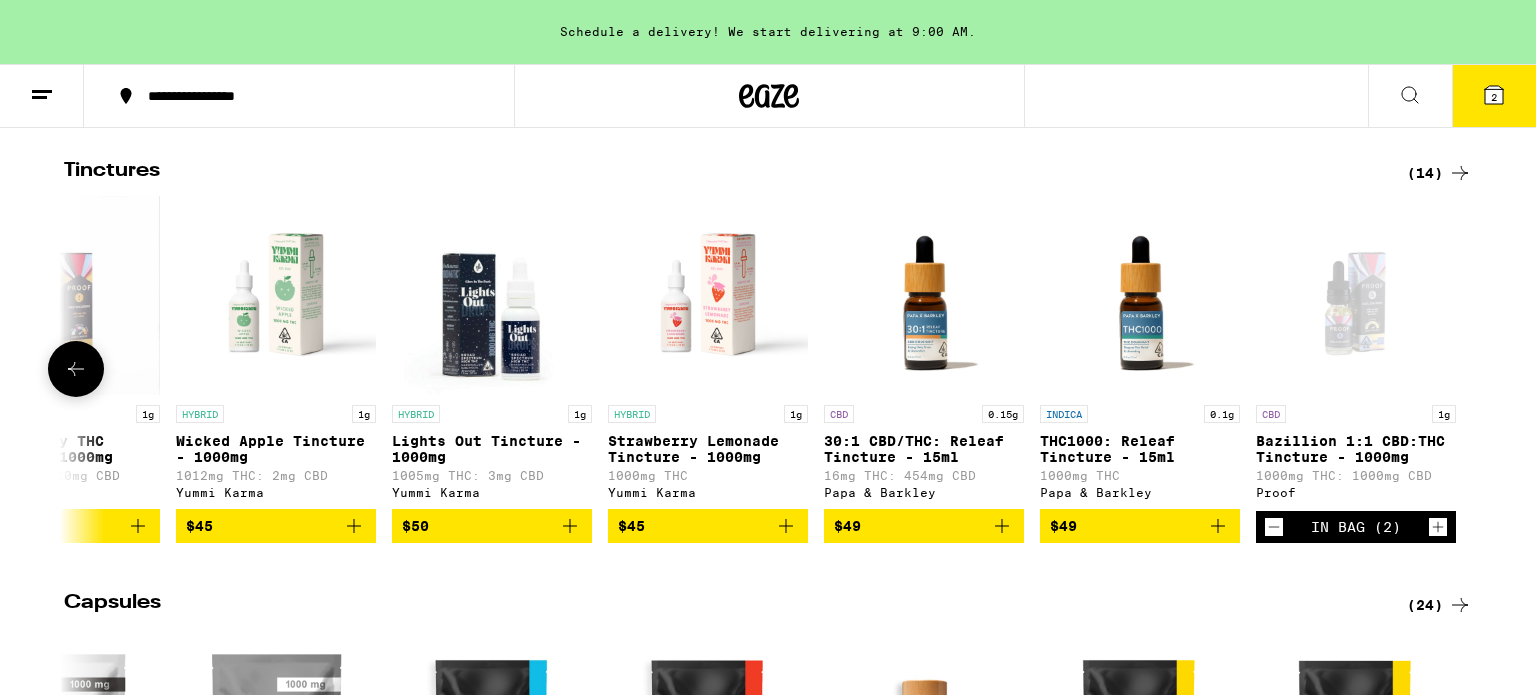 click 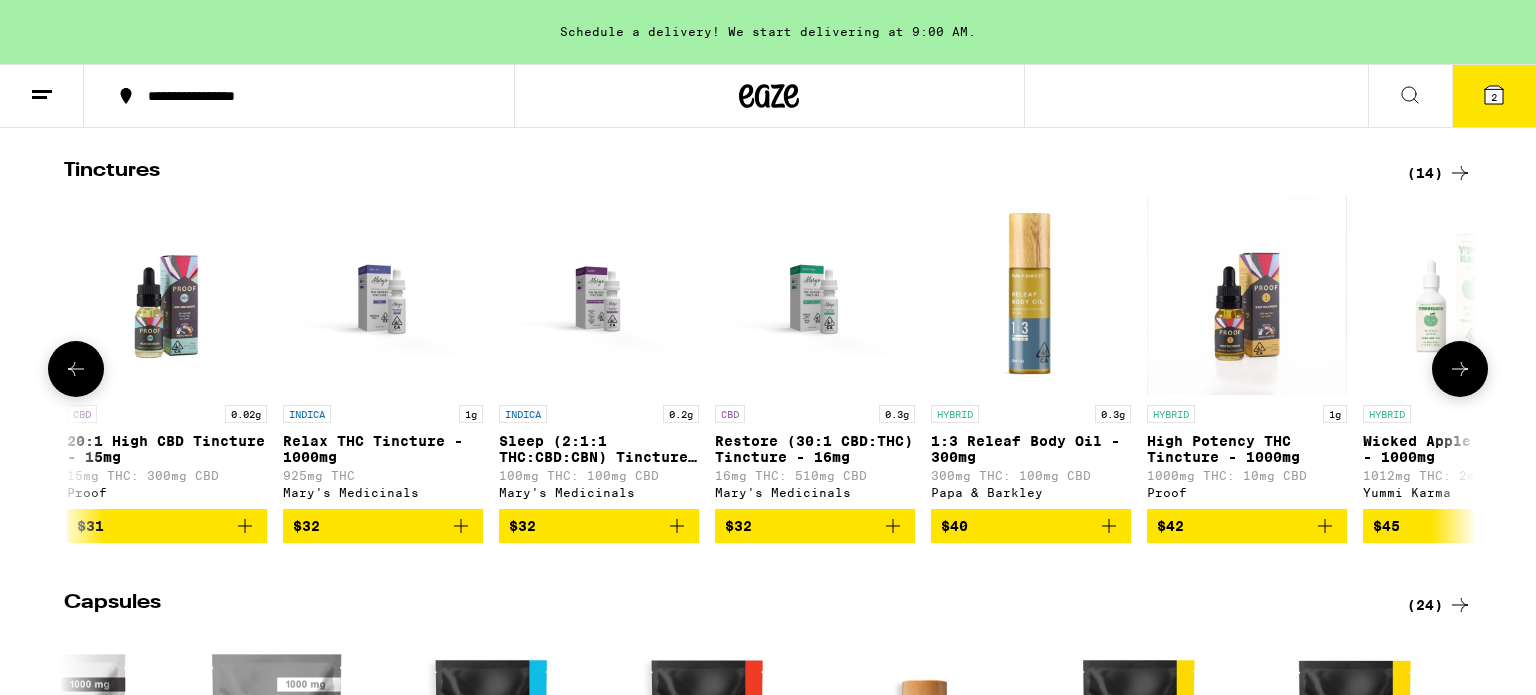 scroll, scrollTop: 0, scrollLeft: 426, axis: horizontal 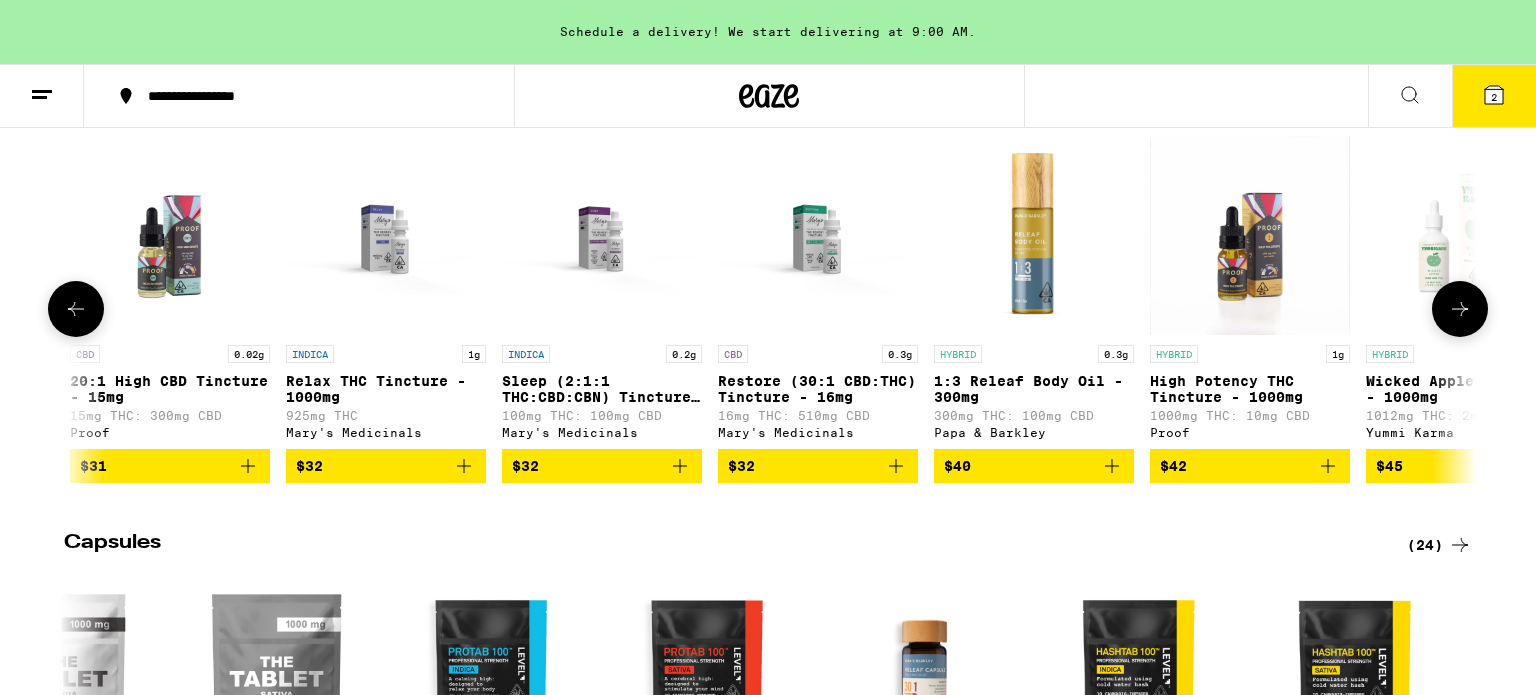 click 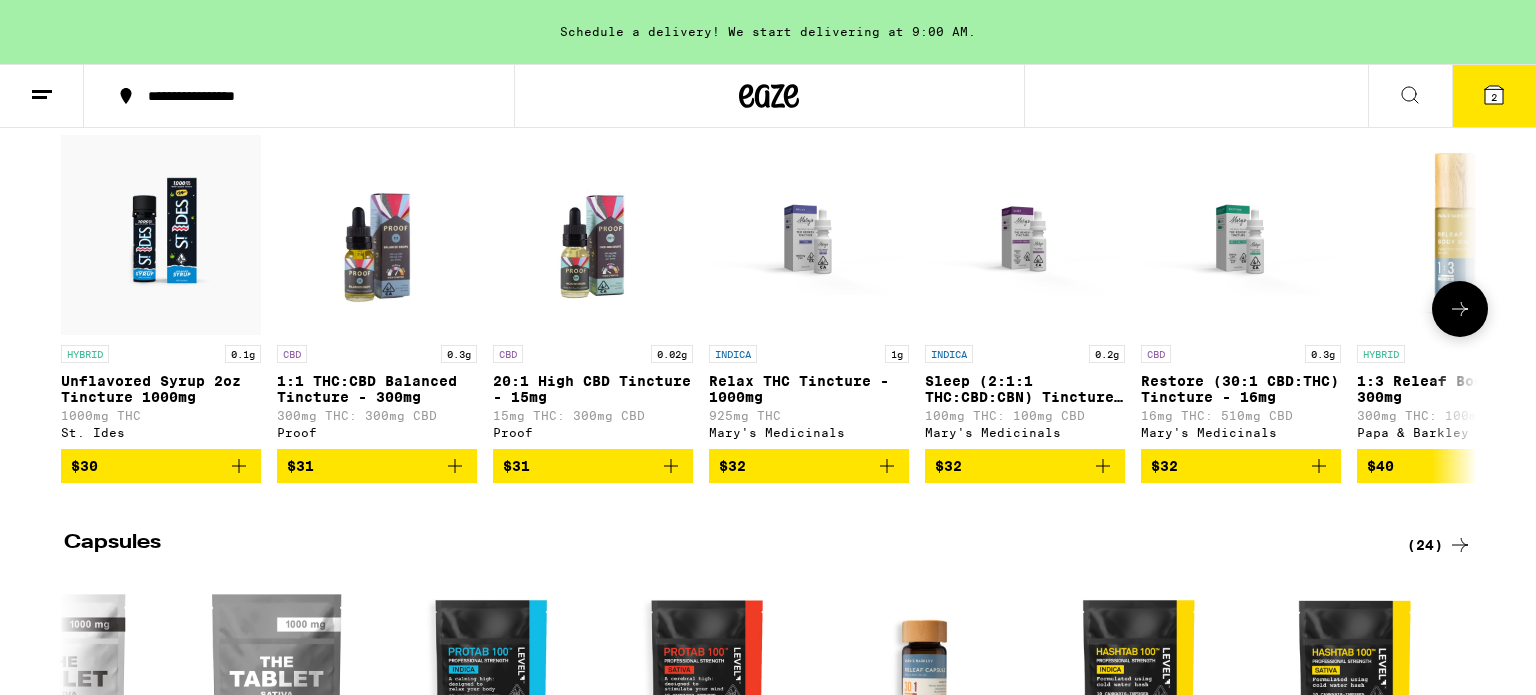 scroll, scrollTop: 0, scrollLeft: 0, axis: both 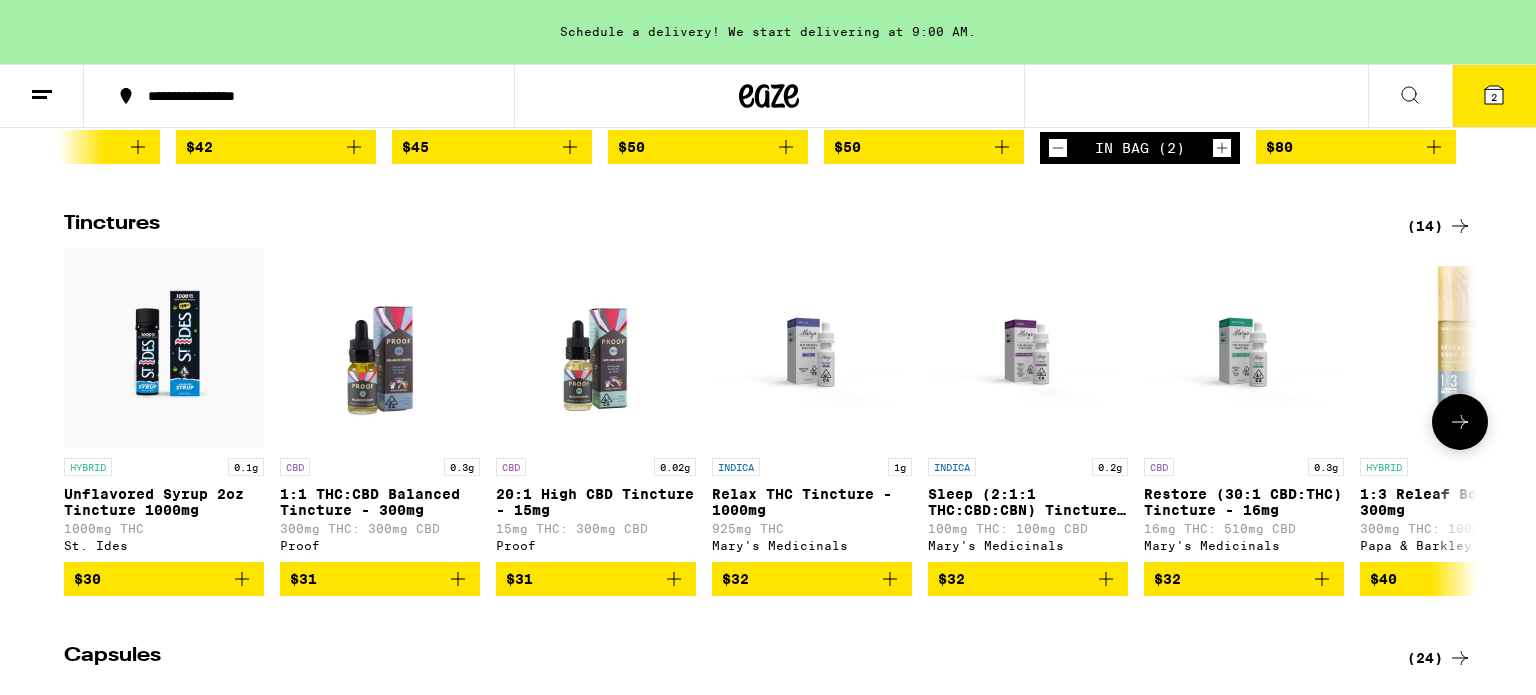 click on "$32" at bounding box center [812, 579] 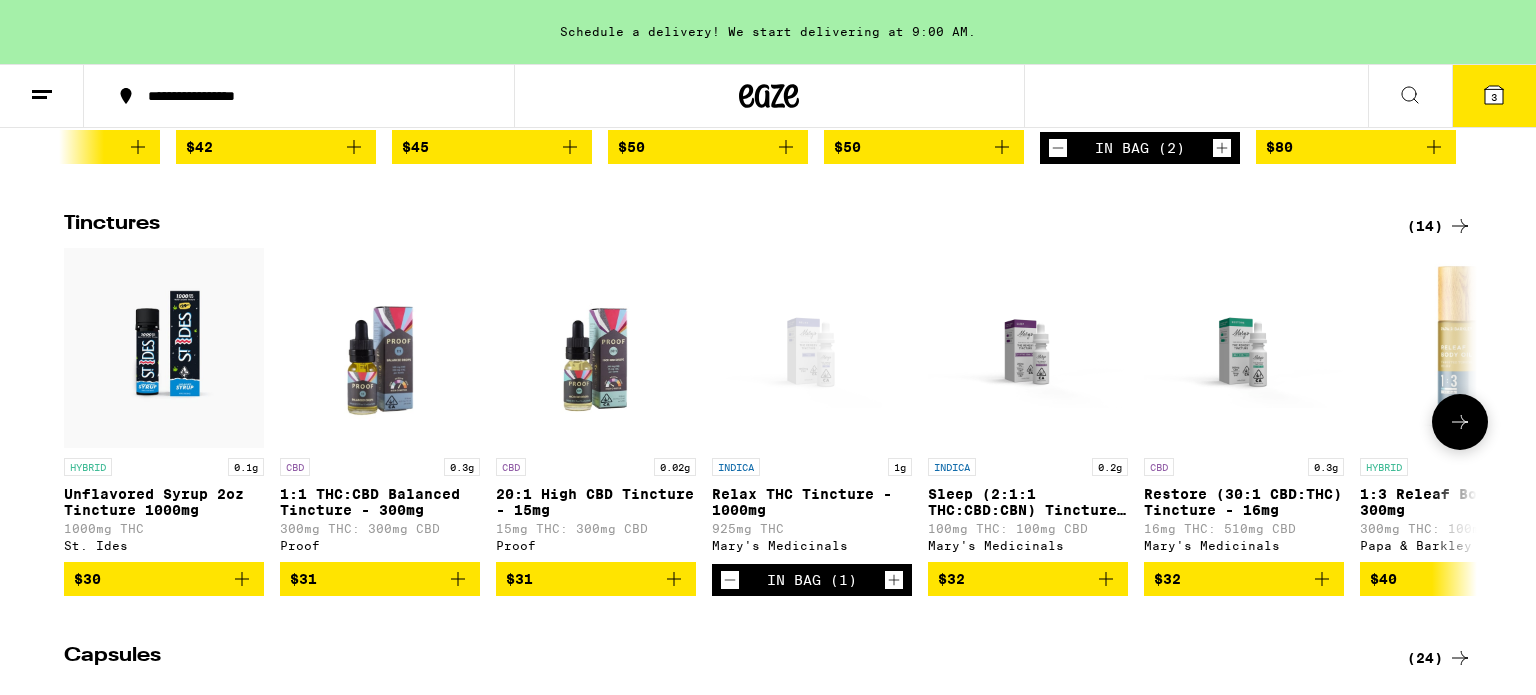 click on "$30" at bounding box center [164, 579] 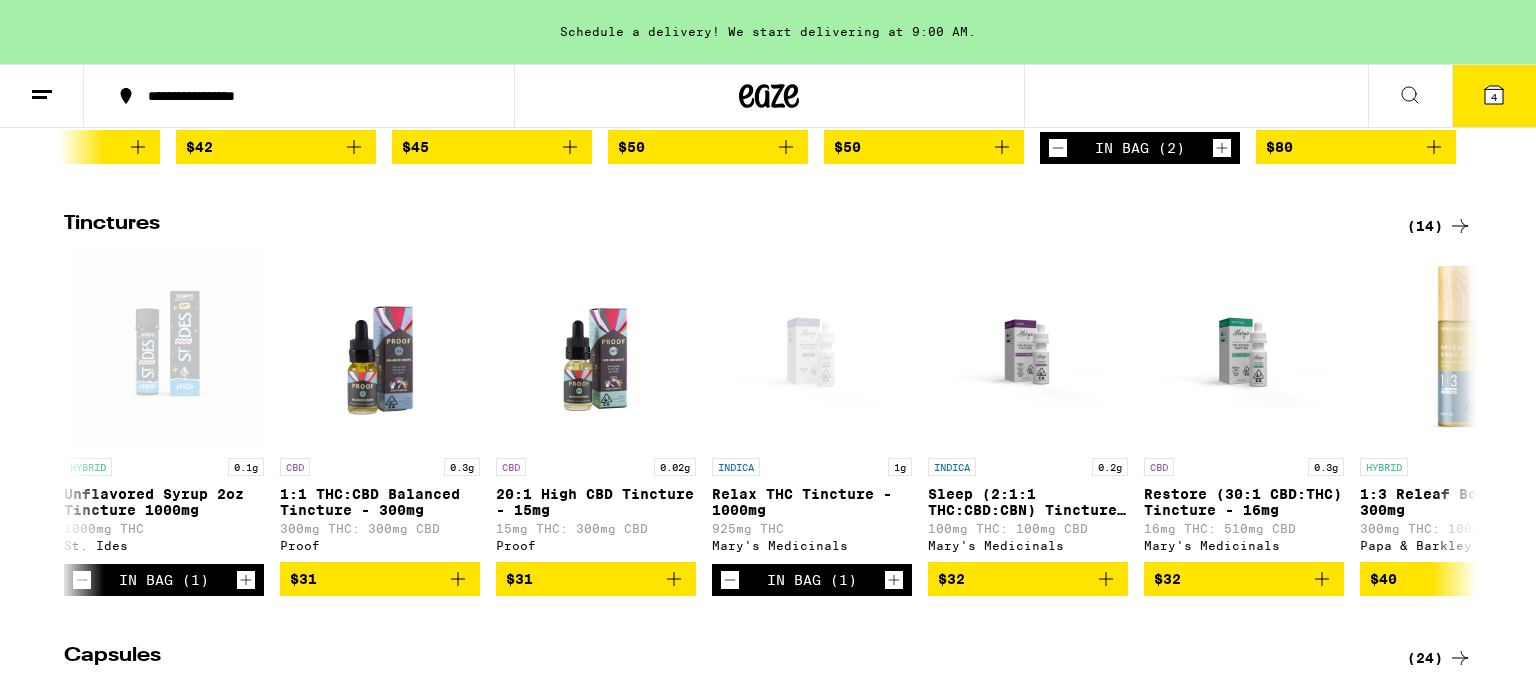scroll, scrollTop: 0, scrollLeft: 0, axis: both 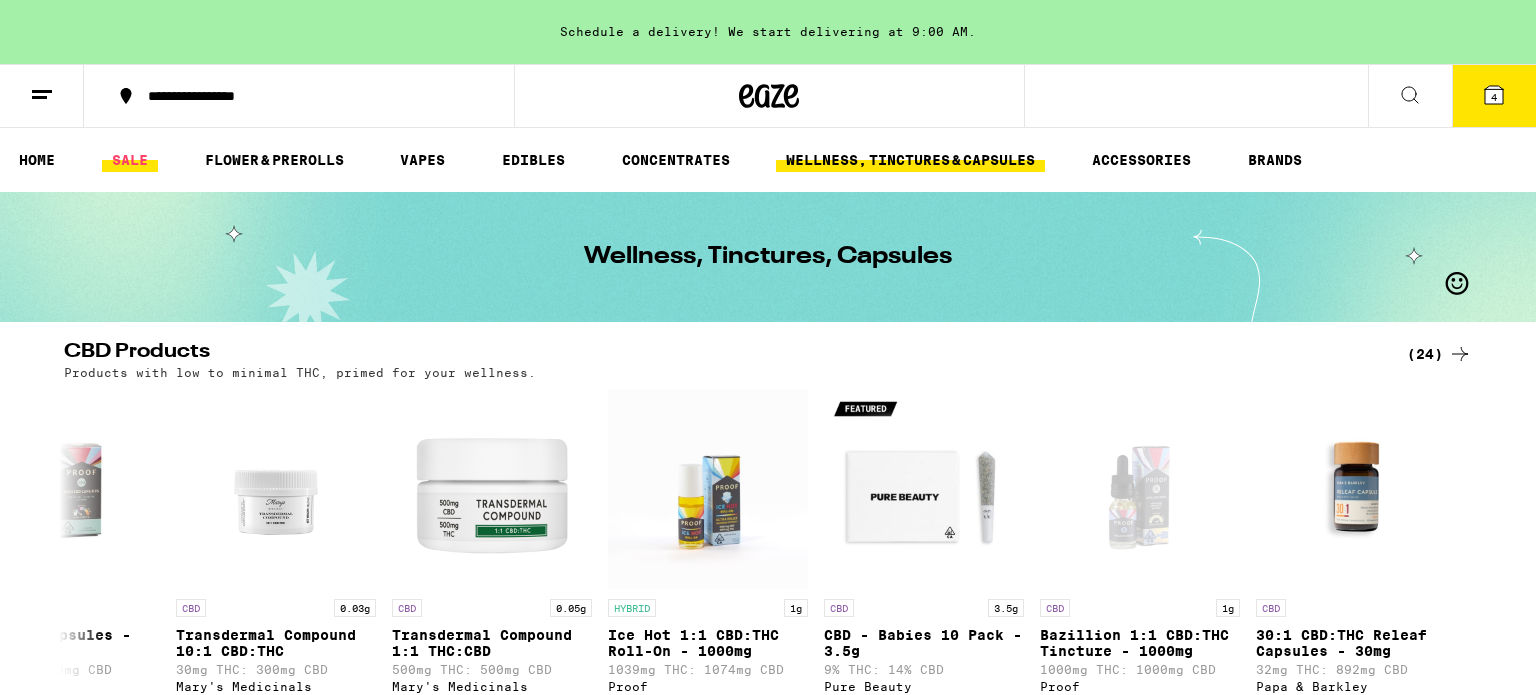 click on "SALE" at bounding box center [130, 160] 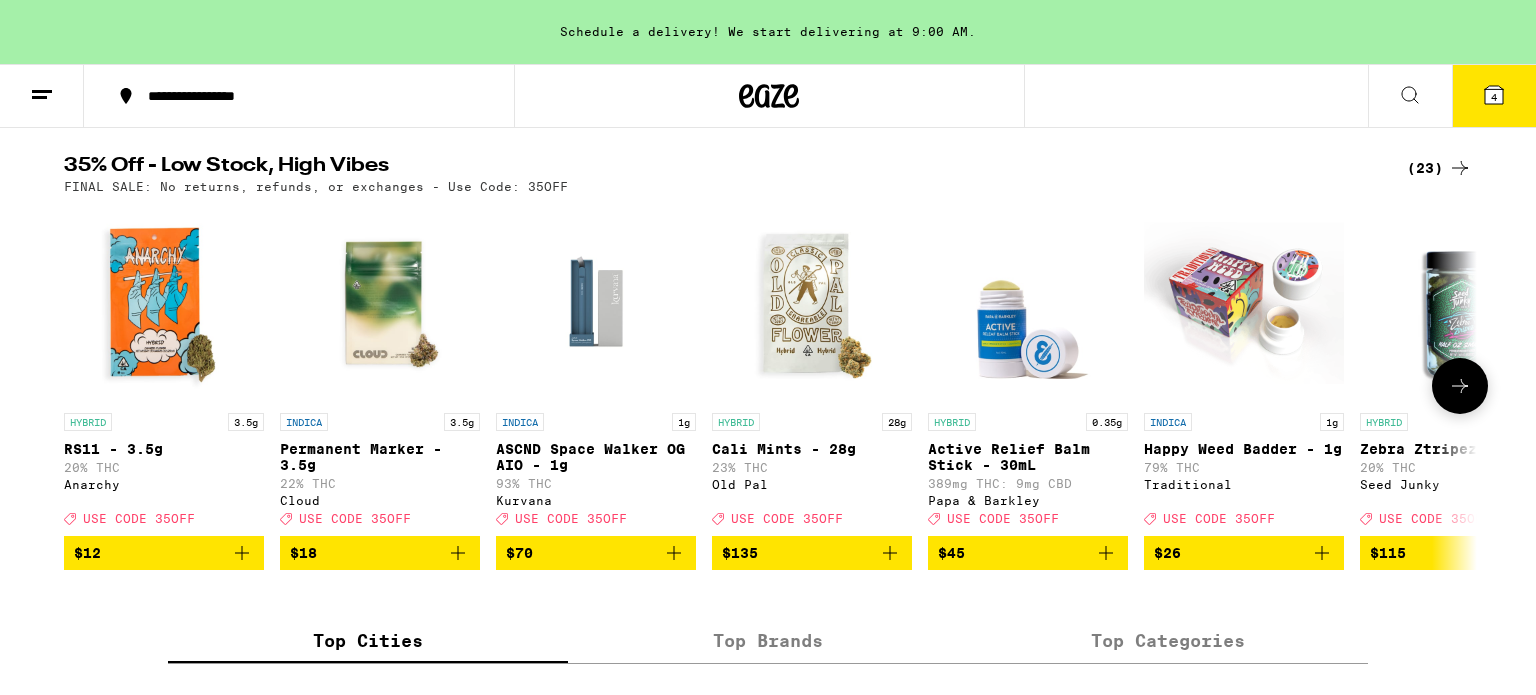scroll, scrollTop: 648, scrollLeft: 0, axis: vertical 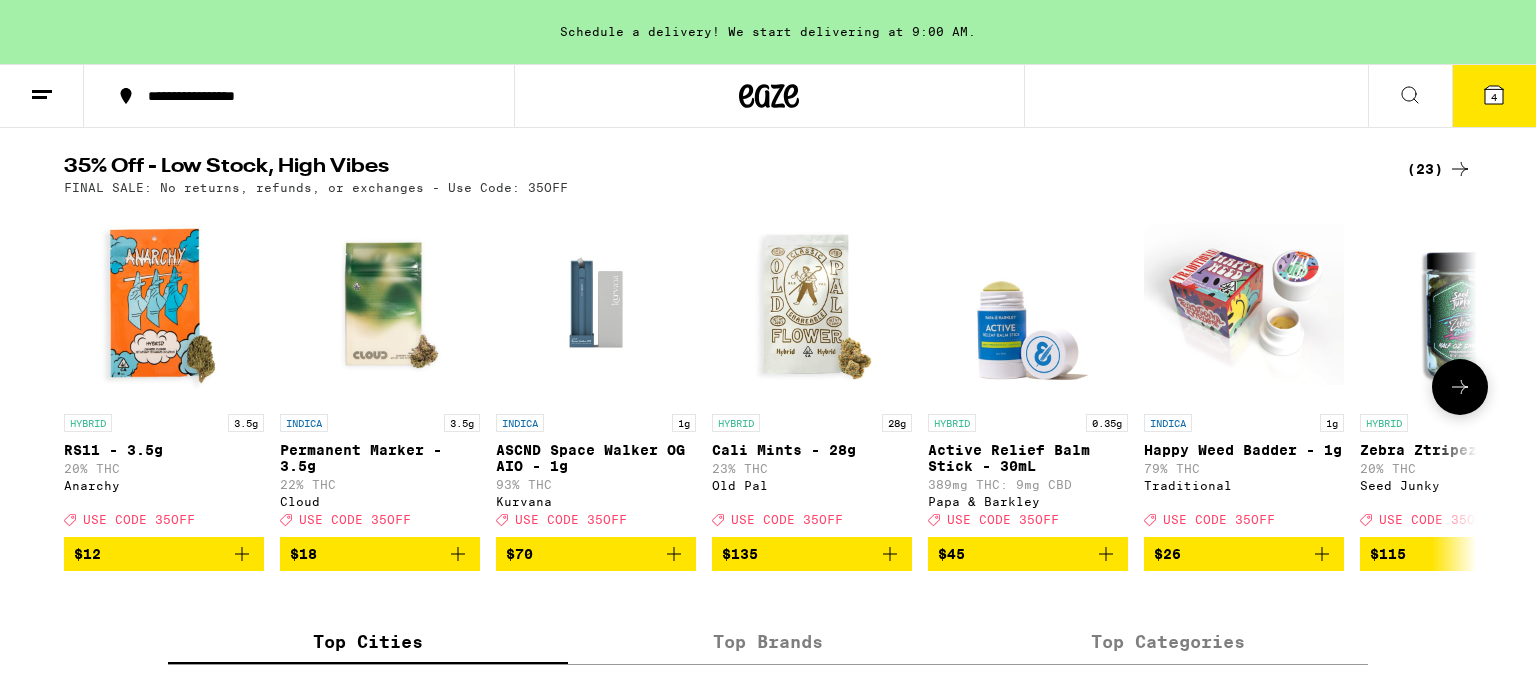 click 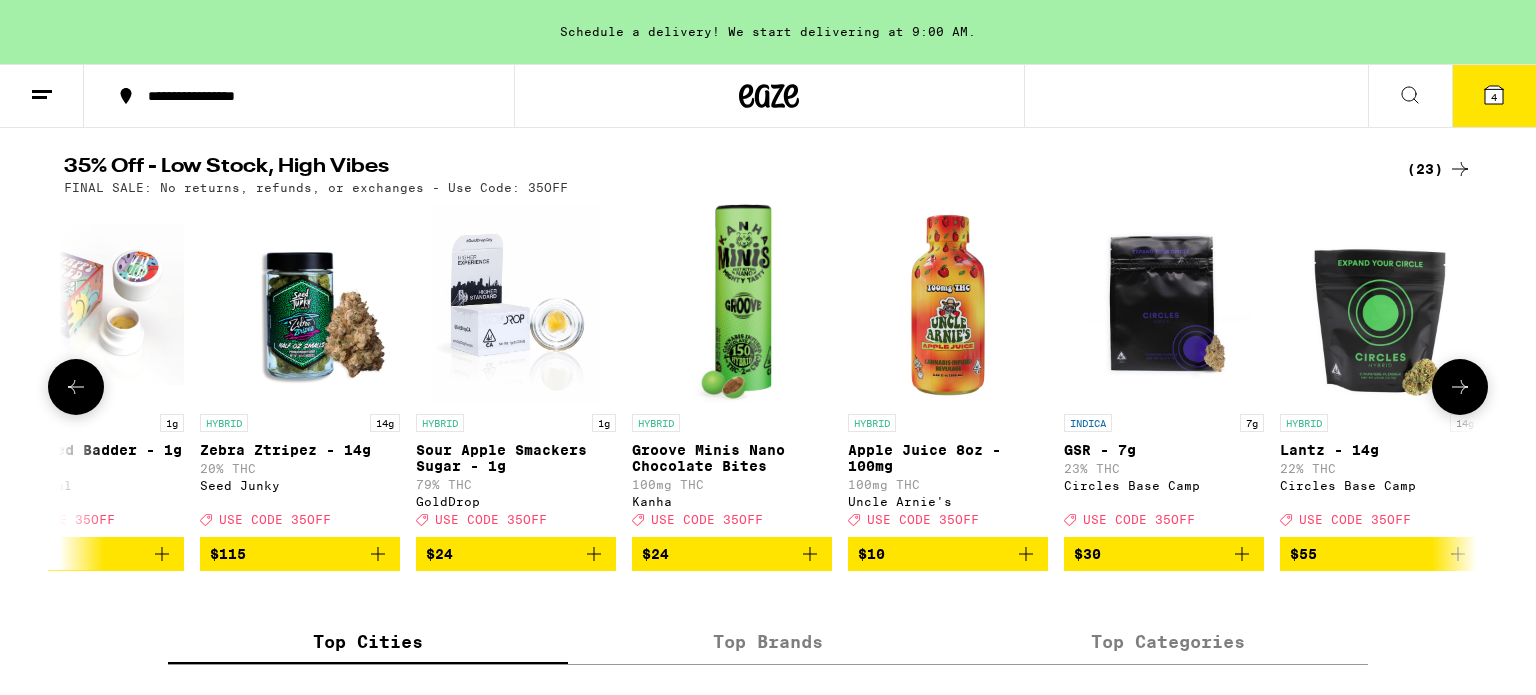 scroll, scrollTop: 0, scrollLeft: 1190, axis: horizontal 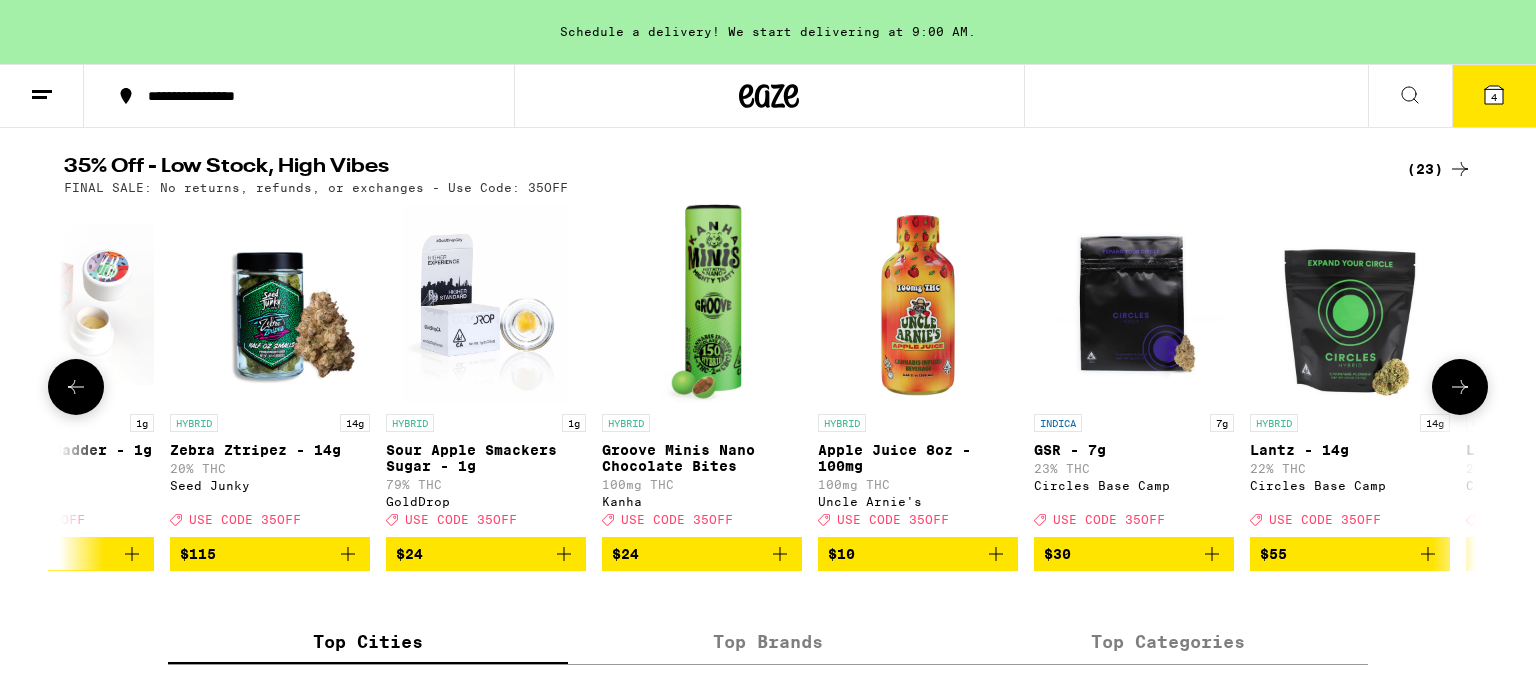 click 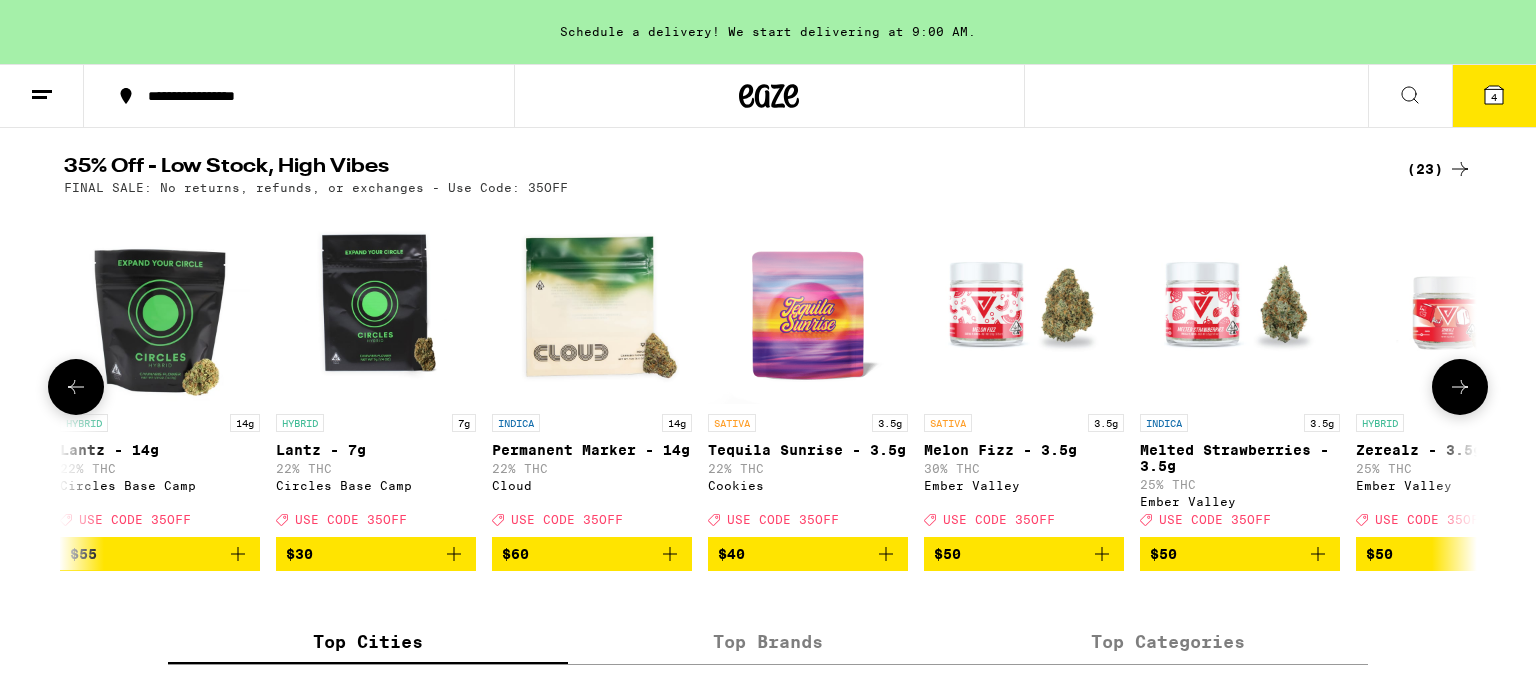 scroll, scrollTop: 0, scrollLeft: 2380, axis: horizontal 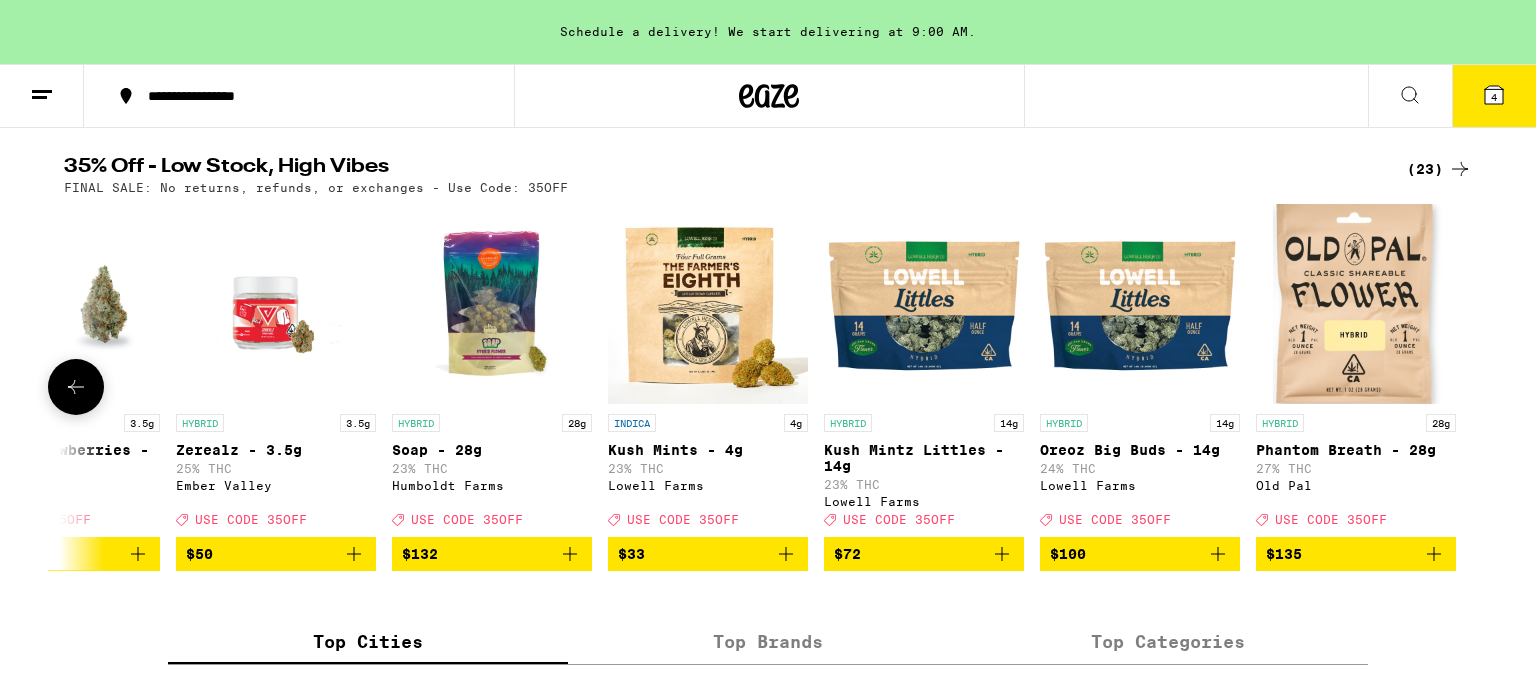 click at bounding box center (1460, 387) 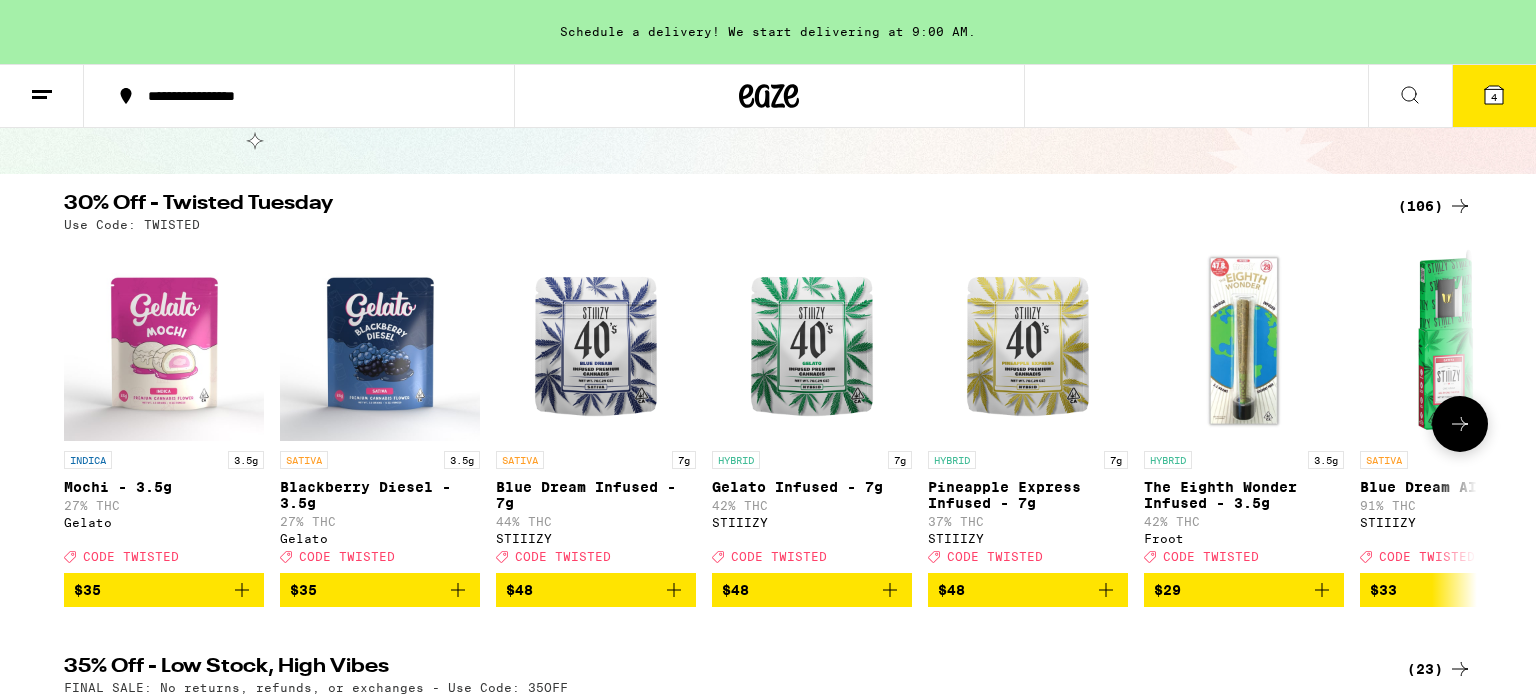 scroll, scrollTop: 143, scrollLeft: 0, axis: vertical 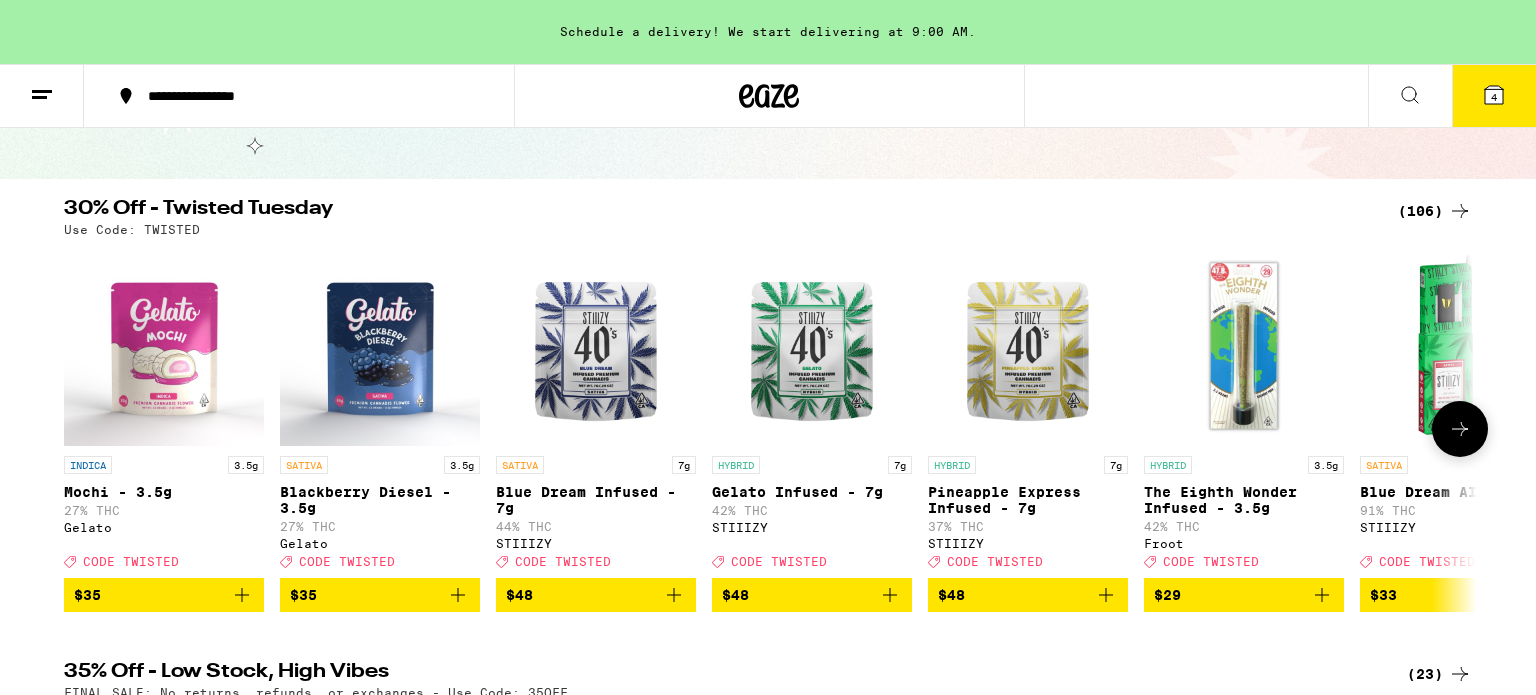 click 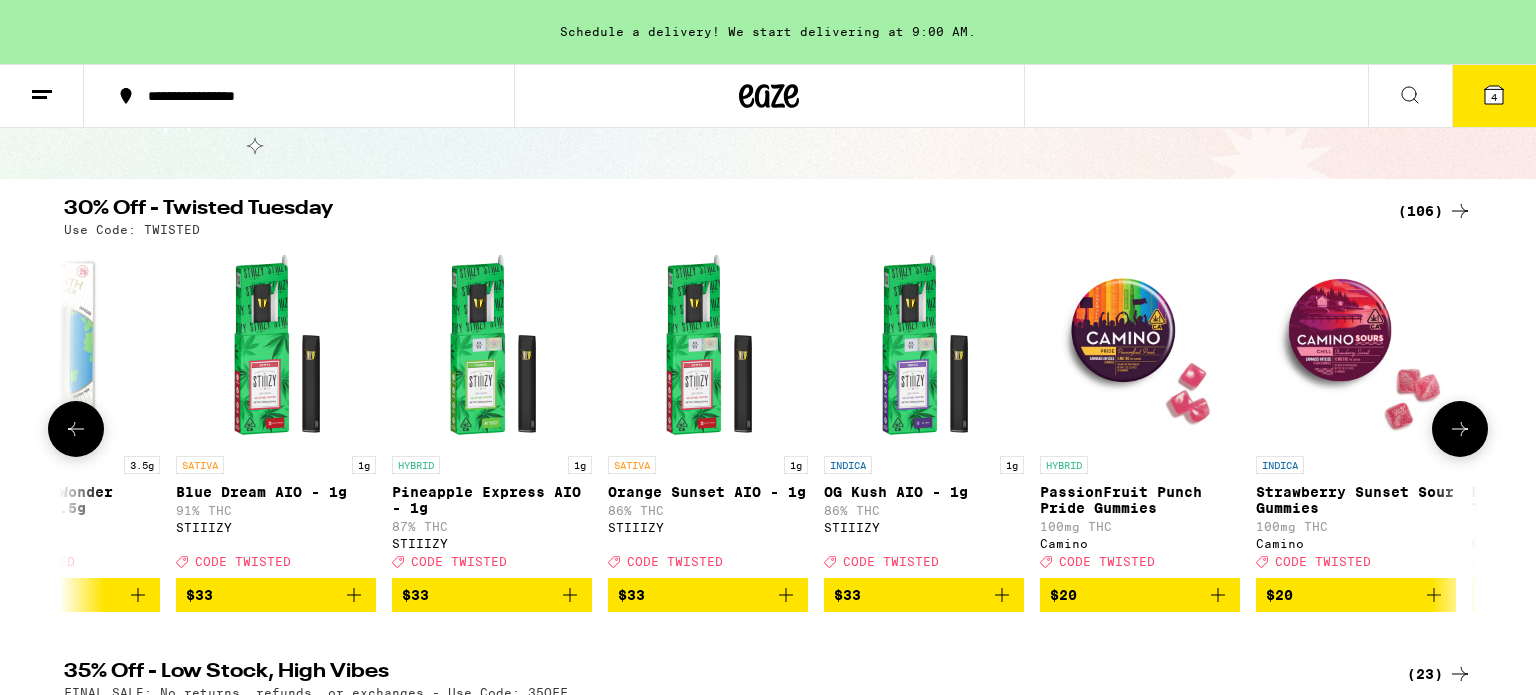scroll, scrollTop: 0, scrollLeft: 1190, axis: horizontal 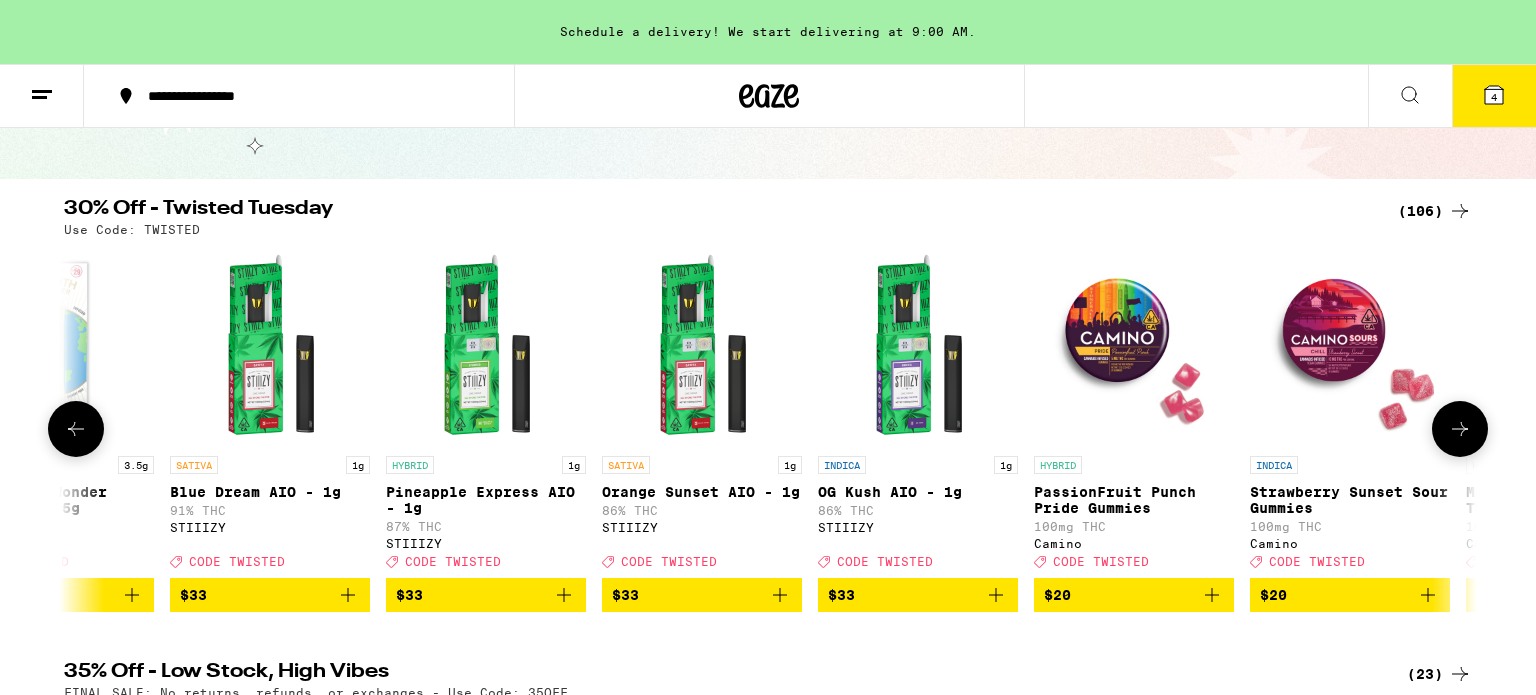 click 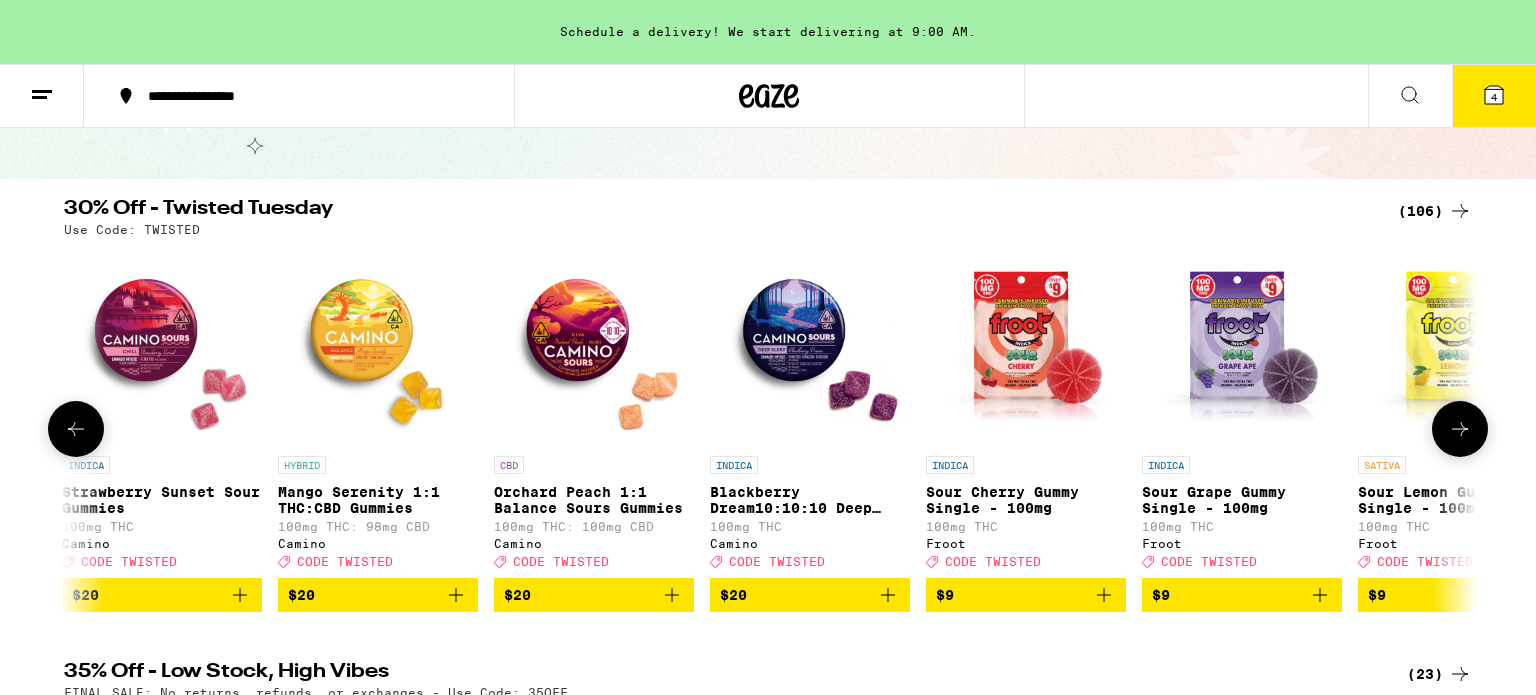 scroll, scrollTop: 0, scrollLeft: 2380, axis: horizontal 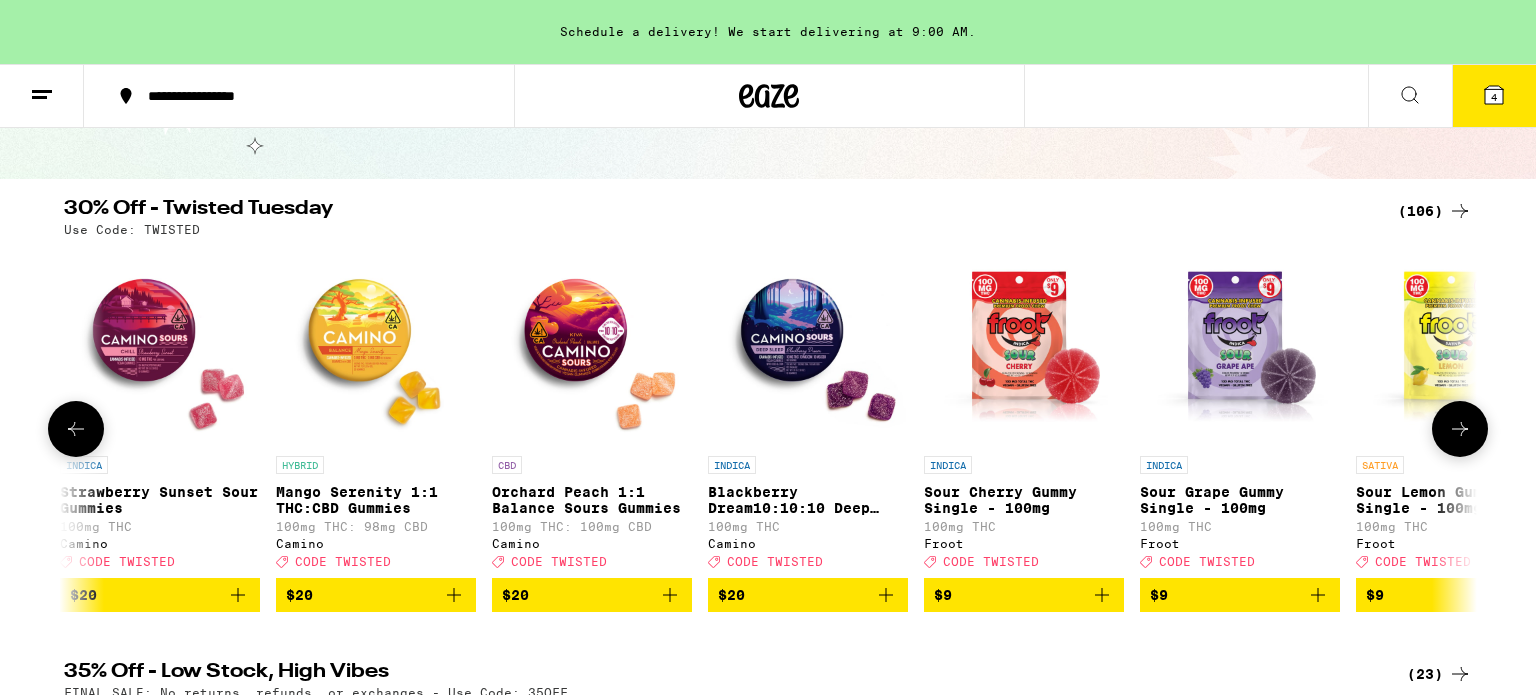 click 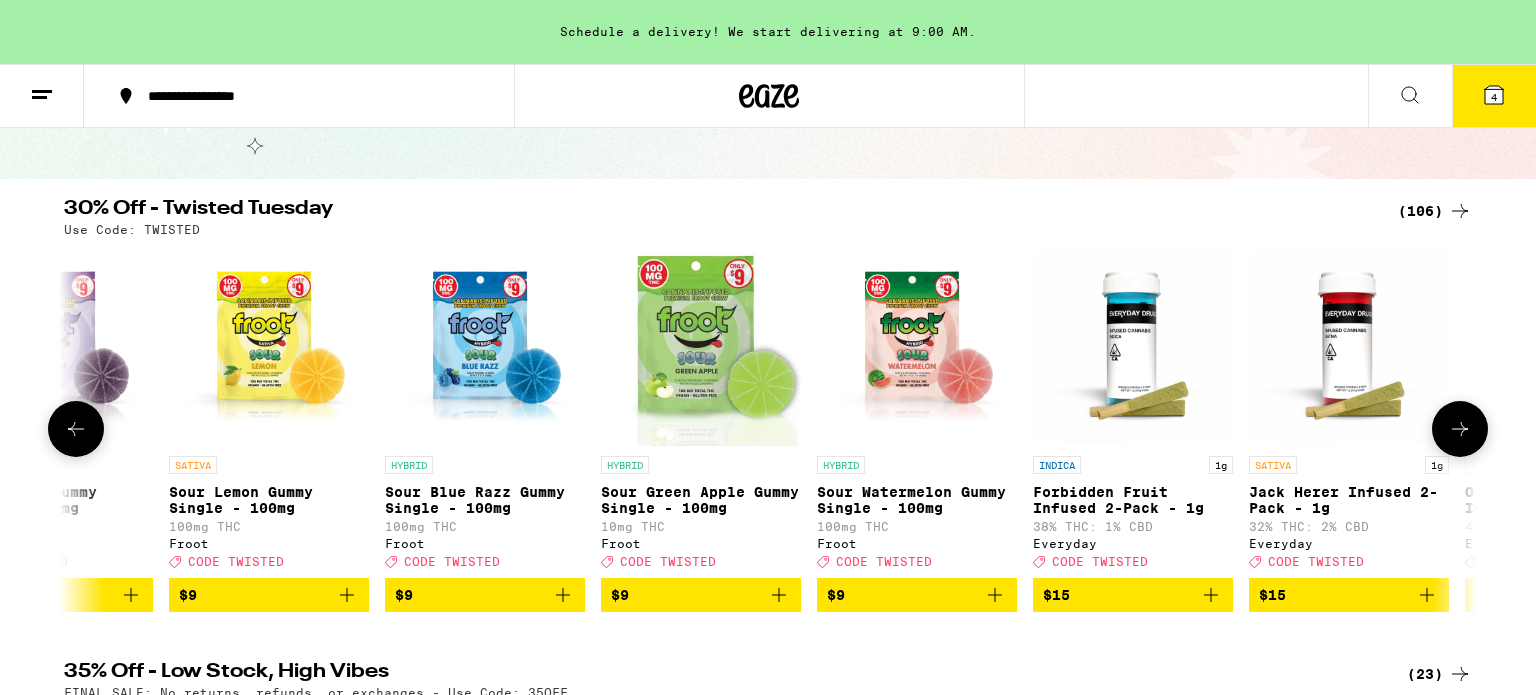 scroll, scrollTop: 0, scrollLeft: 3571, axis: horizontal 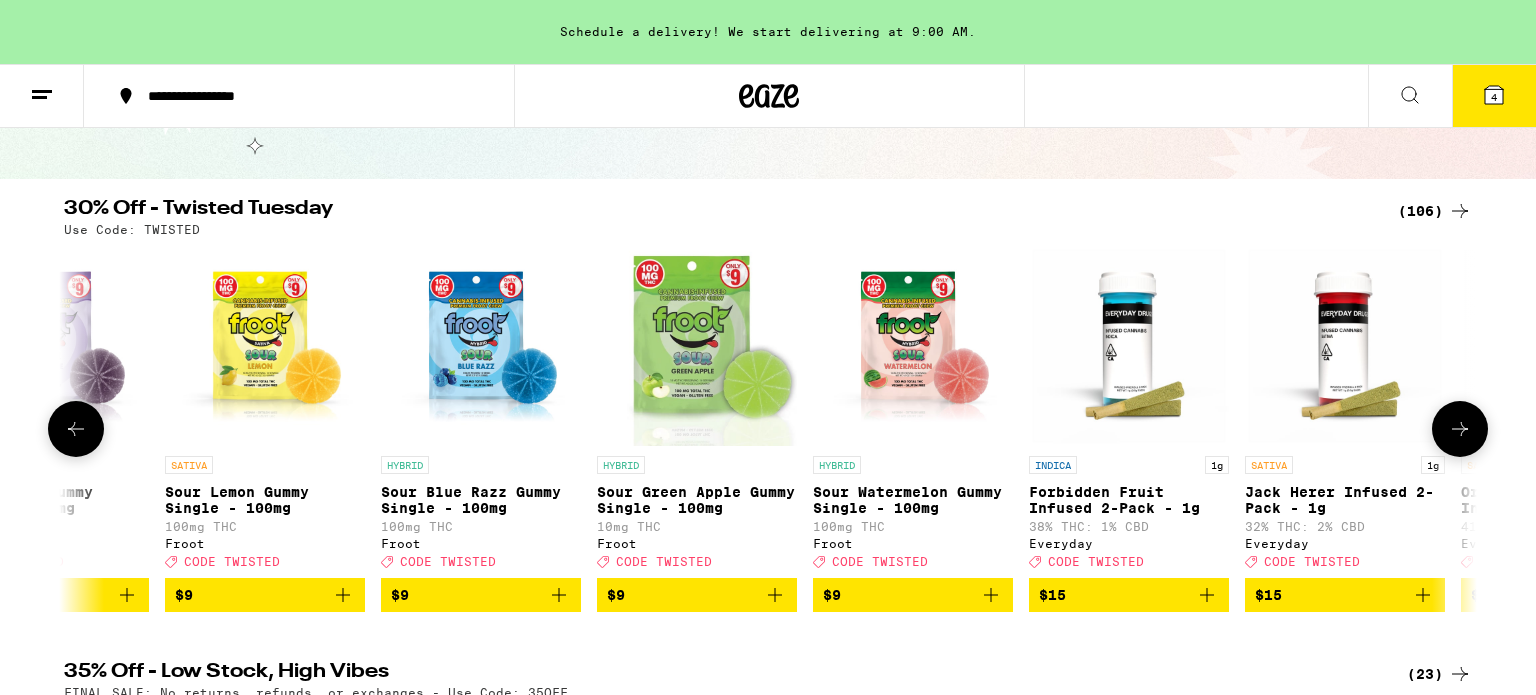 click 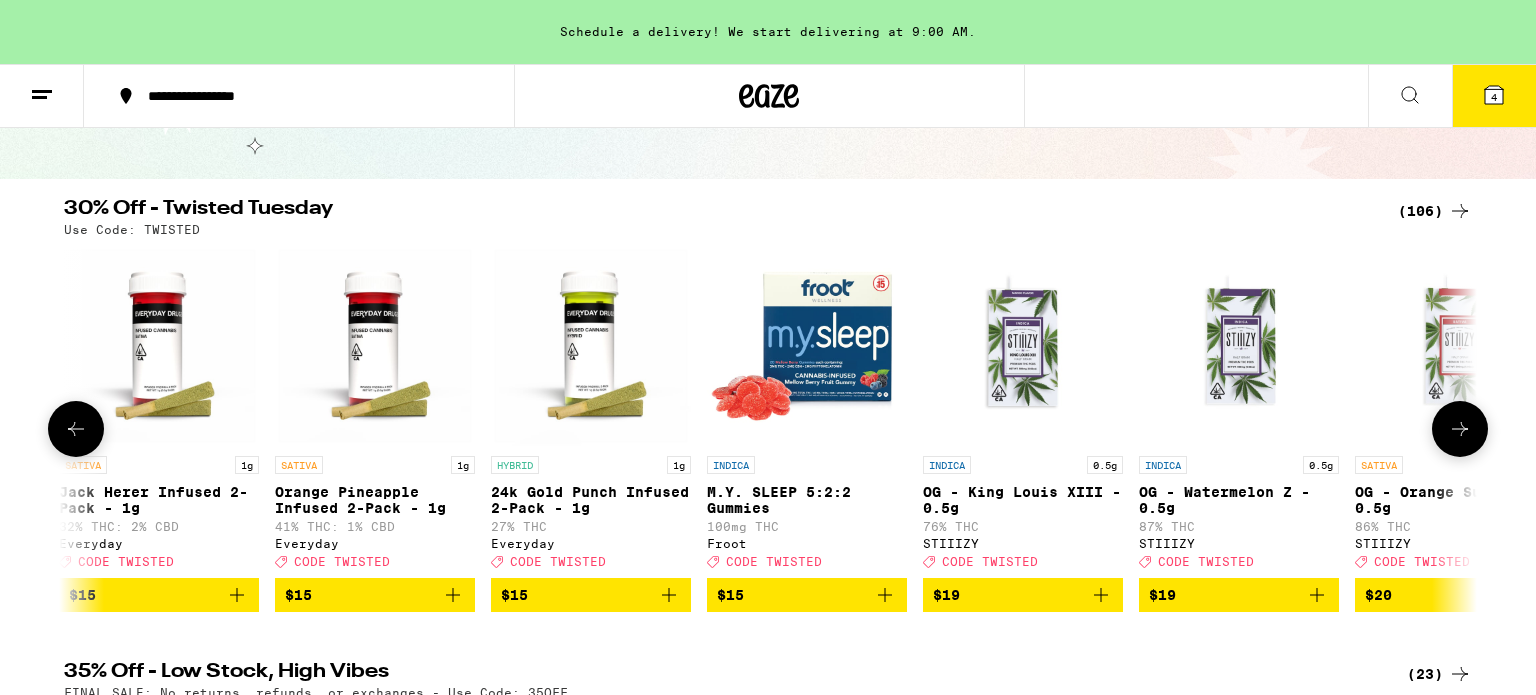 scroll, scrollTop: 0, scrollLeft: 4761, axis: horizontal 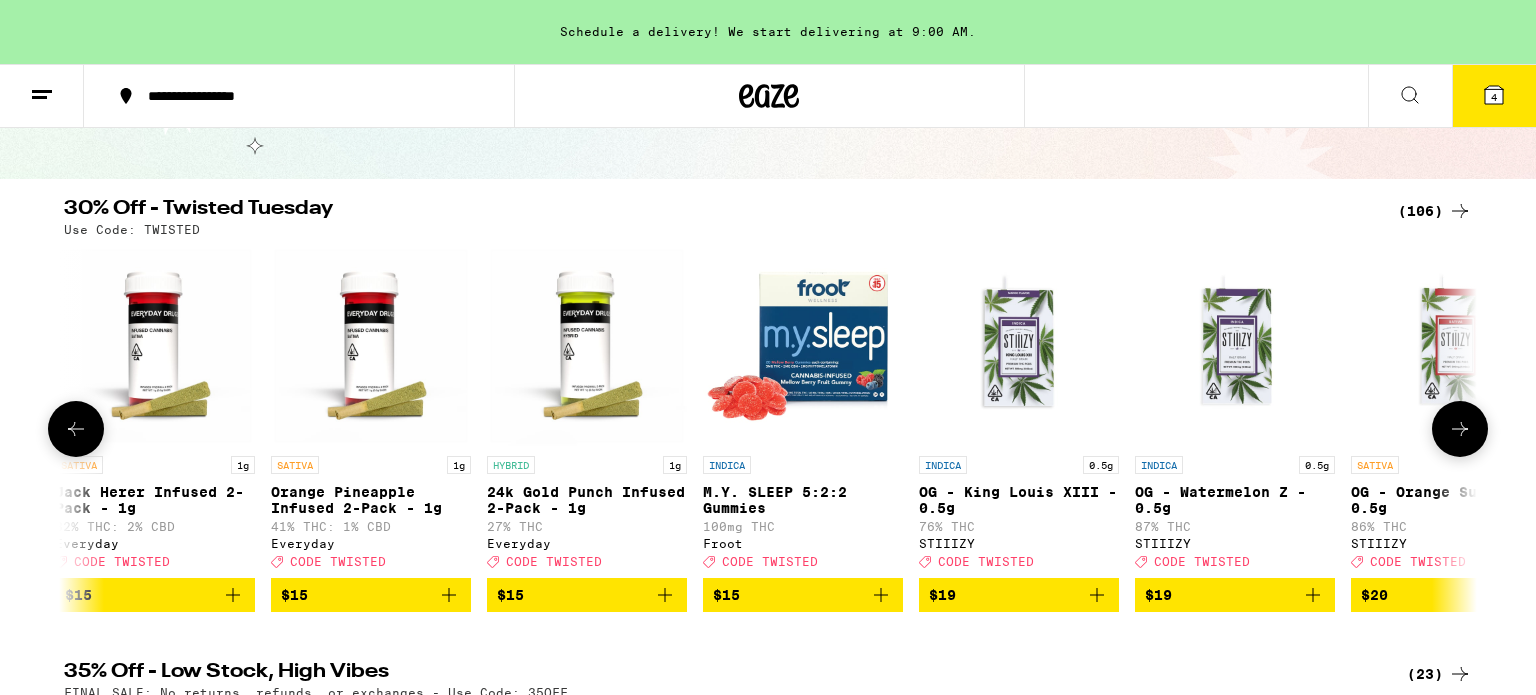 click 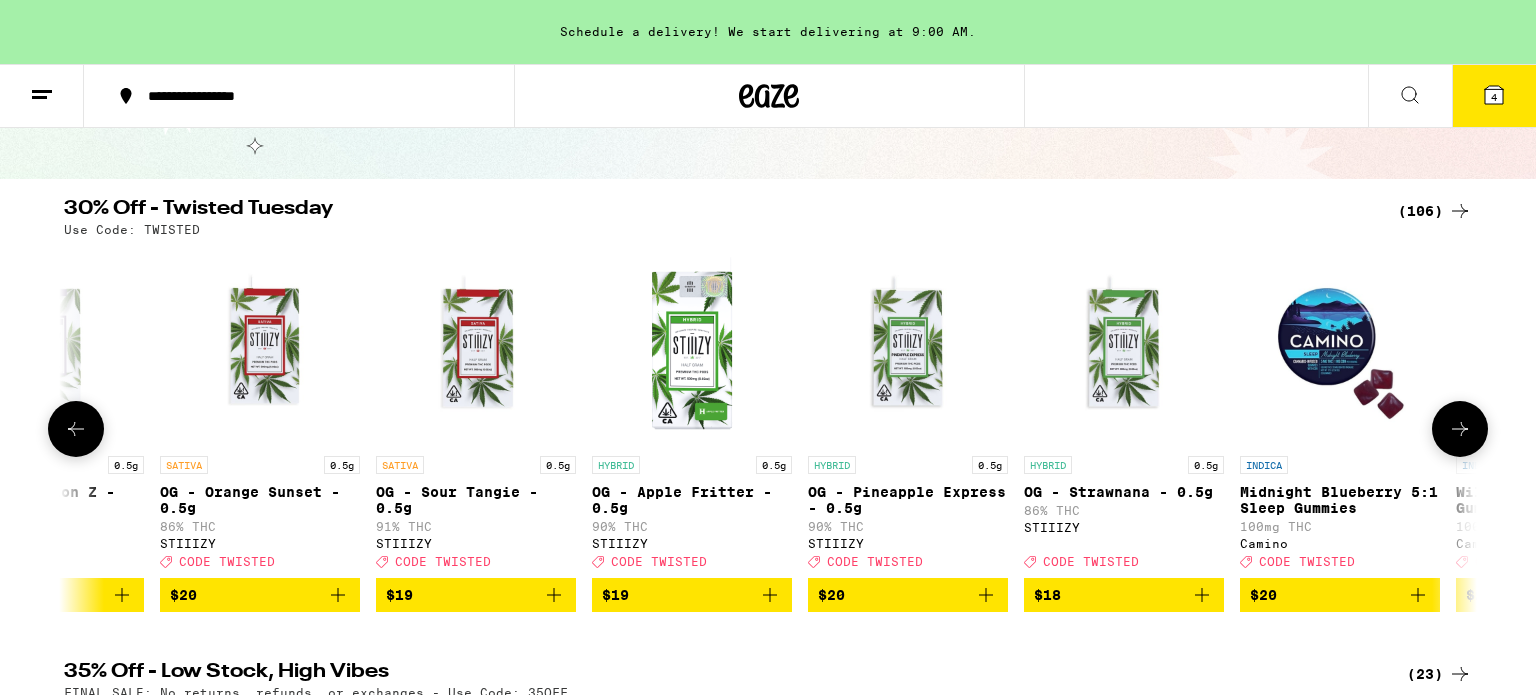 click 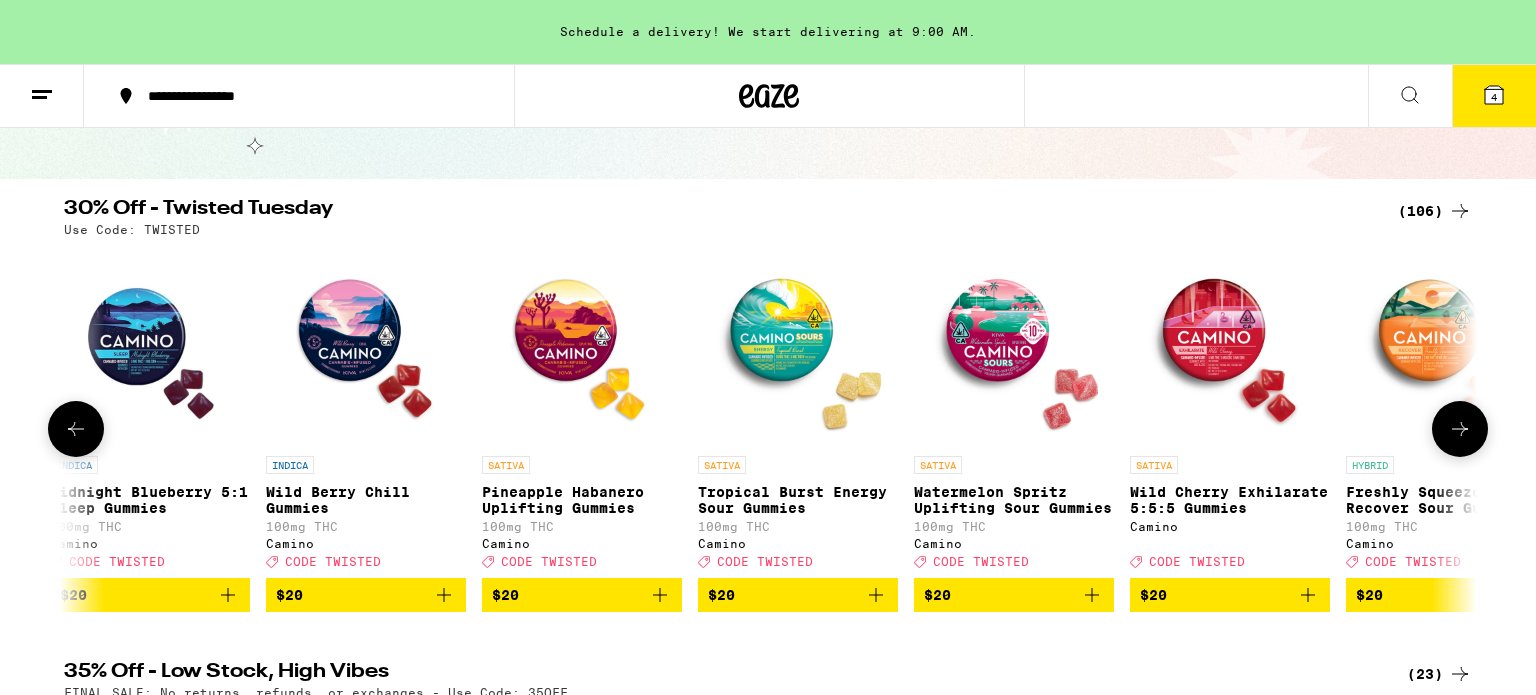 click 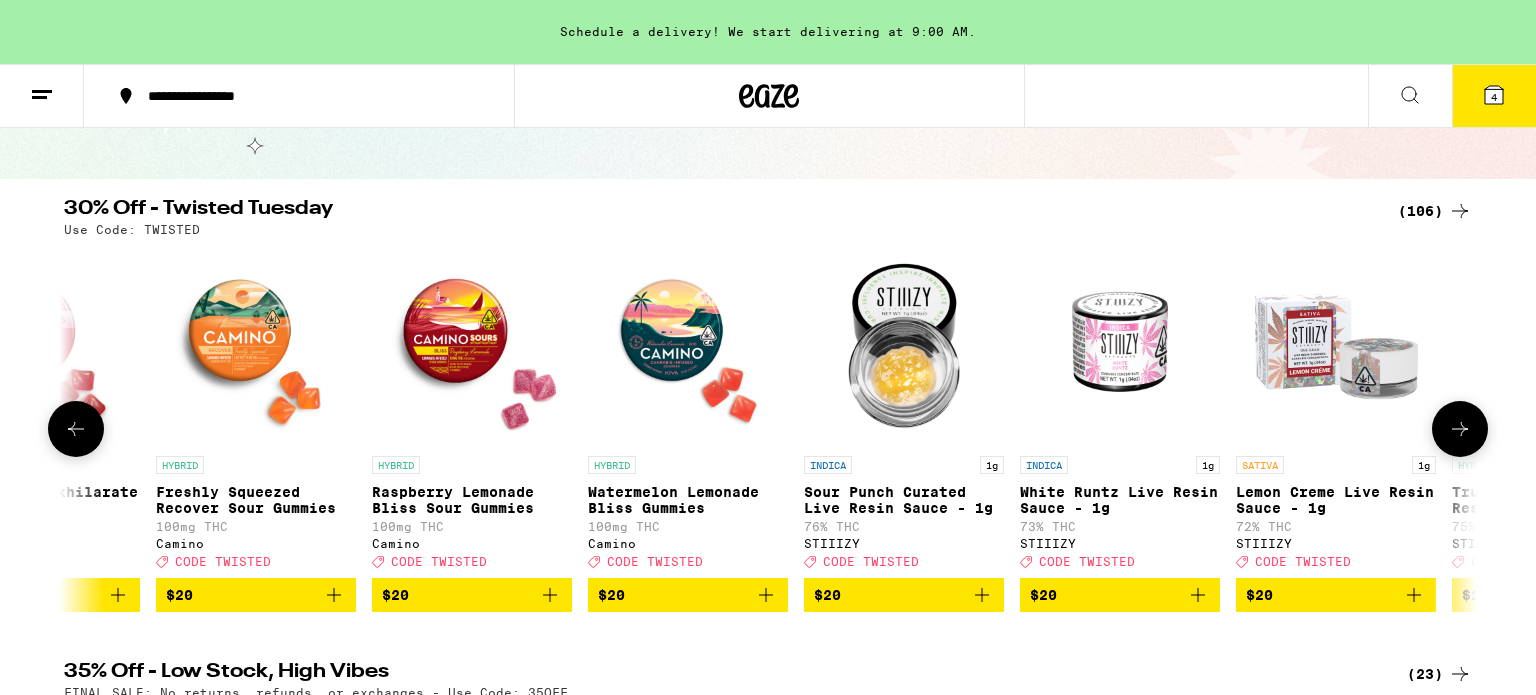 click 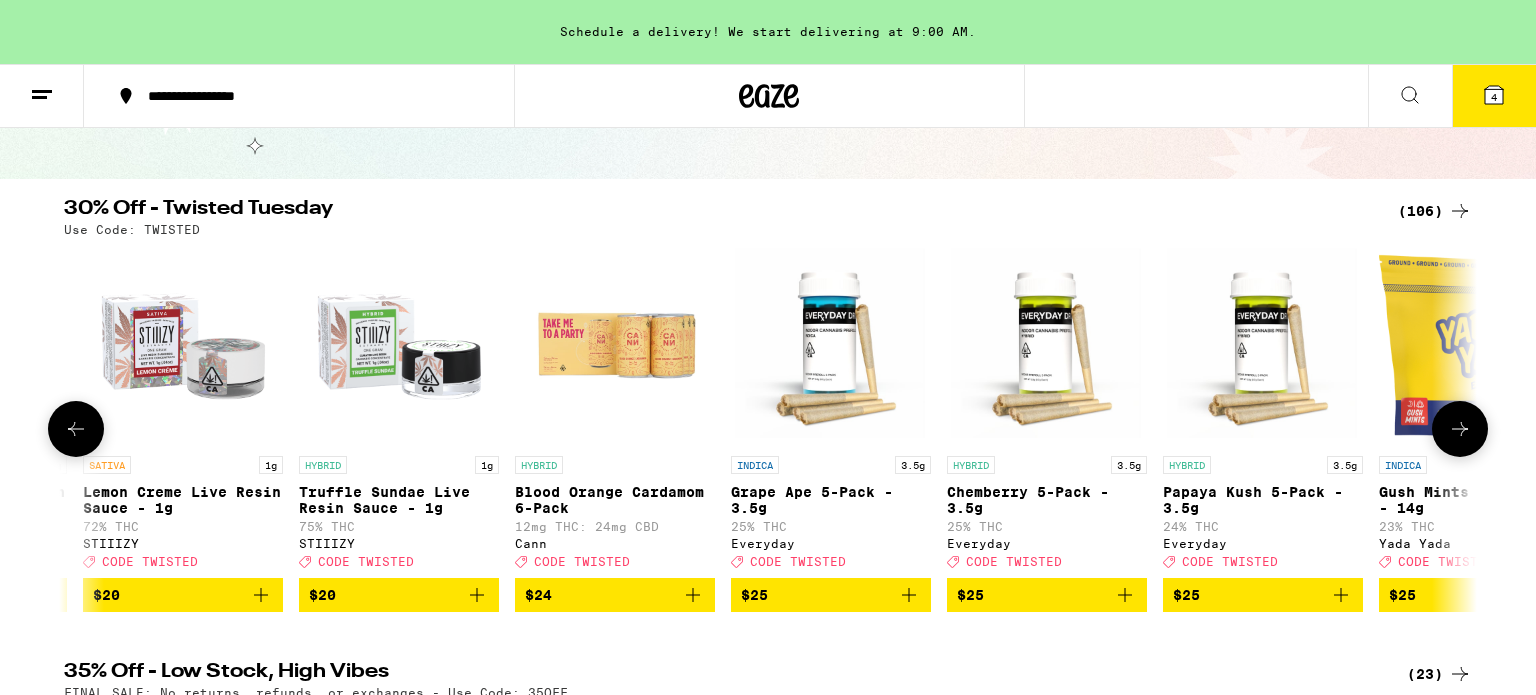 scroll, scrollTop: 0, scrollLeft: 9523, axis: horizontal 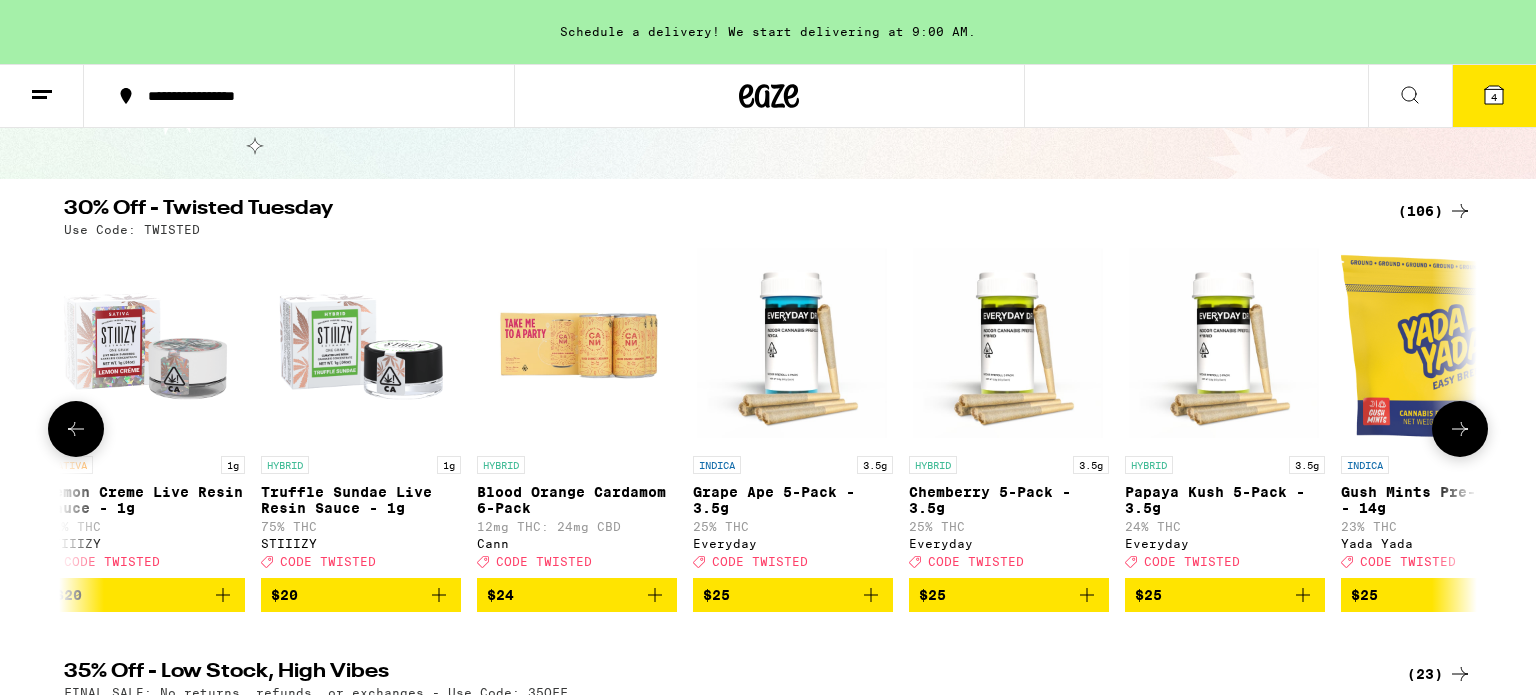 click 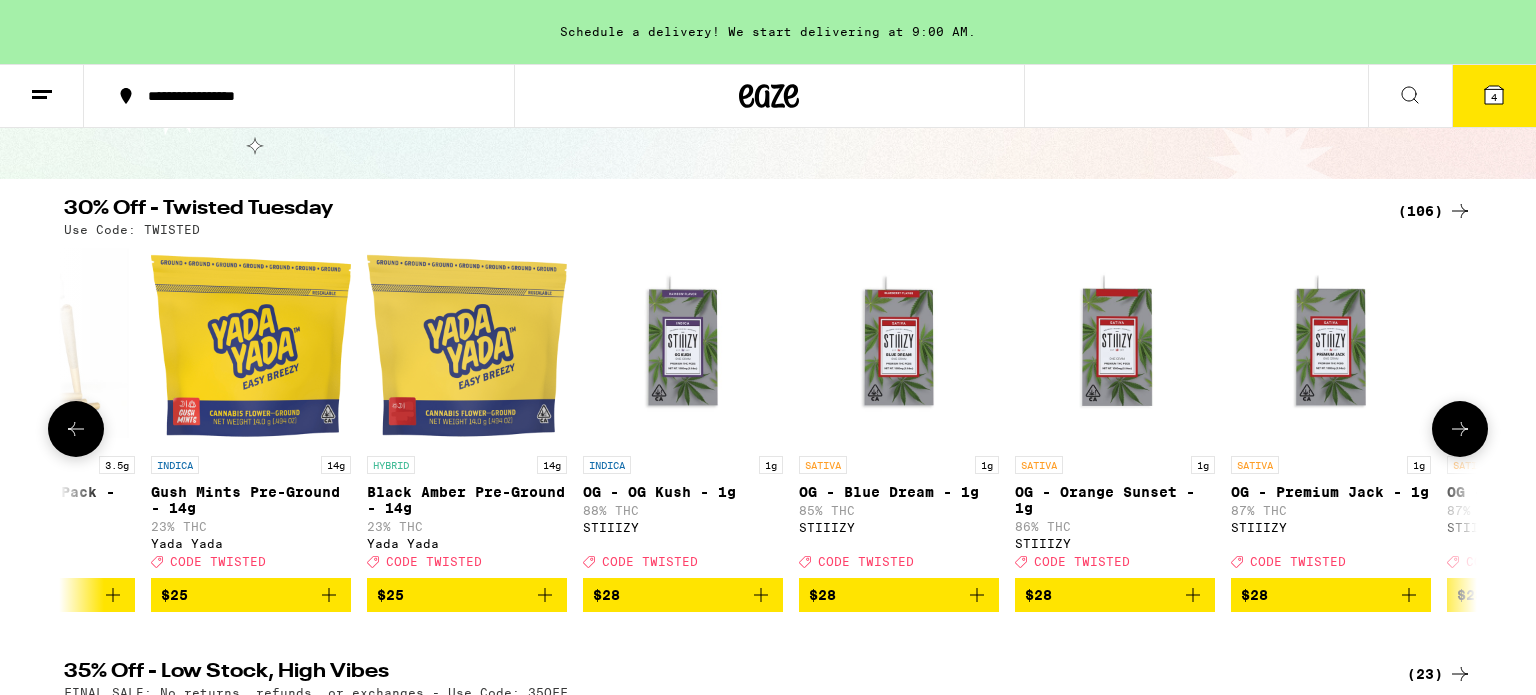 click 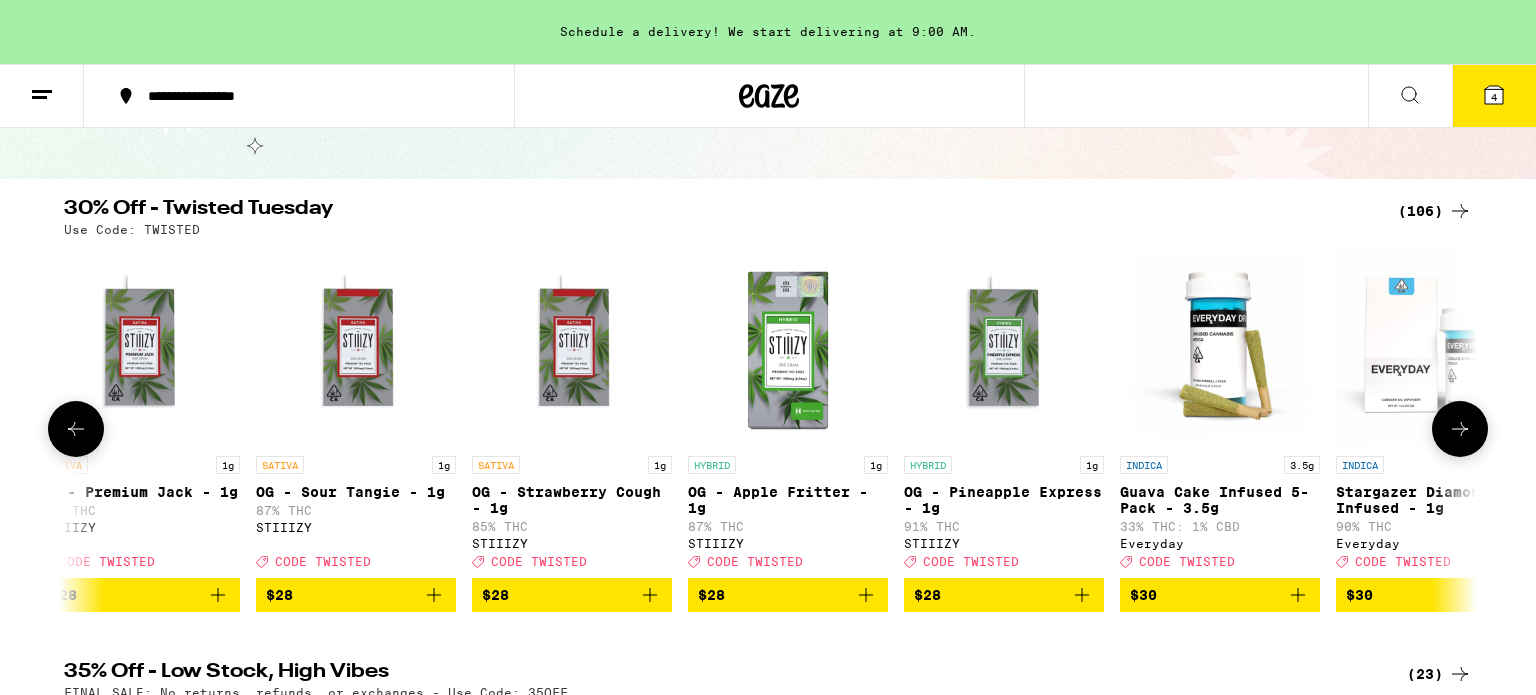 click 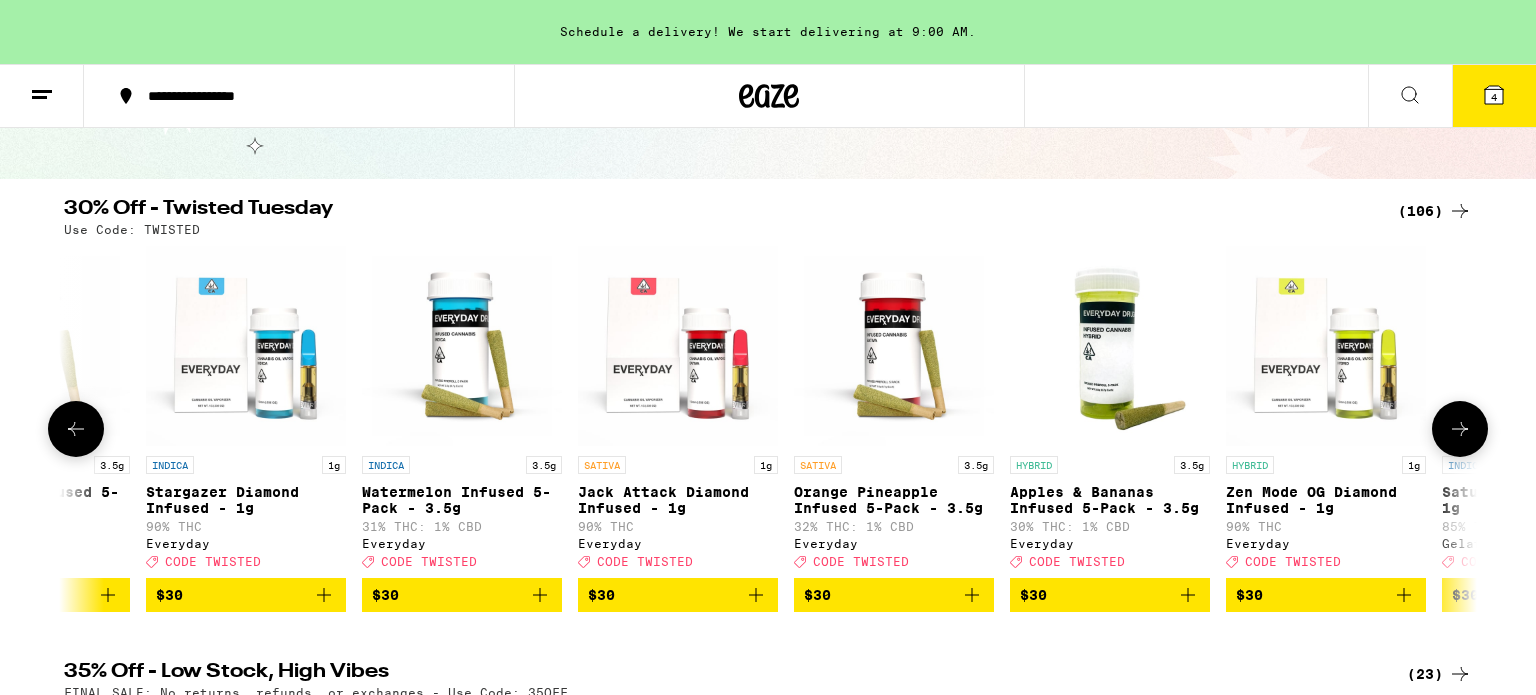 click 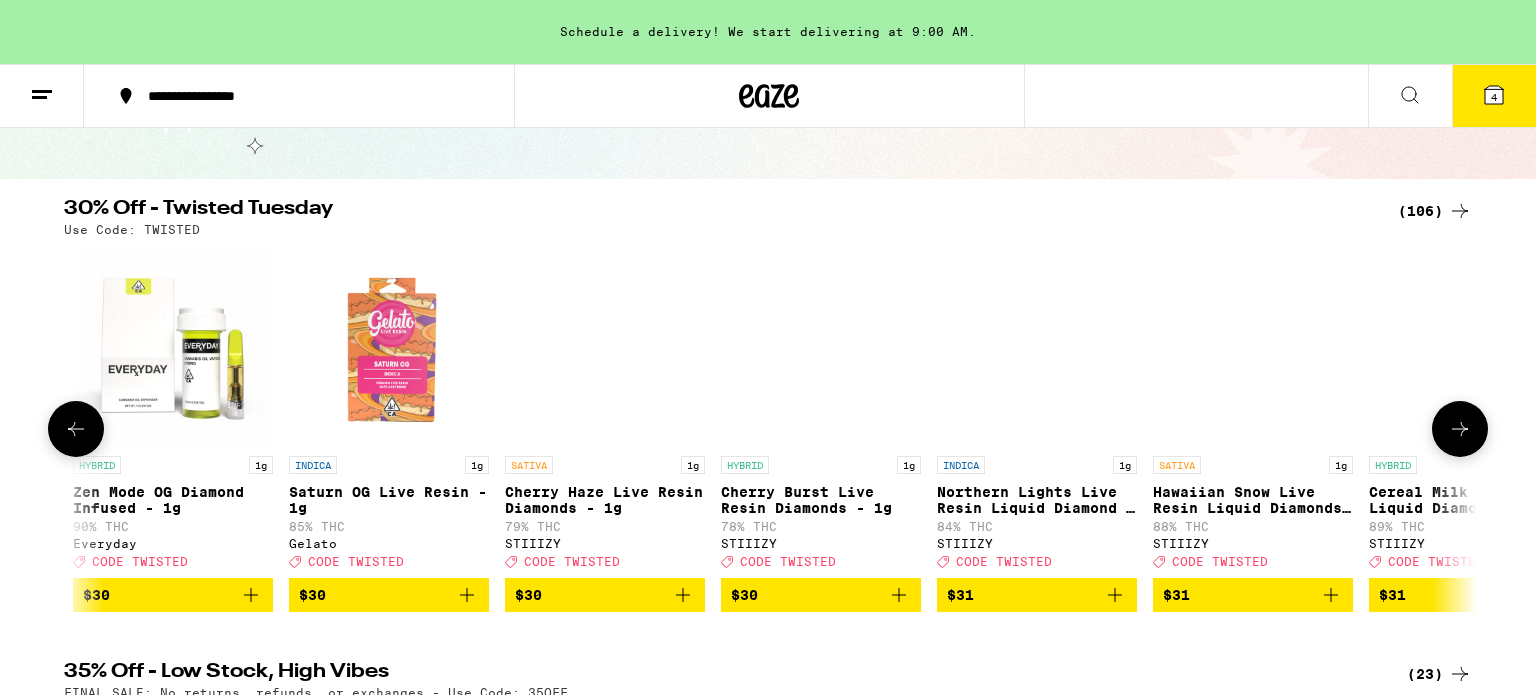 scroll, scrollTop: 0, scrollLeft: 14284, axis: horizontal 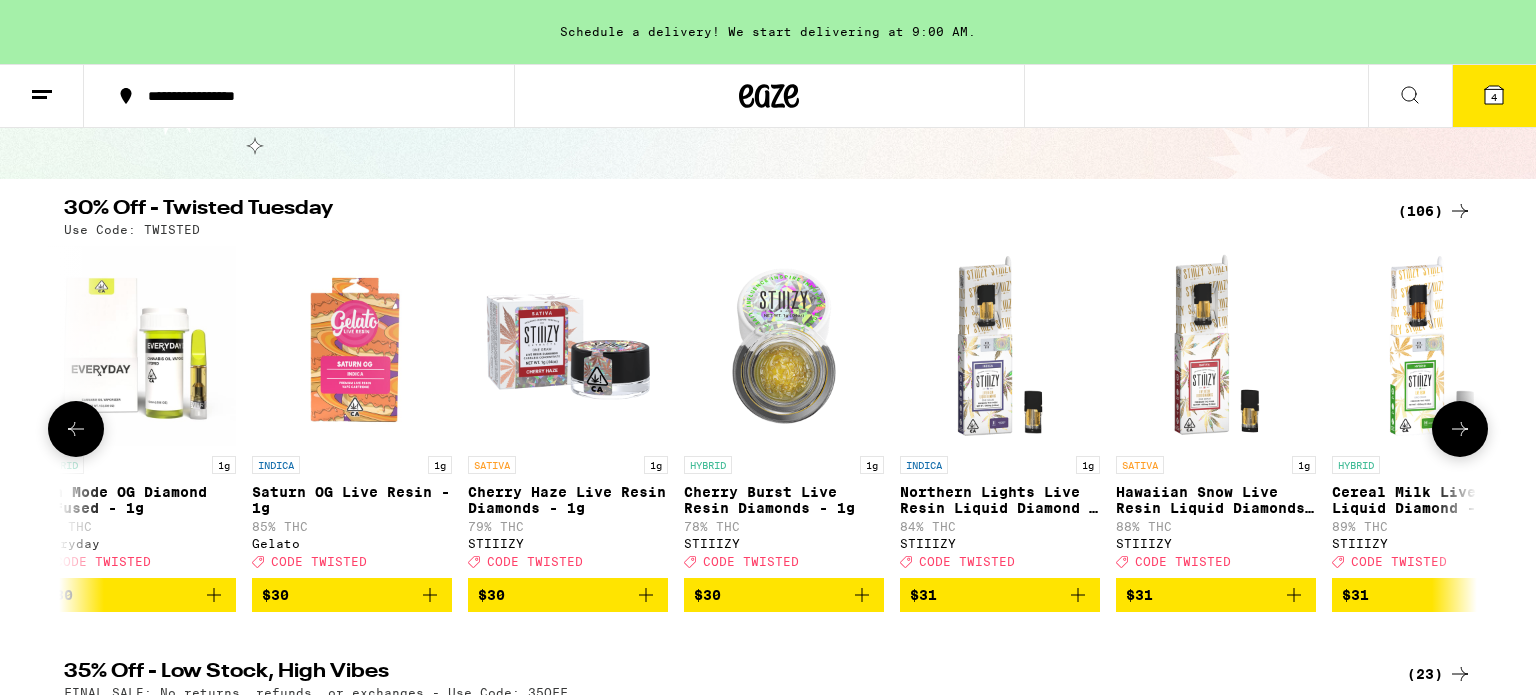 click 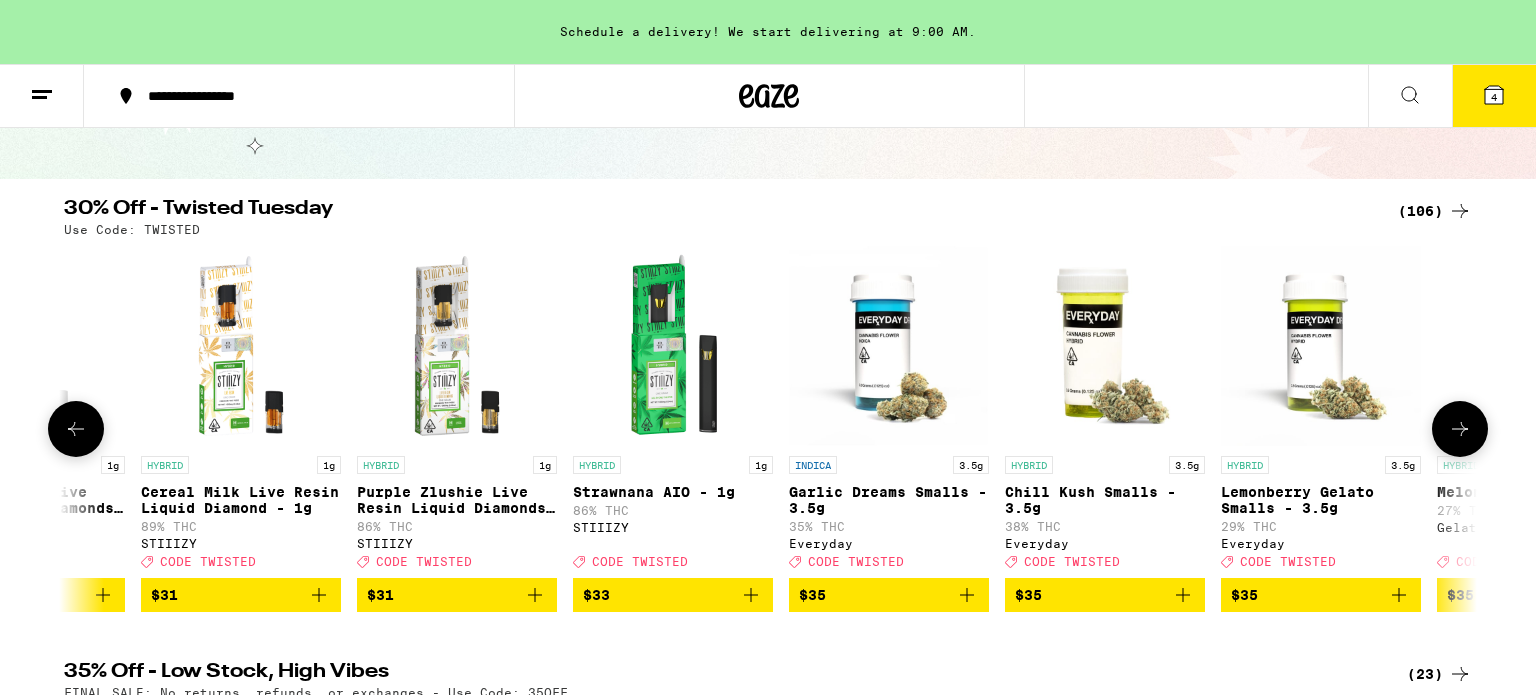 click 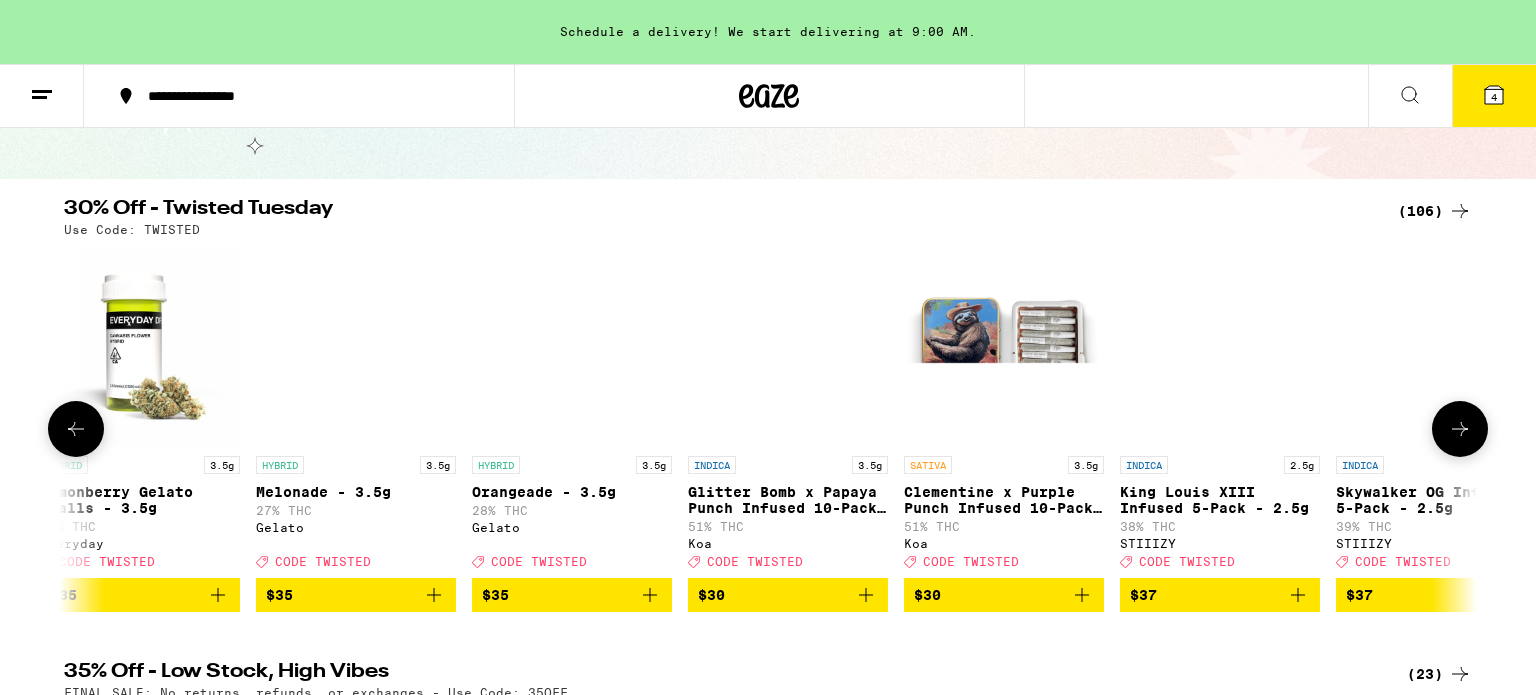 scroll, scrollTop: 0, scrollLeft: 16665, axis: horizontal 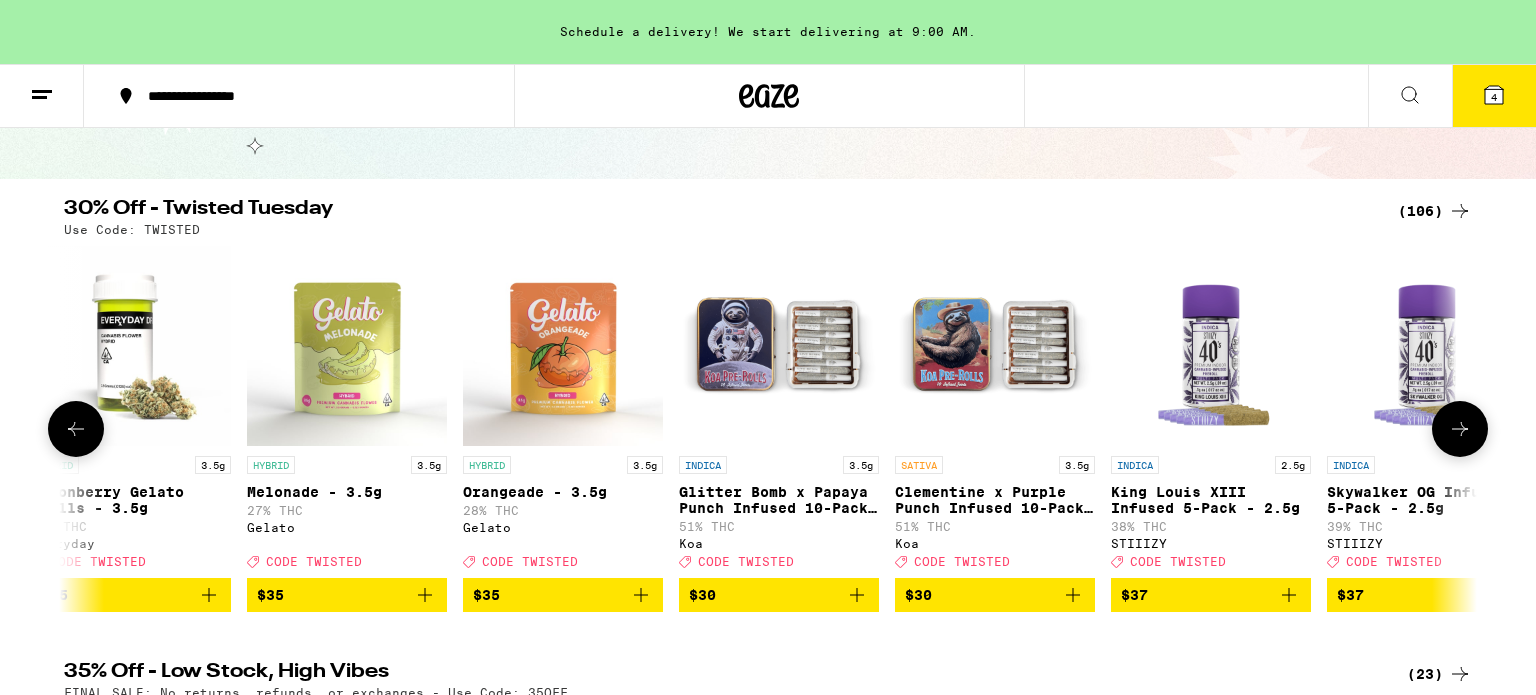 click 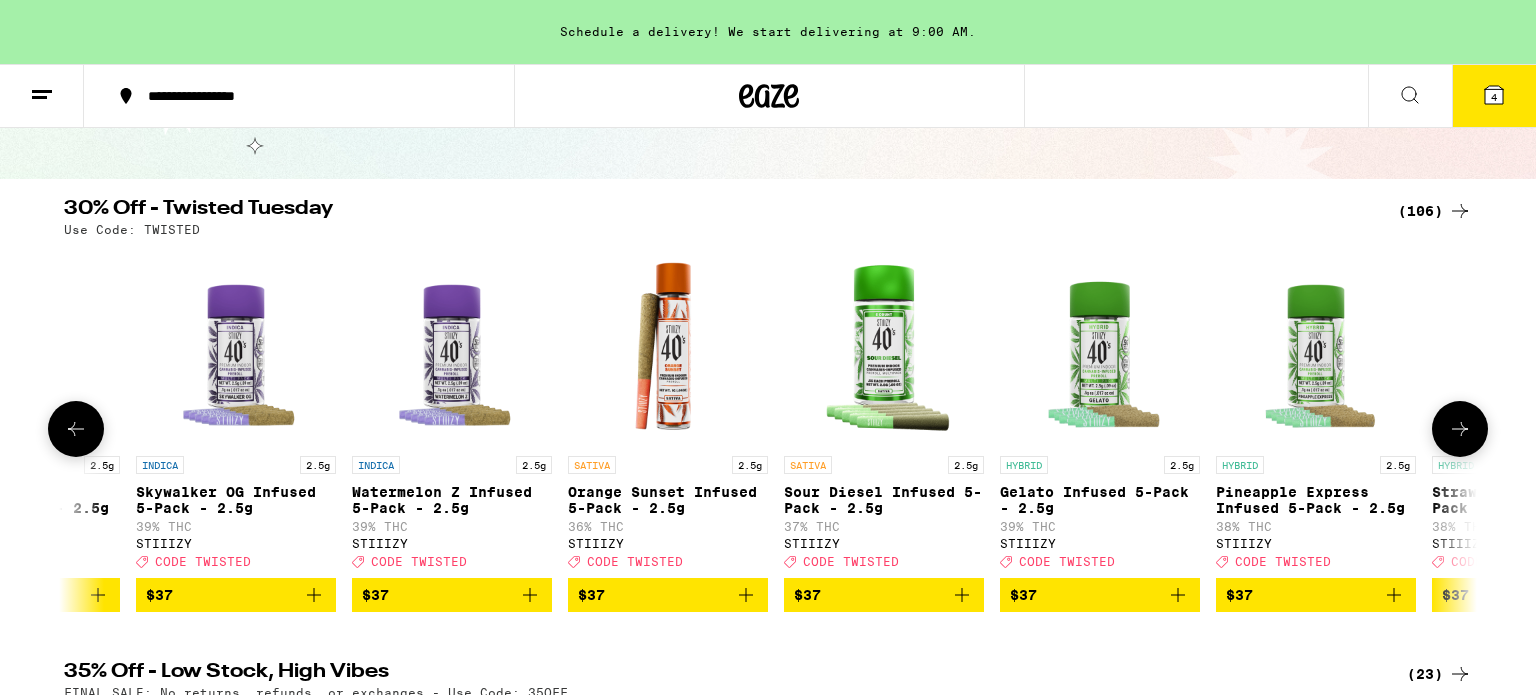 click 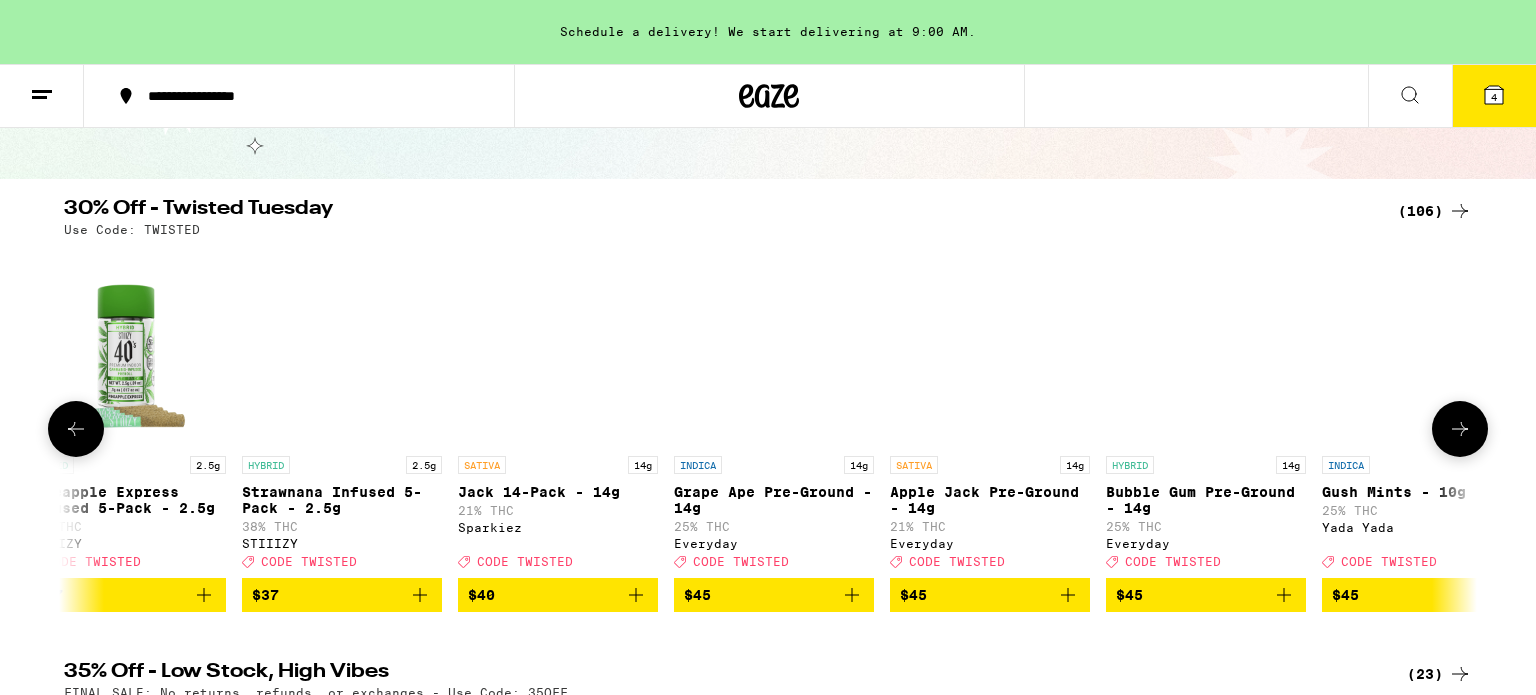 click 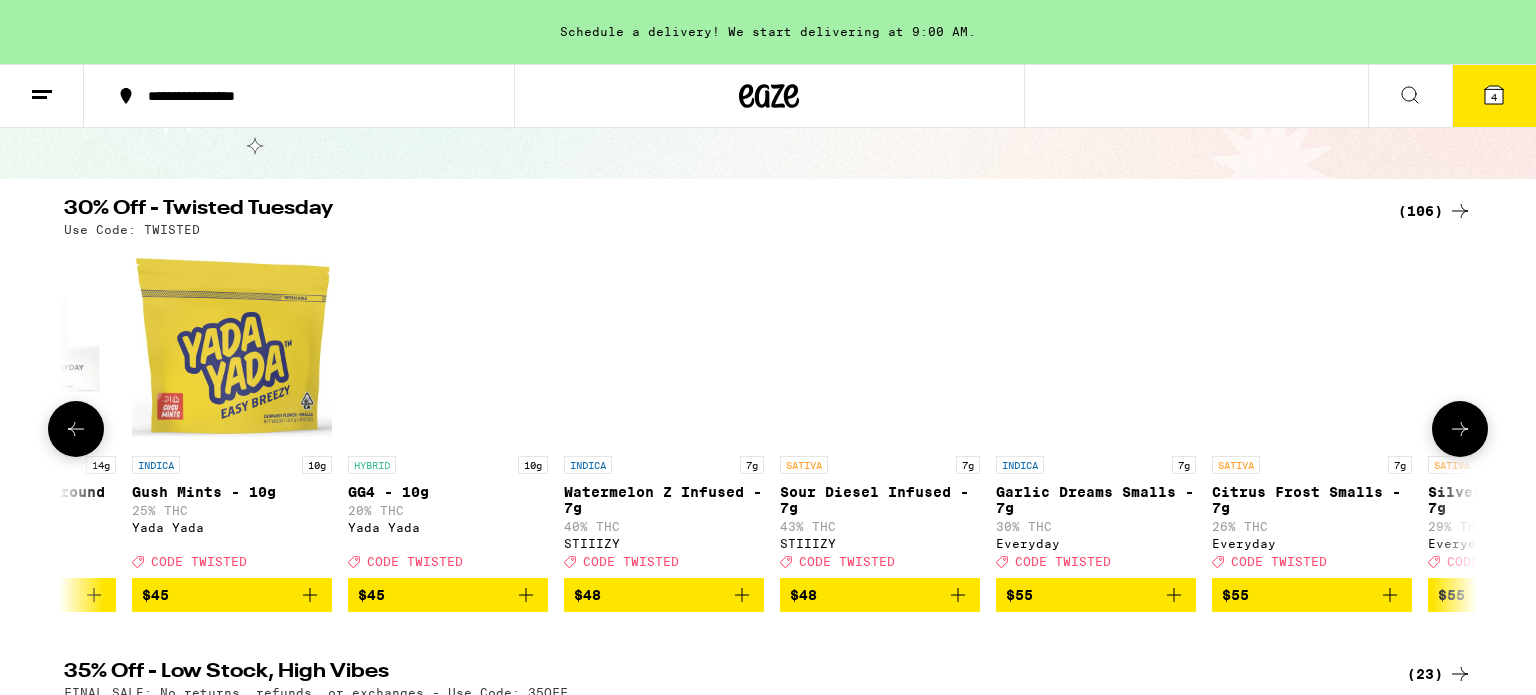 click 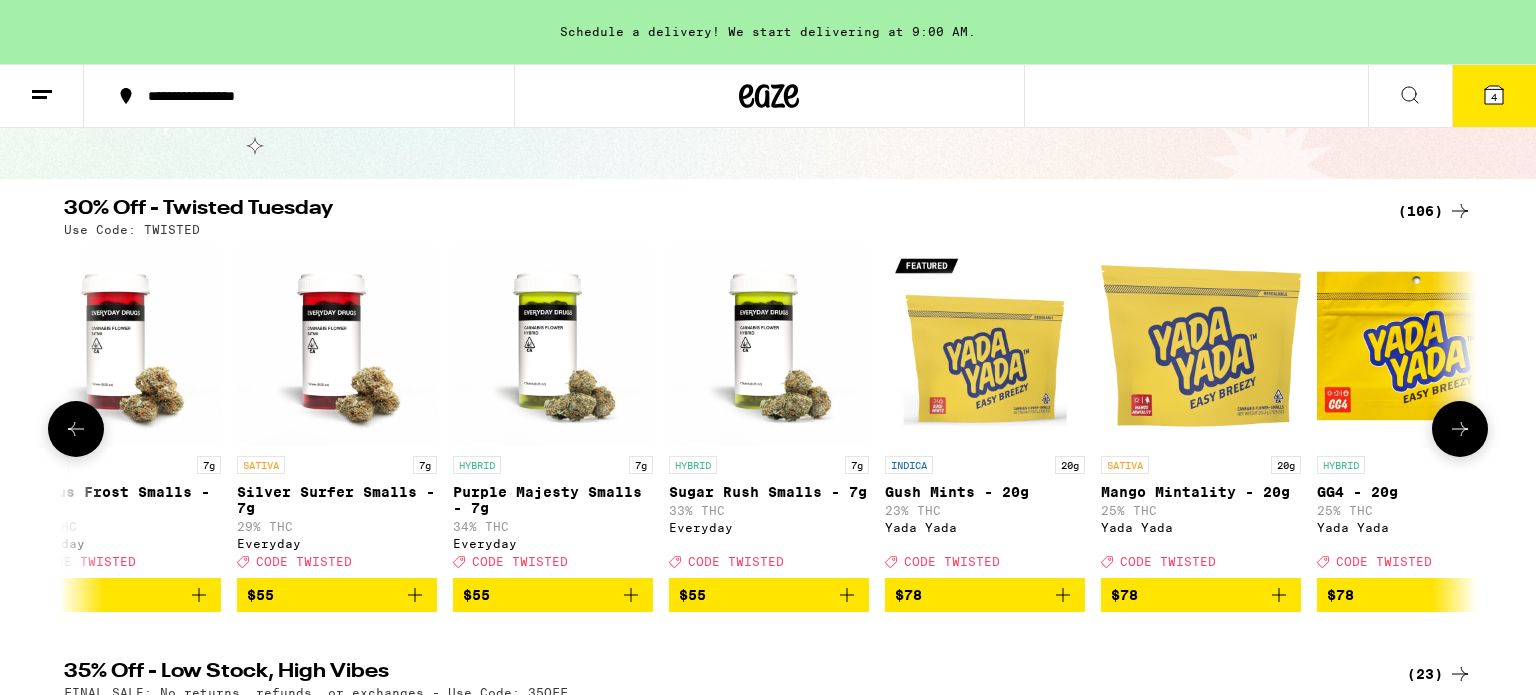 click 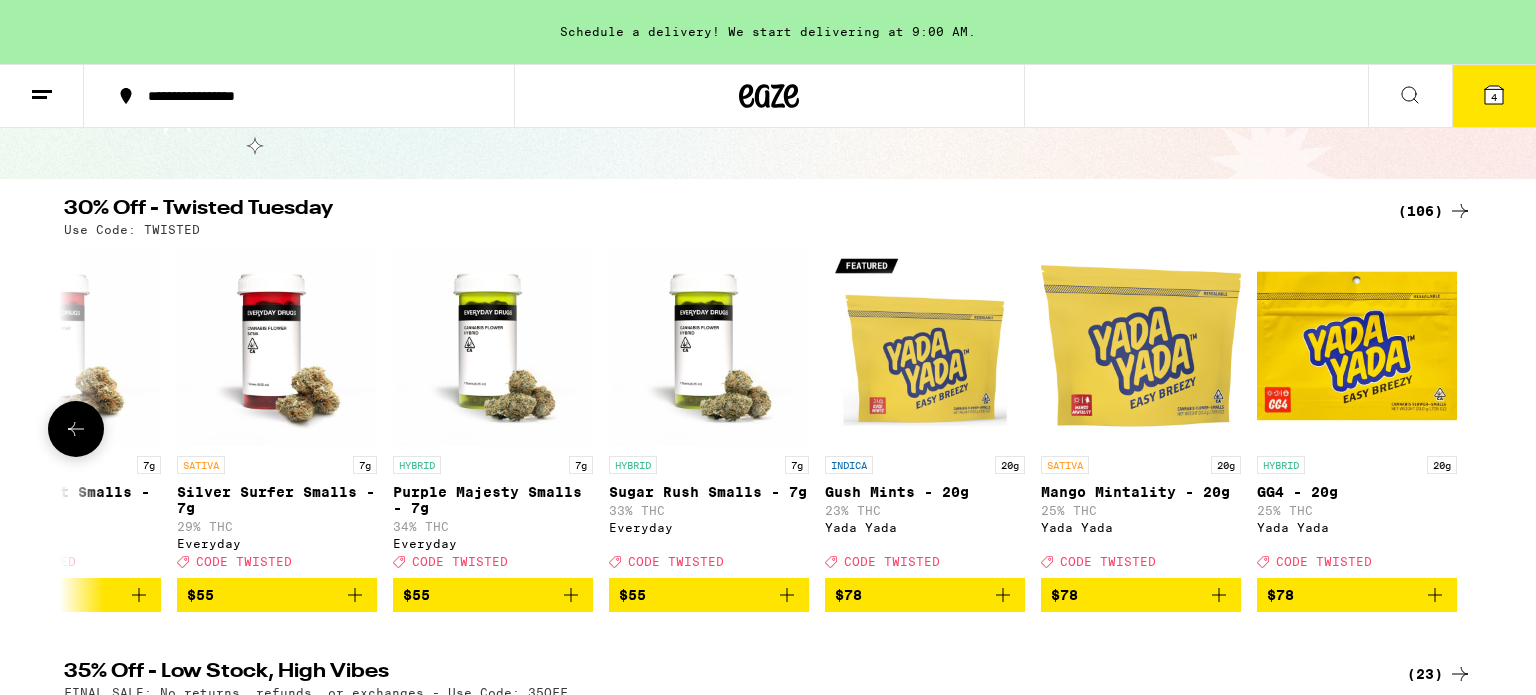 scroll, scrollTop: 0, scrollLeft: 21488, axis: horizontal 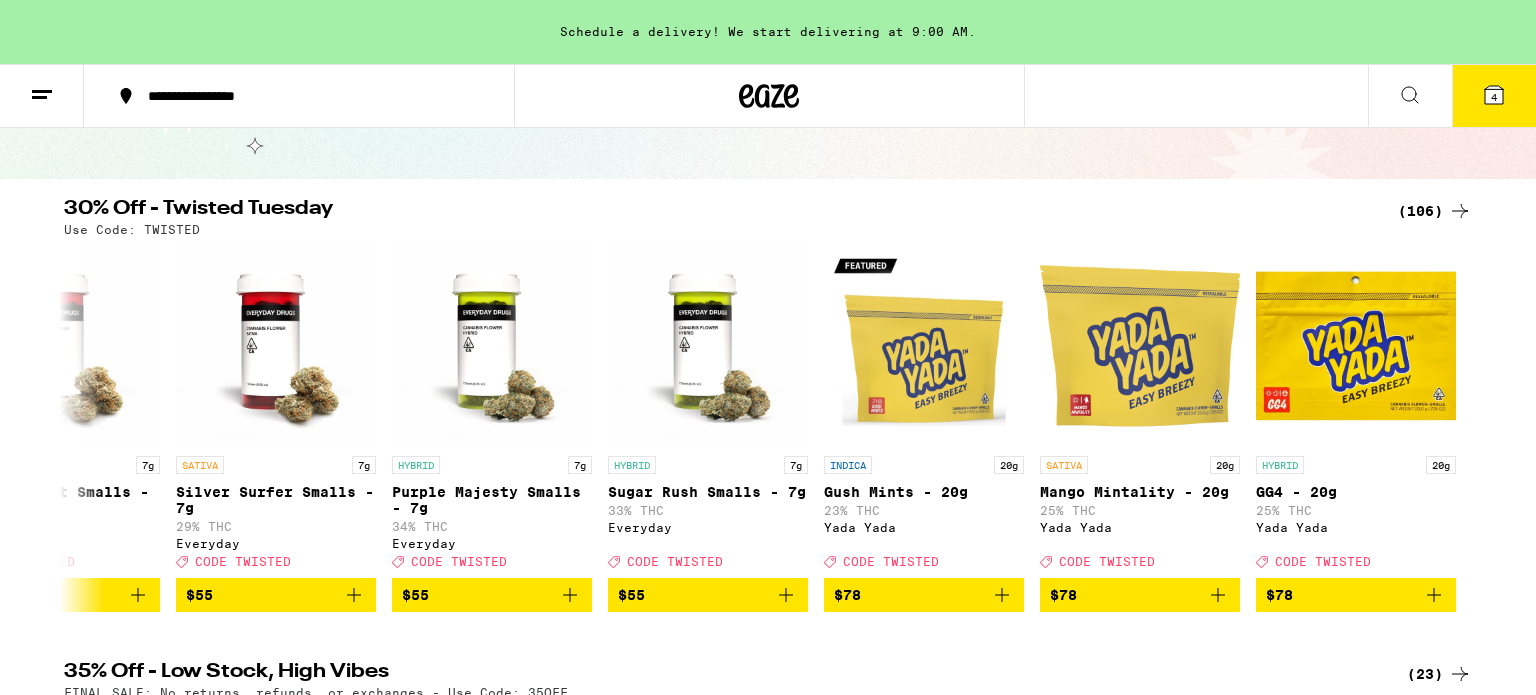 click 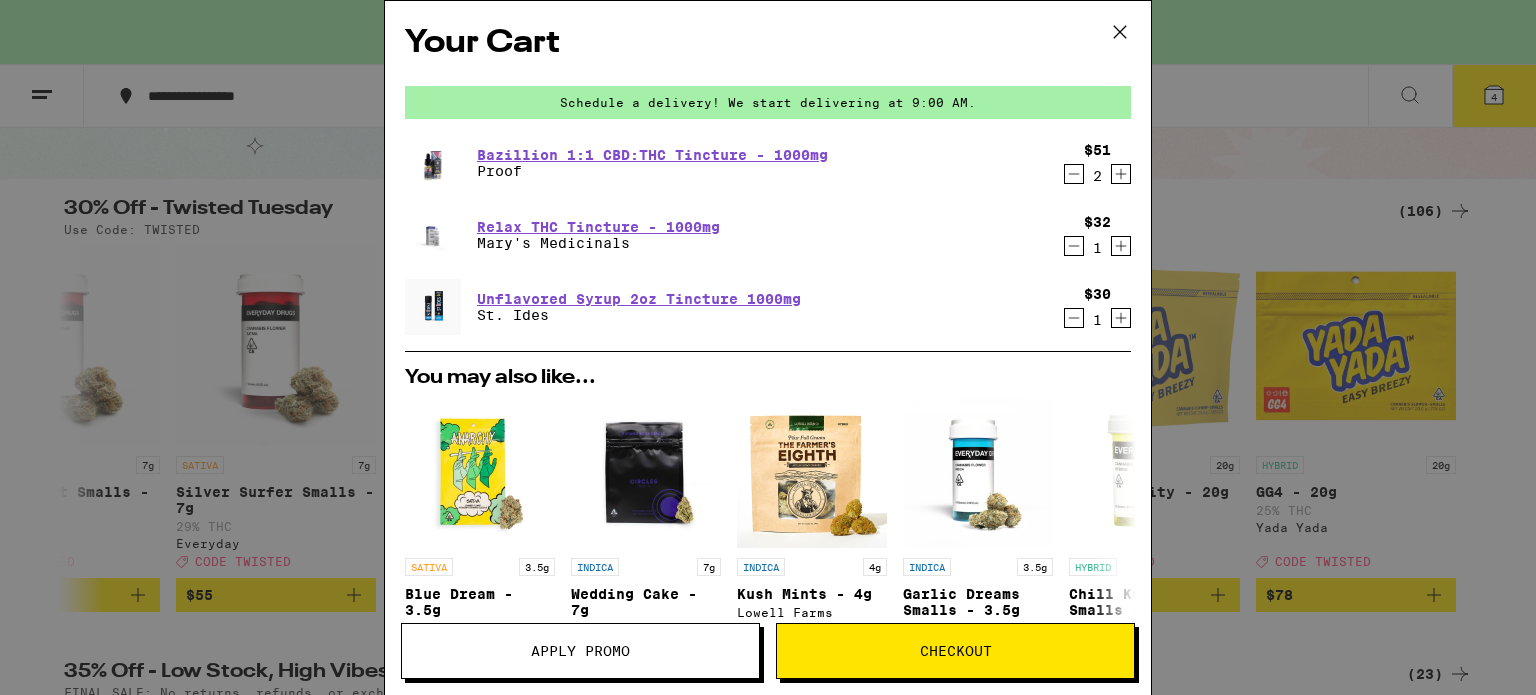 click on "Checkout" at bounding box center (956, 651) 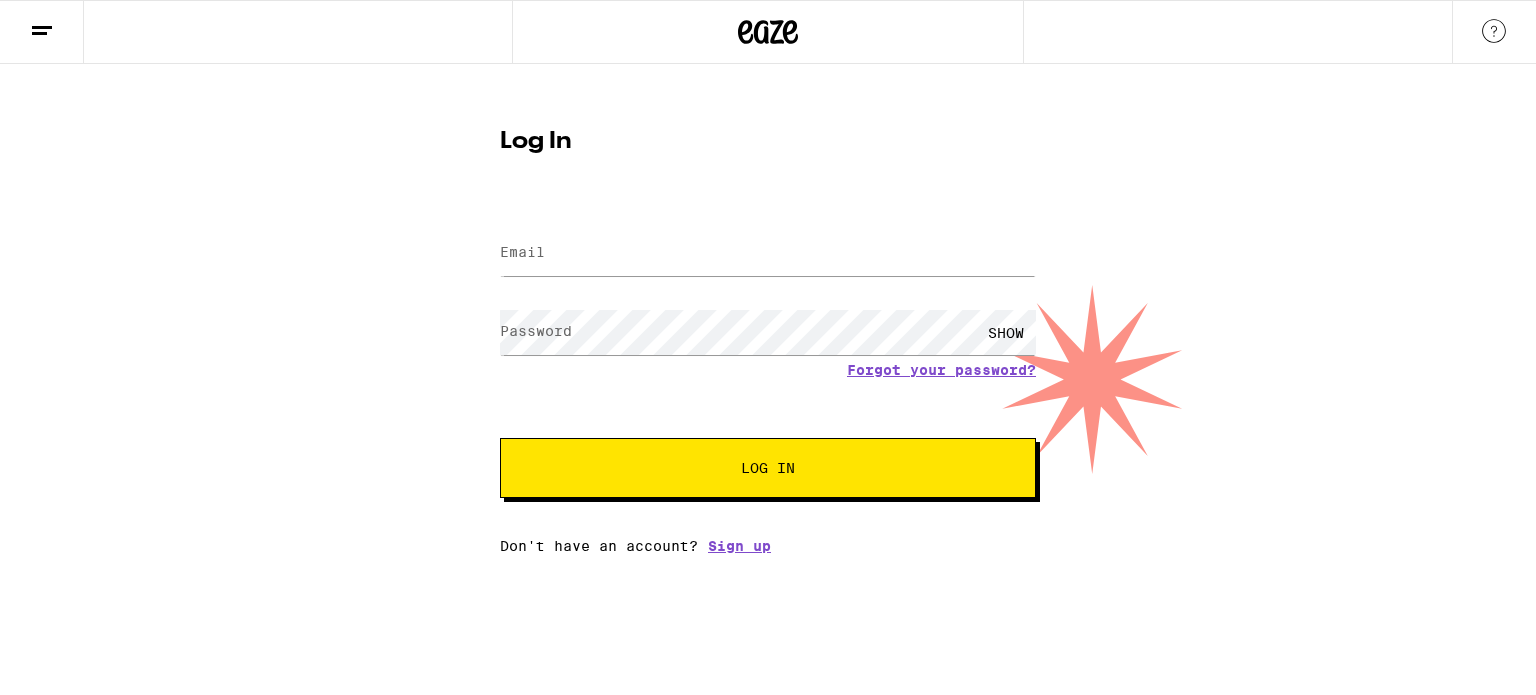 scroll, scrollTop: 0, scrollLeft: 0, axis: both 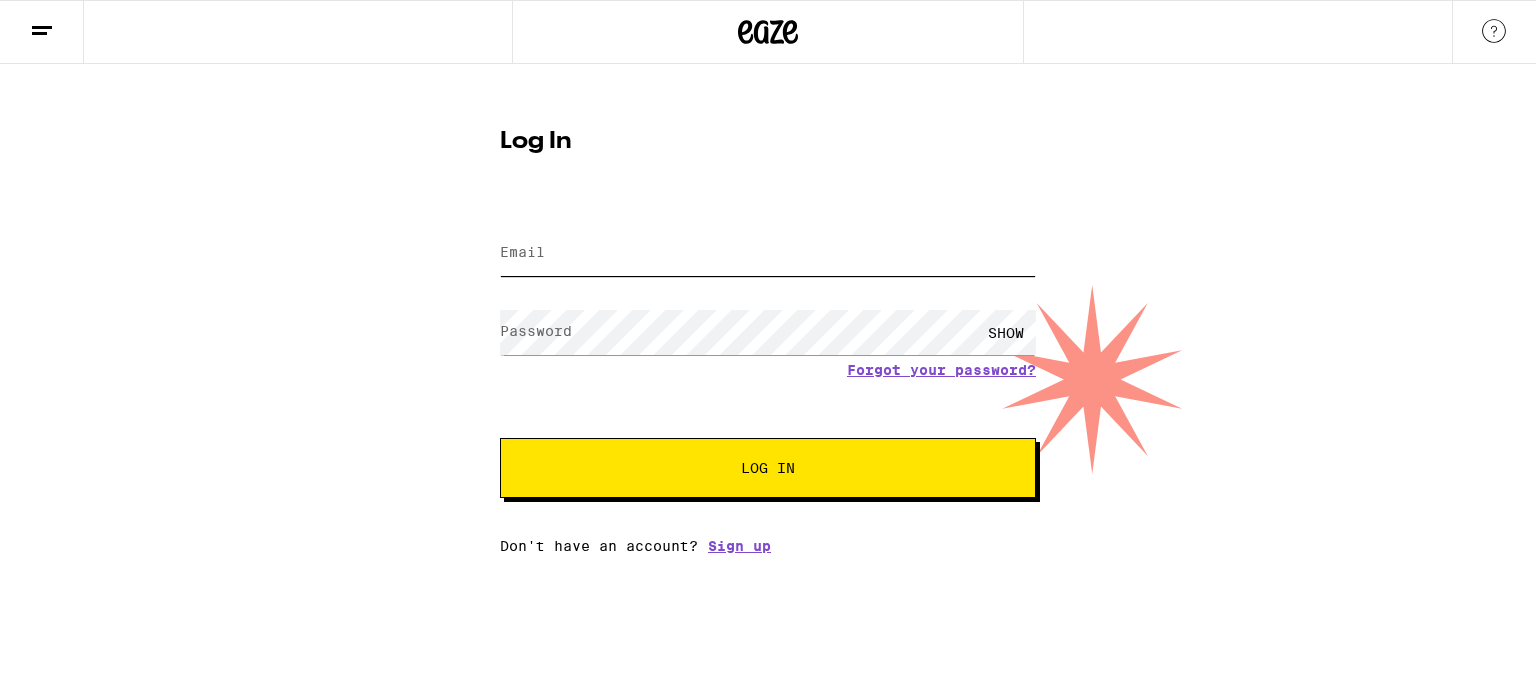click on "Email" at bounding box center [768, 253] 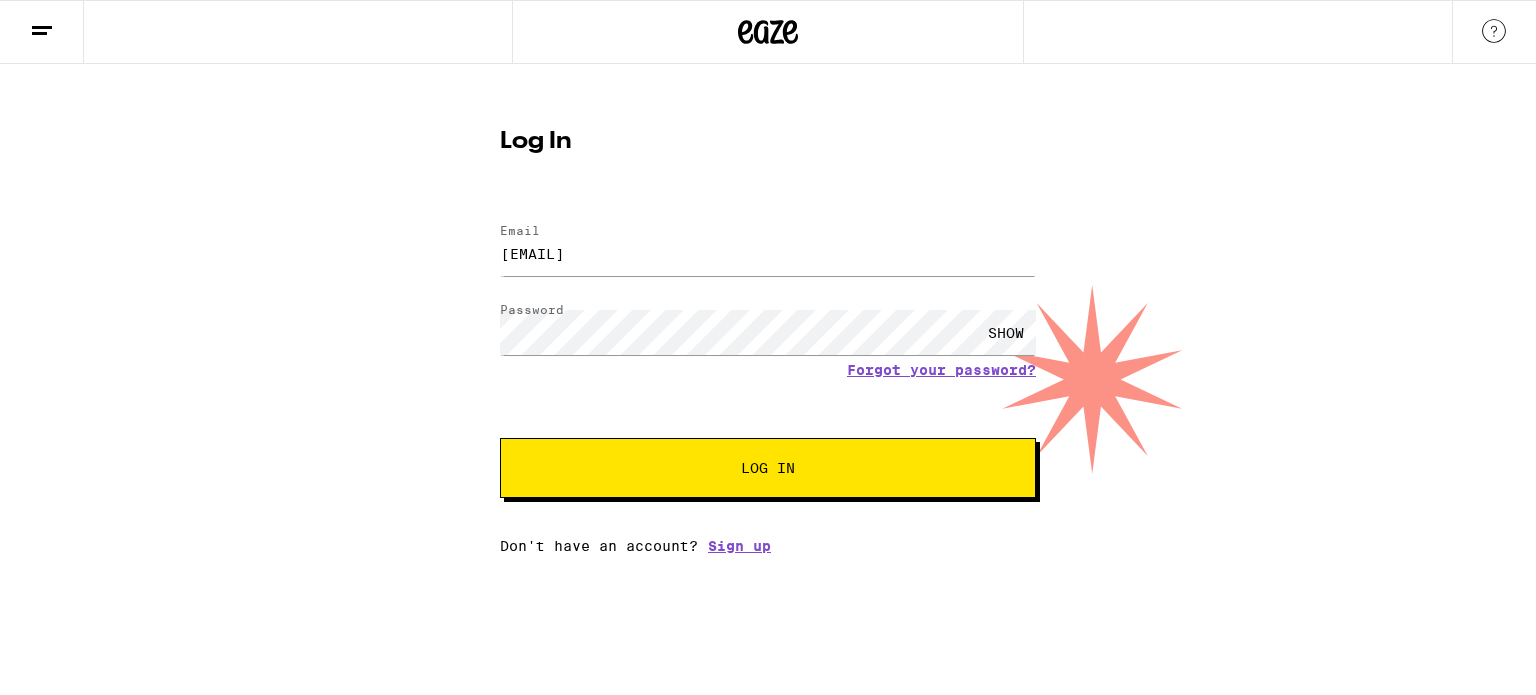 click on "Log In" at bounding box center [768, 468] 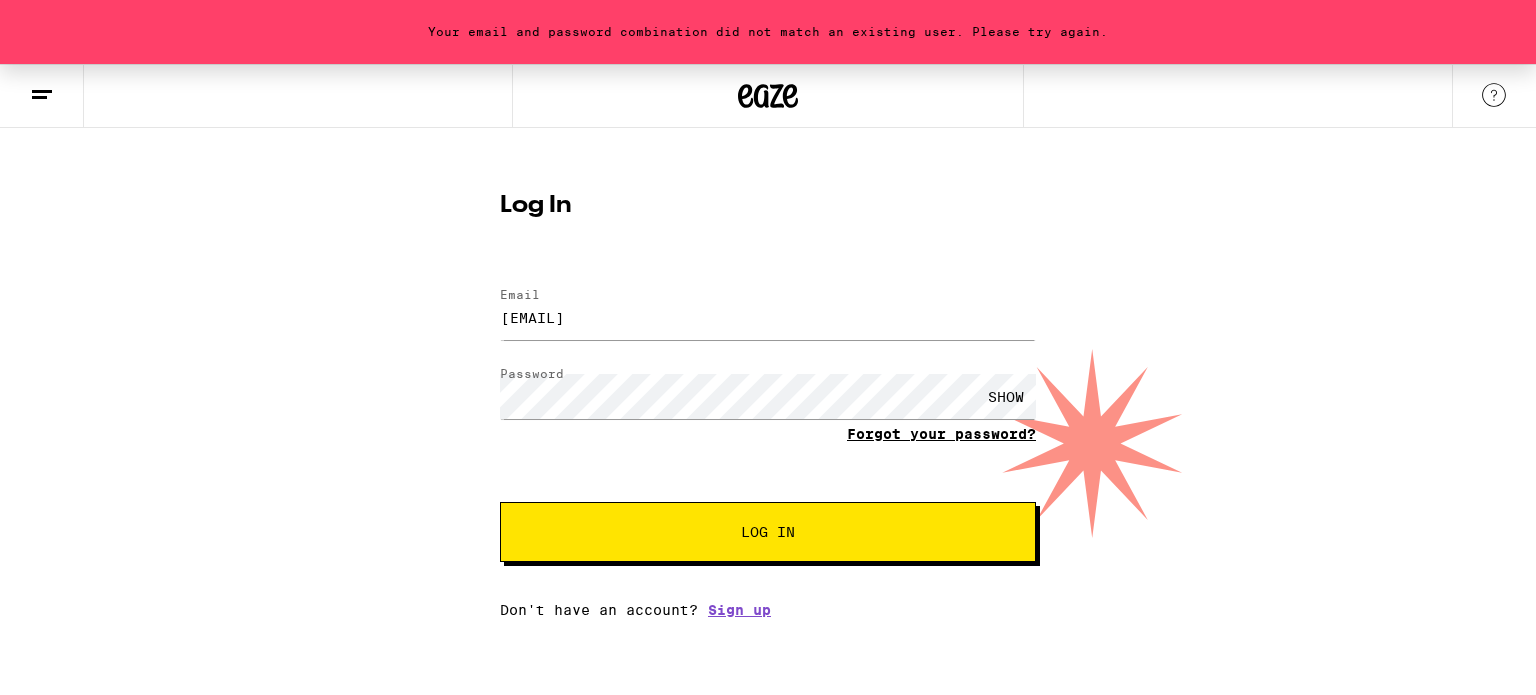 click on "Forgot your password?" at bounding box center [941, 434] 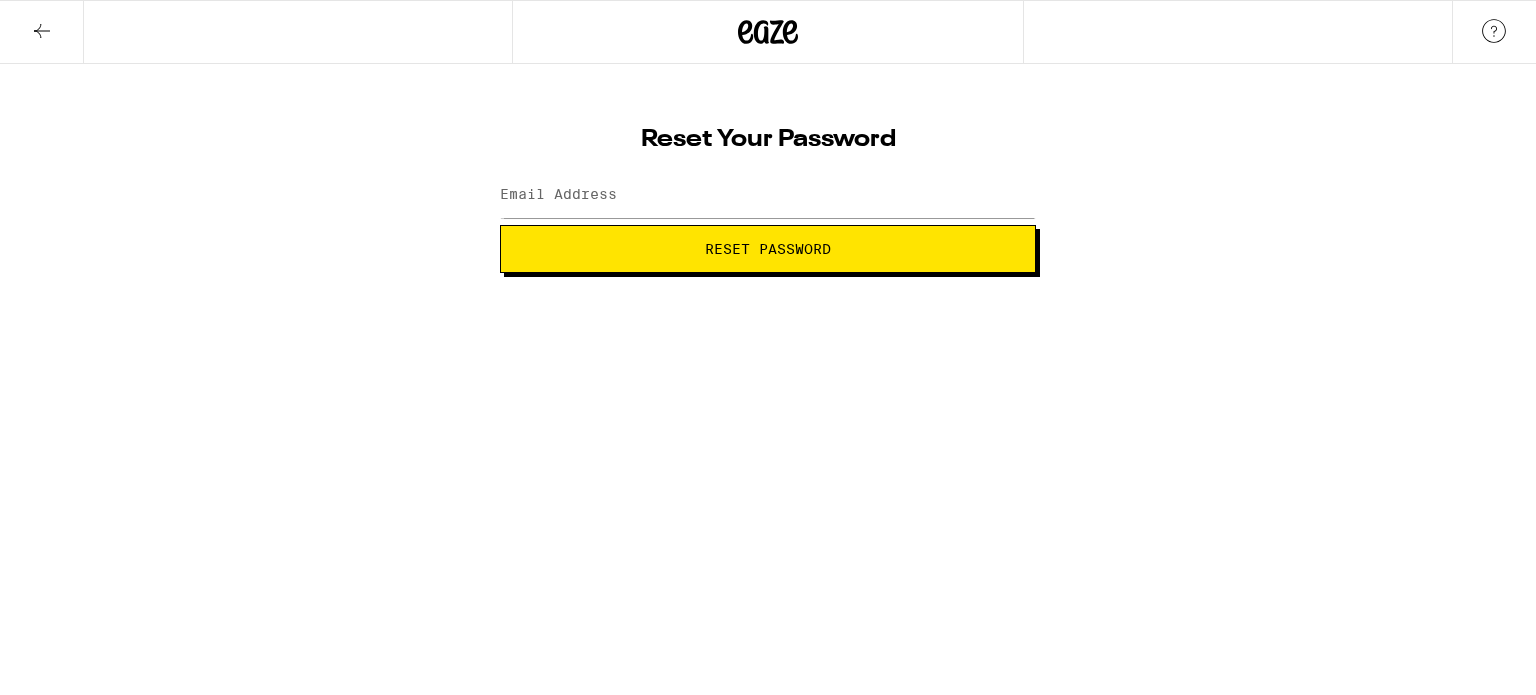 click on "Reset Password" at bounding box center (768, 249) 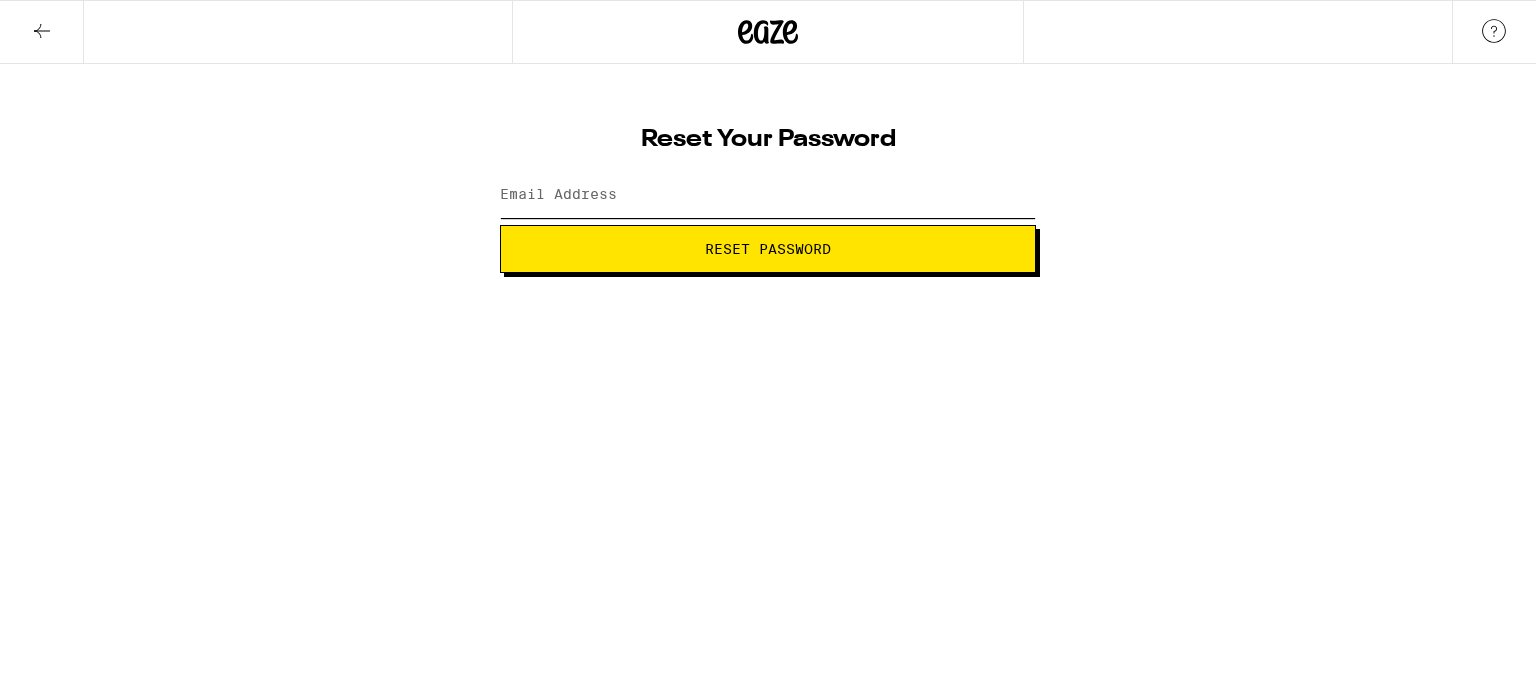 click on "Email Address" at bounding box center (768, 195) 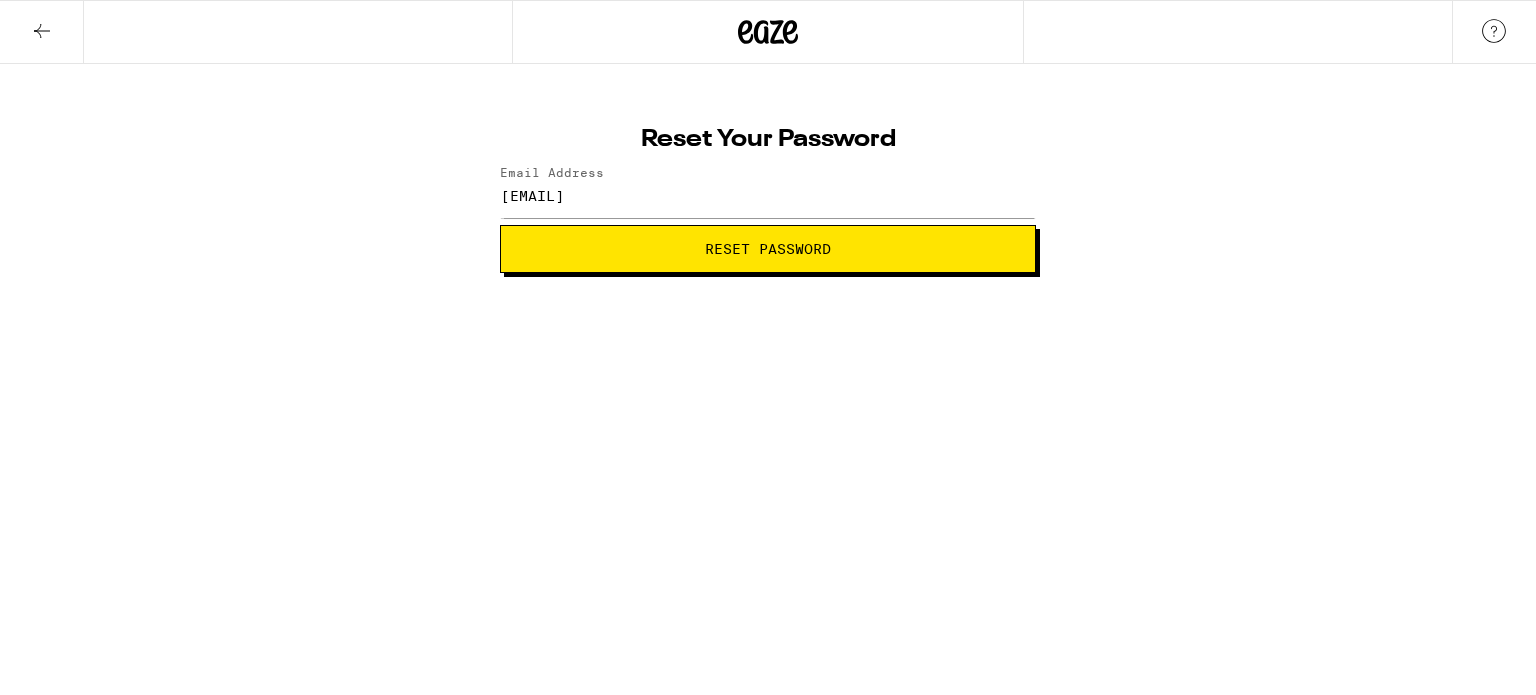 click on "Reset Password" at bounding box center [768, 249] 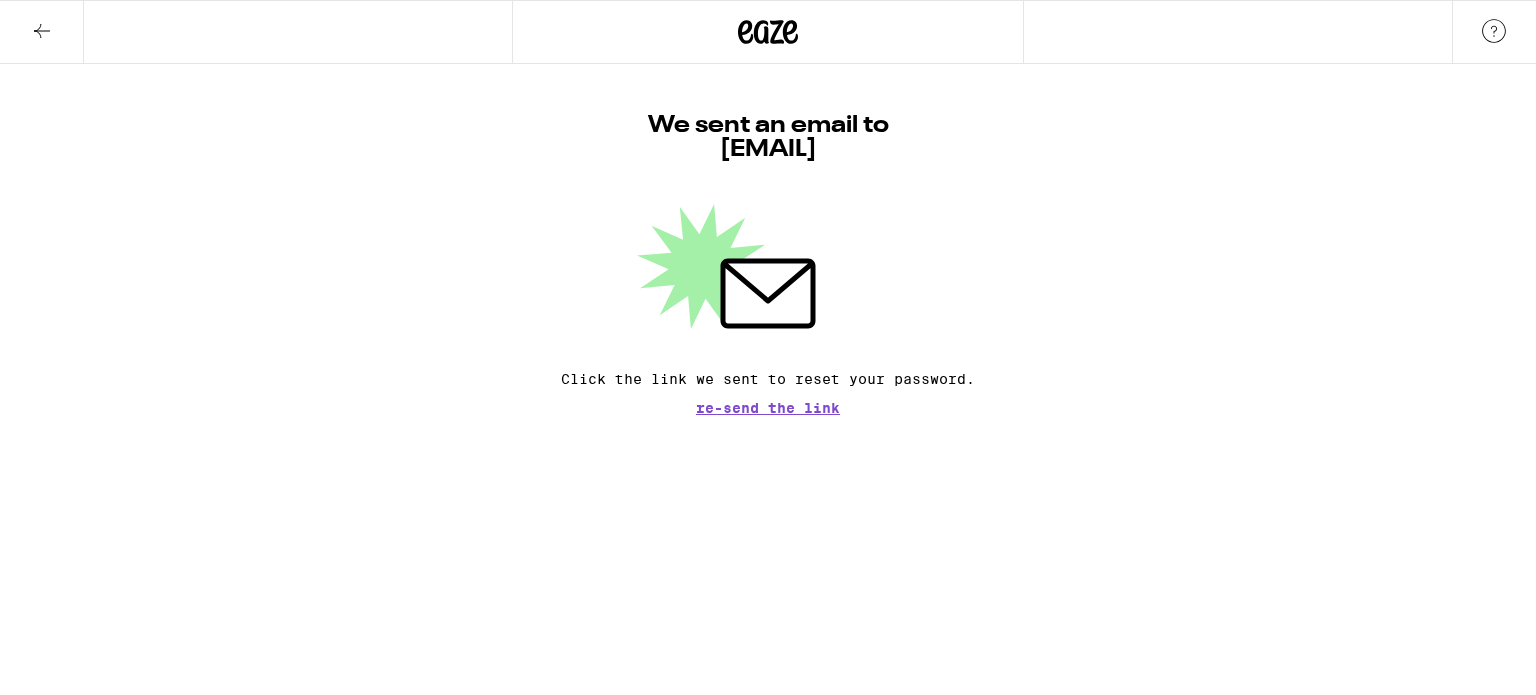 click on "Re-send the link" at bounding box center [768, 408] 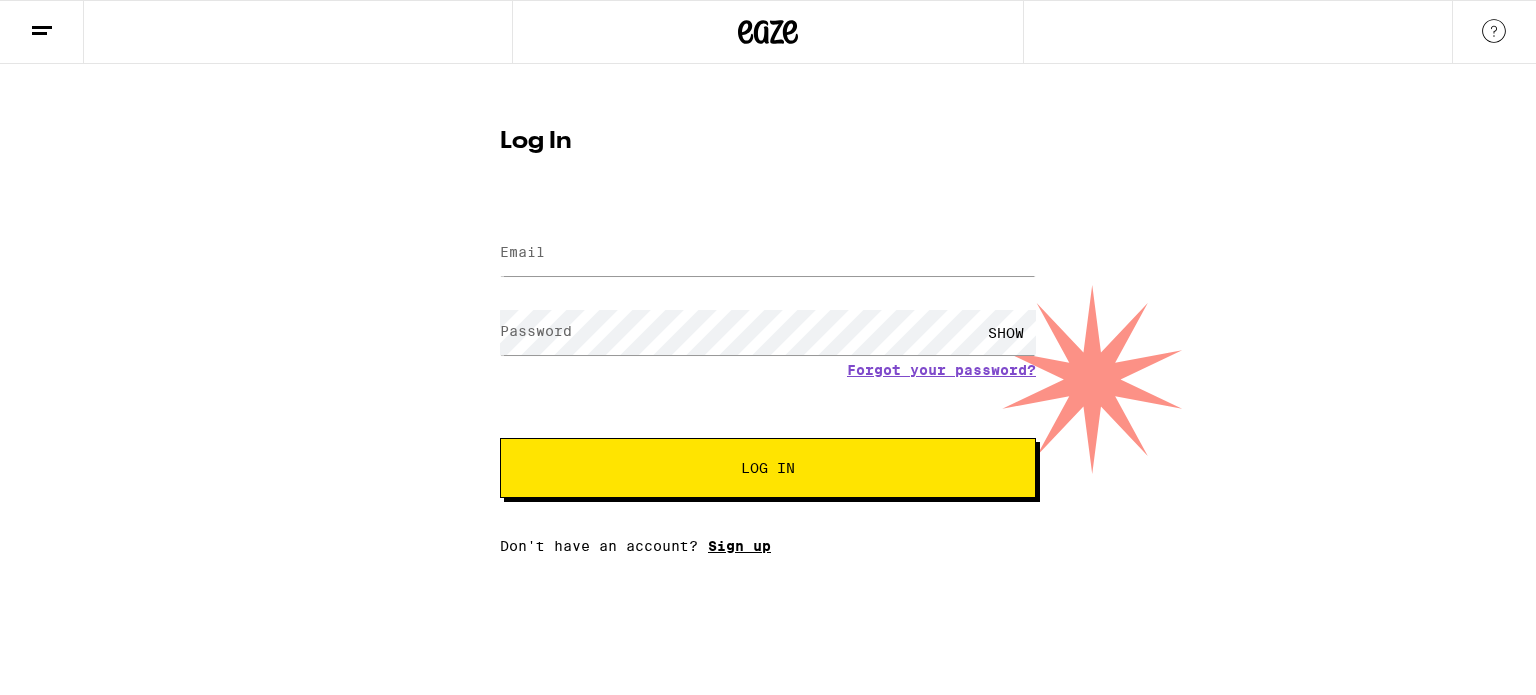 click on "Sign up" at bounding box center [739, 546] 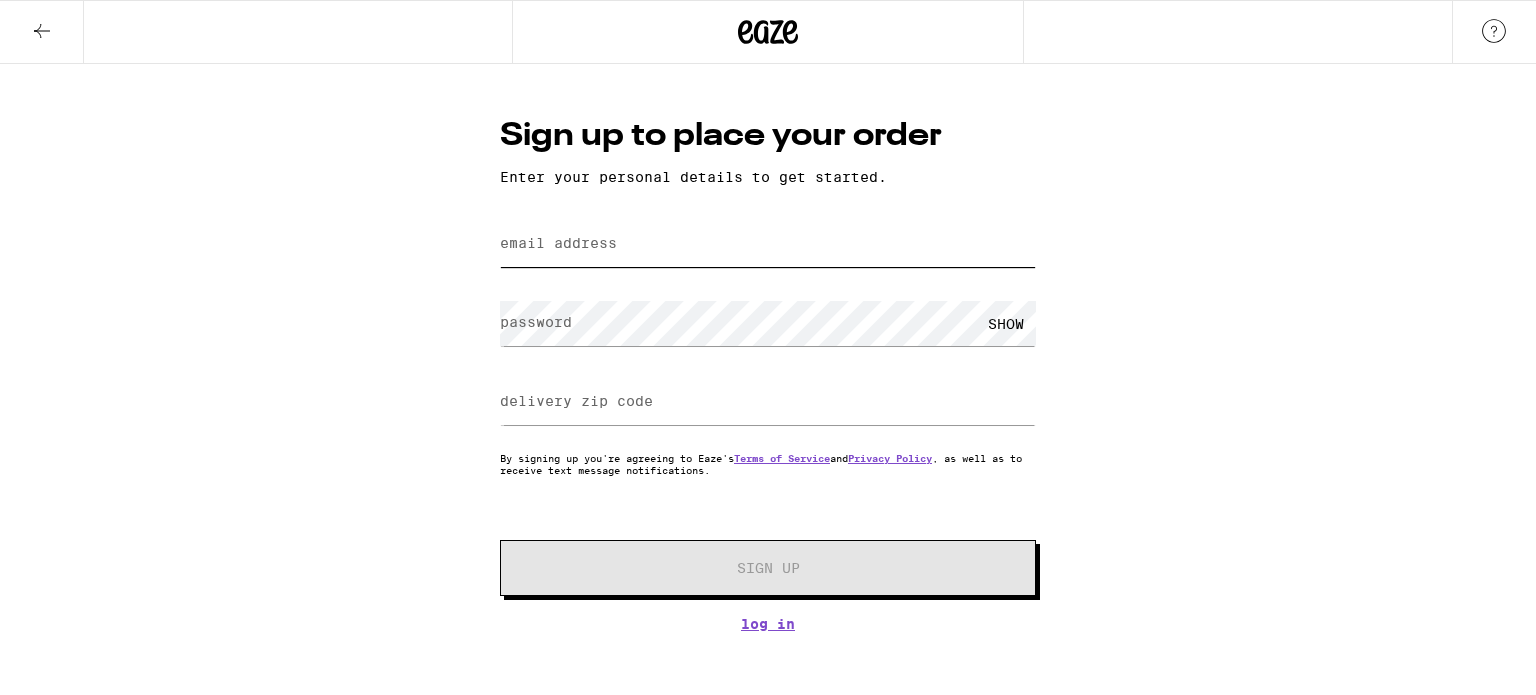 click on "email address" at bounding box center (768, 244) 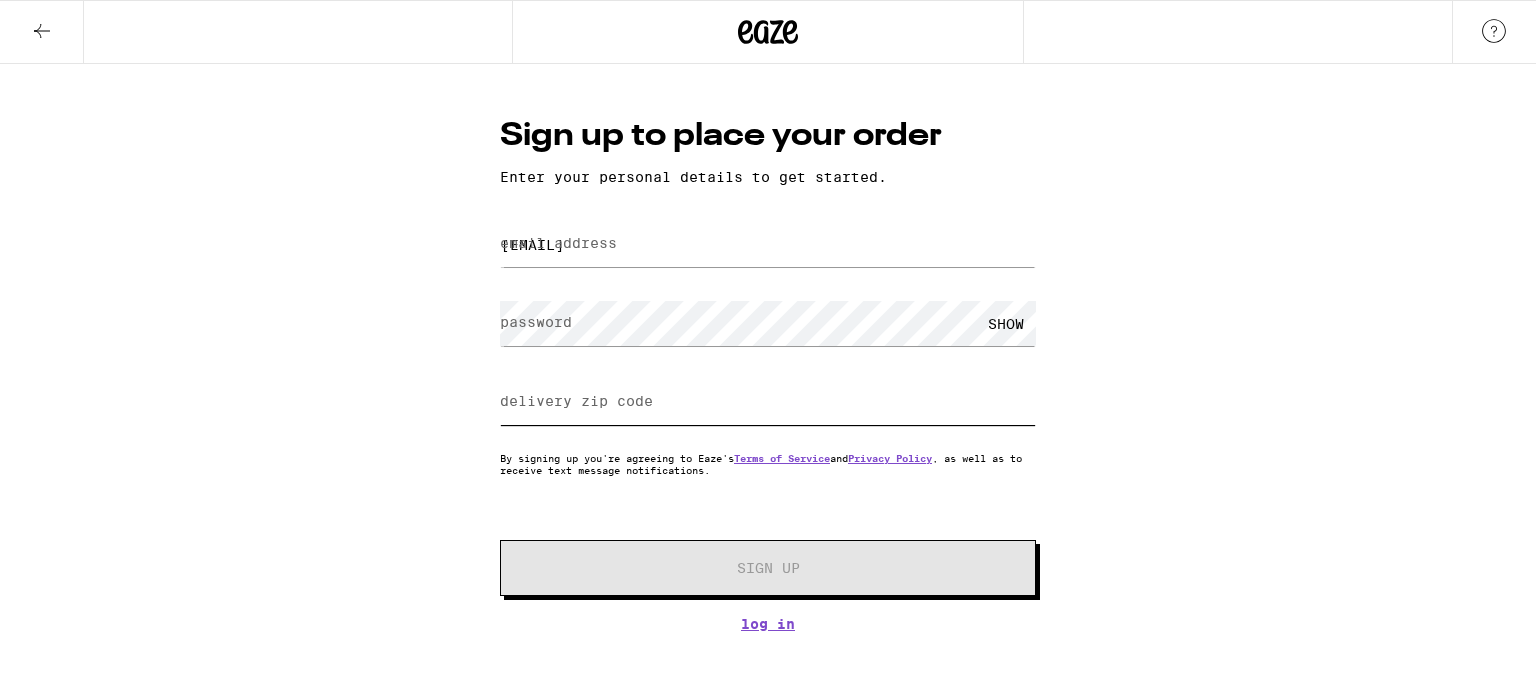 type on "[POSTAL_CODE]" 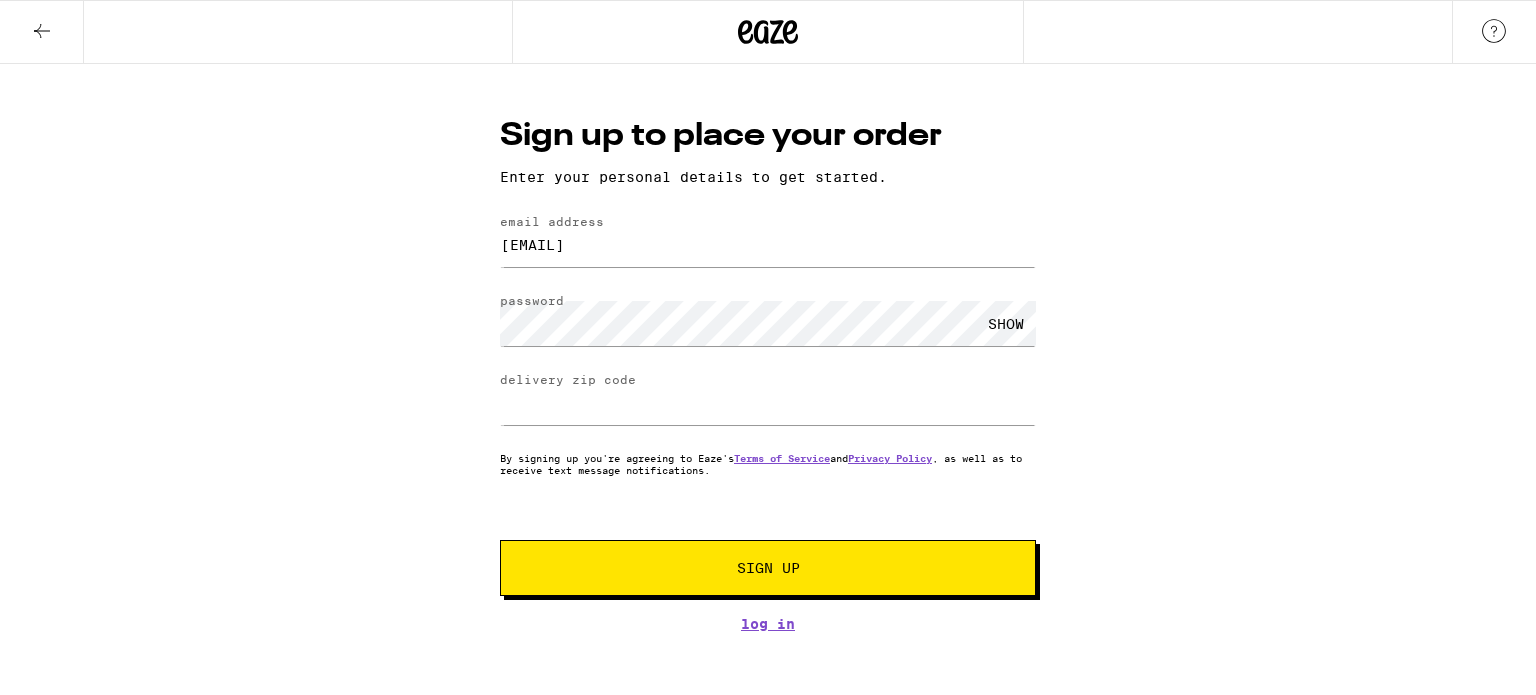 click on "Sign Up" at bounding box center [768, 568] 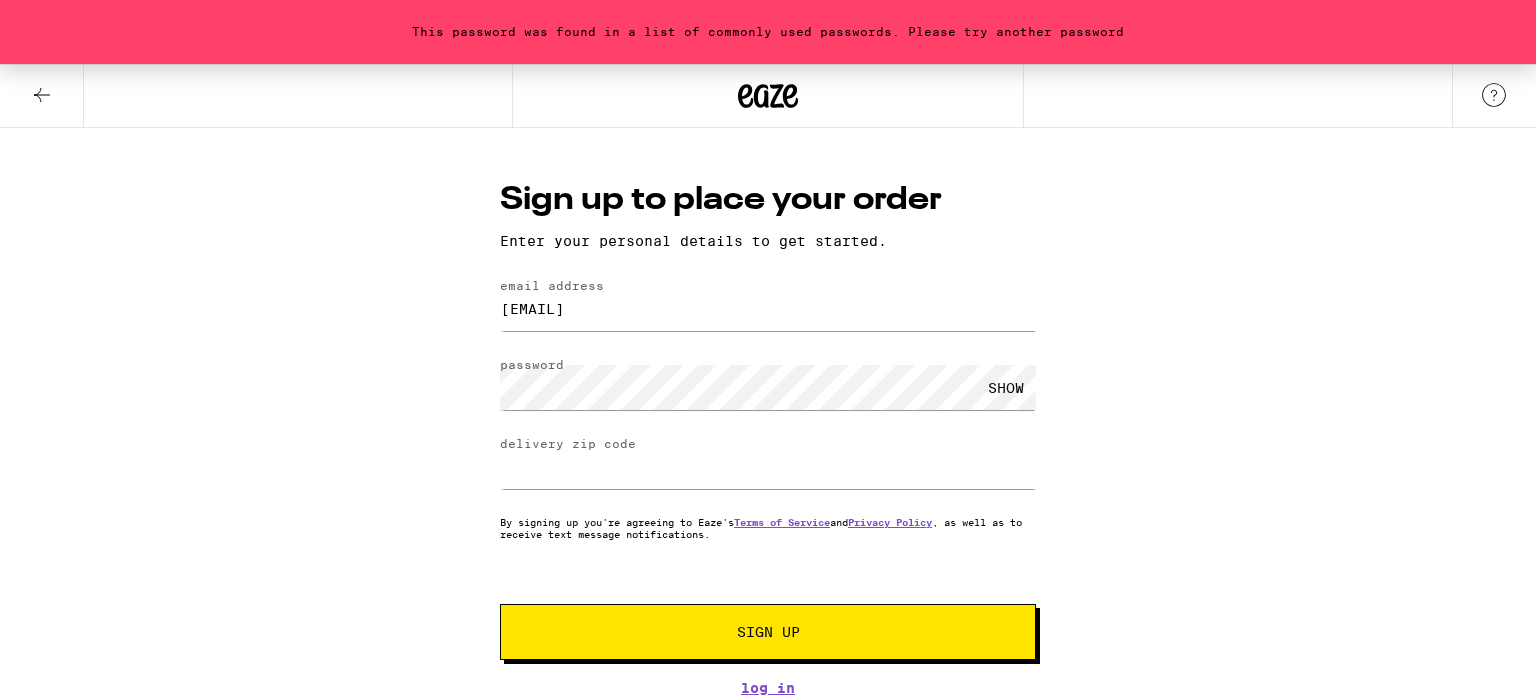 scroll, scrollTop: 4, scrollLeft: 0, axis: vertical 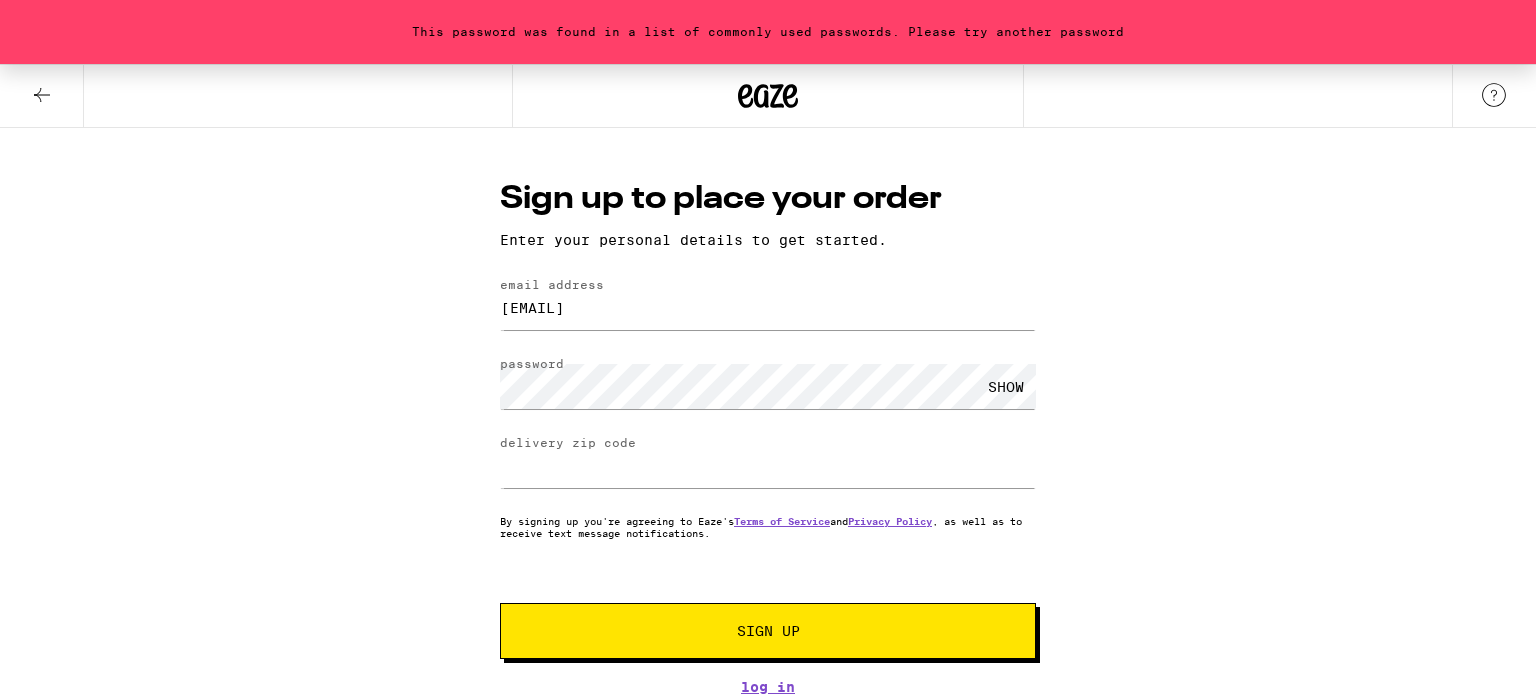 click on "SHOW" at bounding box center (1006, 386) 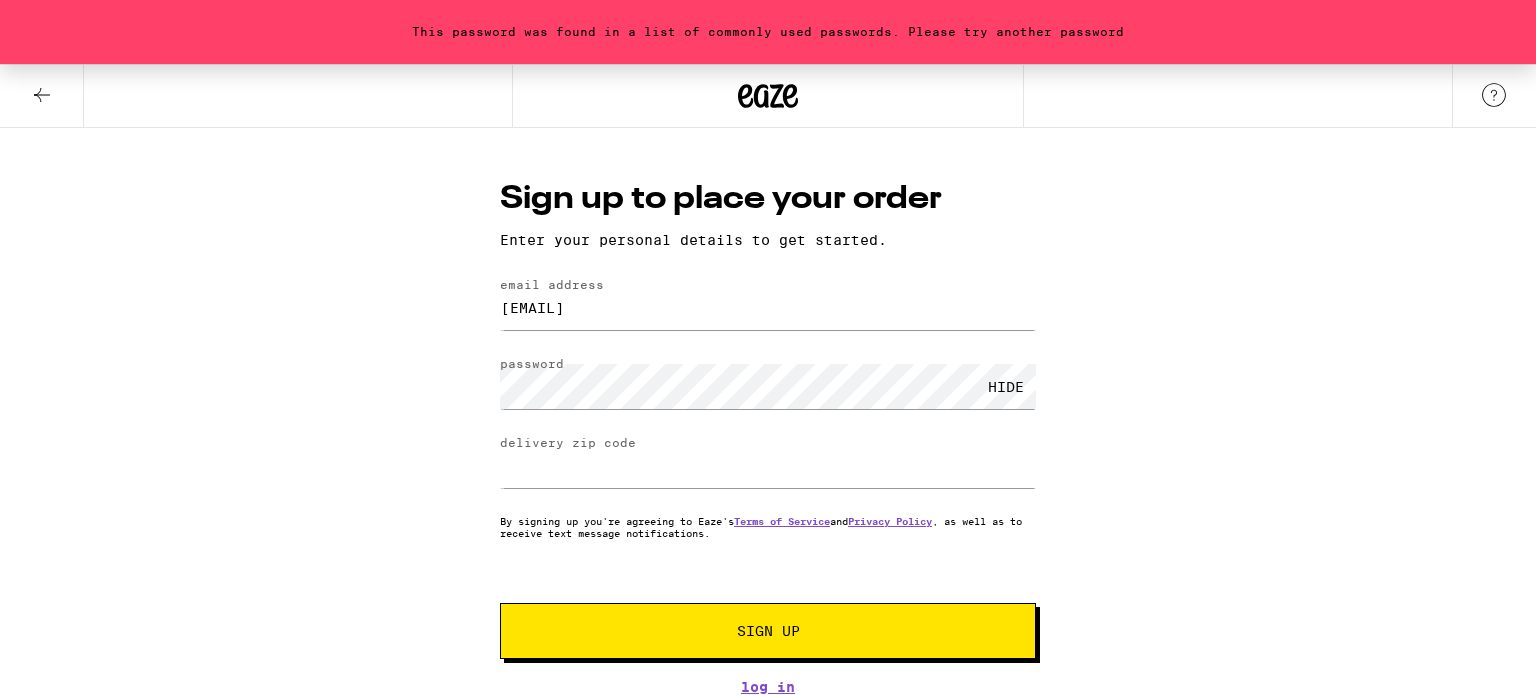 click on "Sign Up" at bounding box center (768, 631) 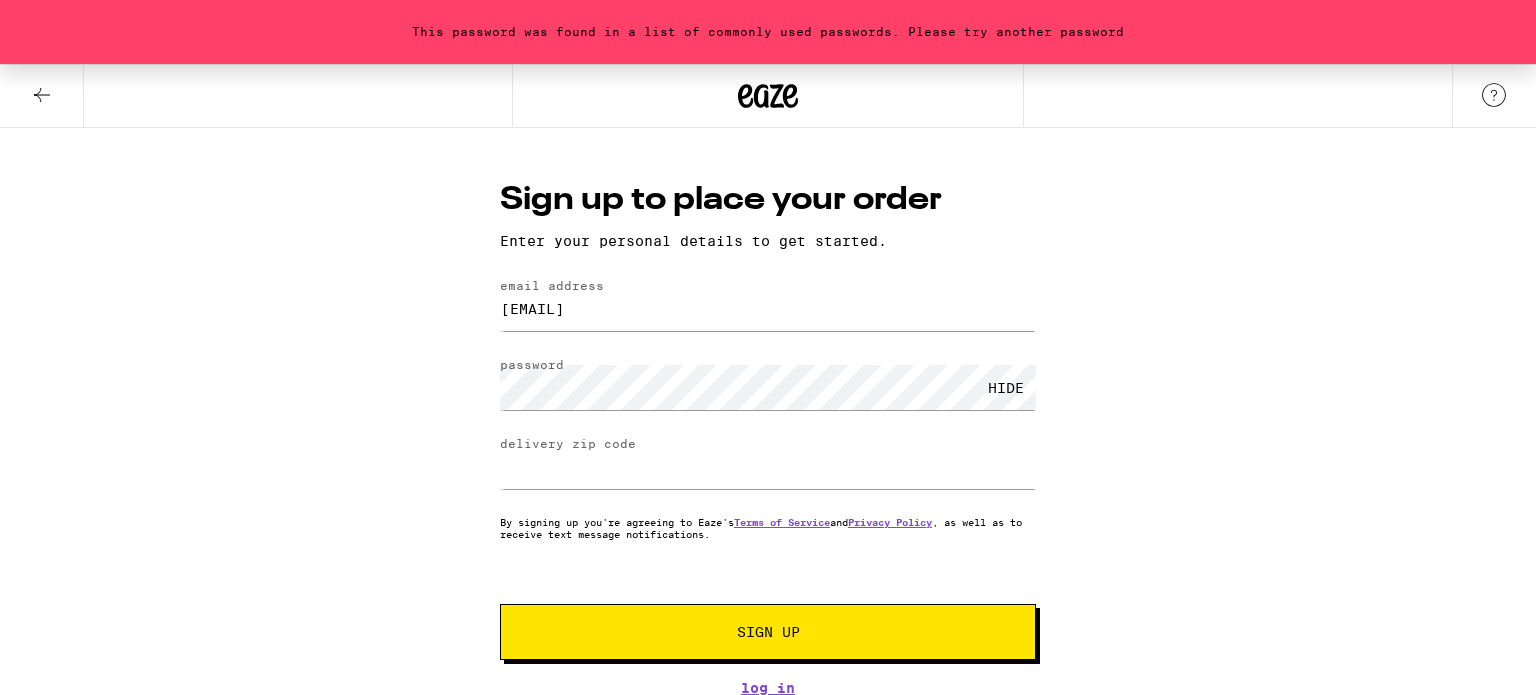 click on "Sign Up" at bounding box center [768, 632] 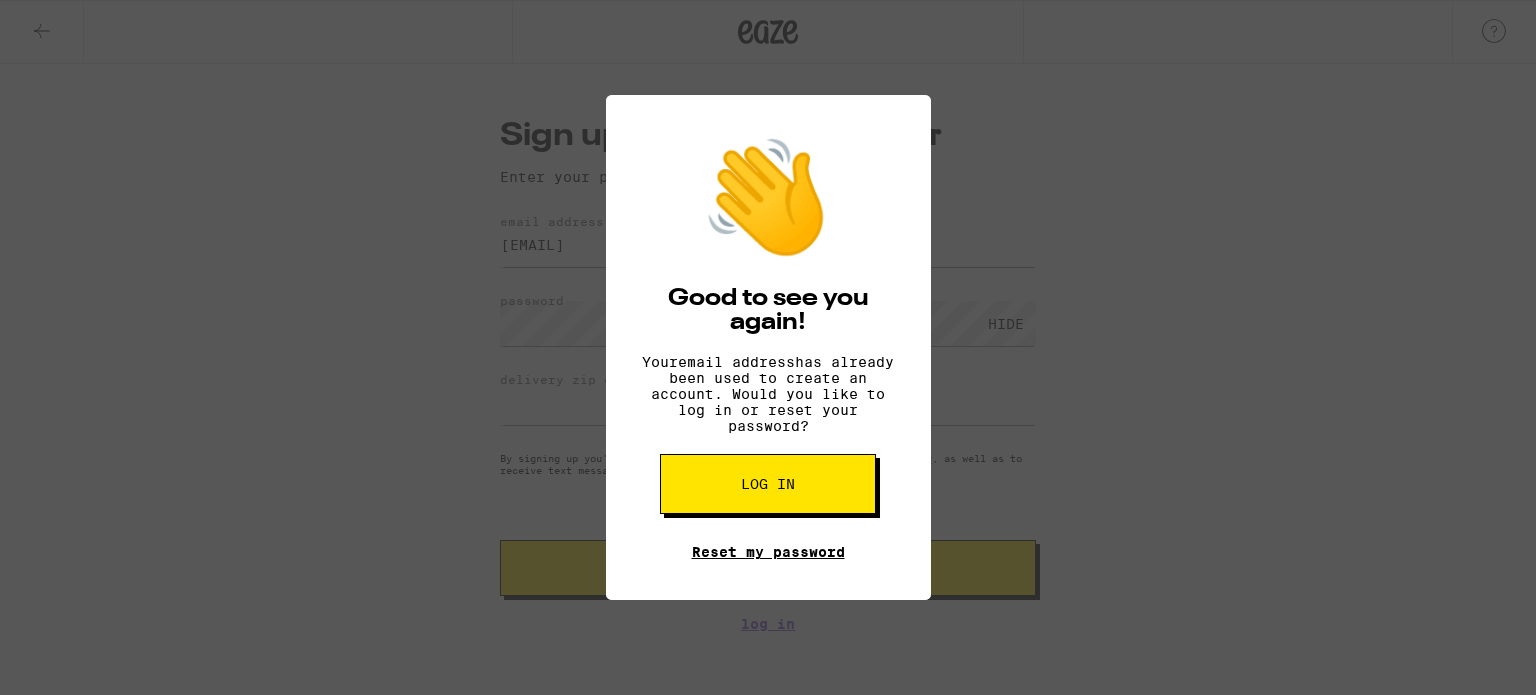 click on "Reset my password" at bounding box center [768, 552] 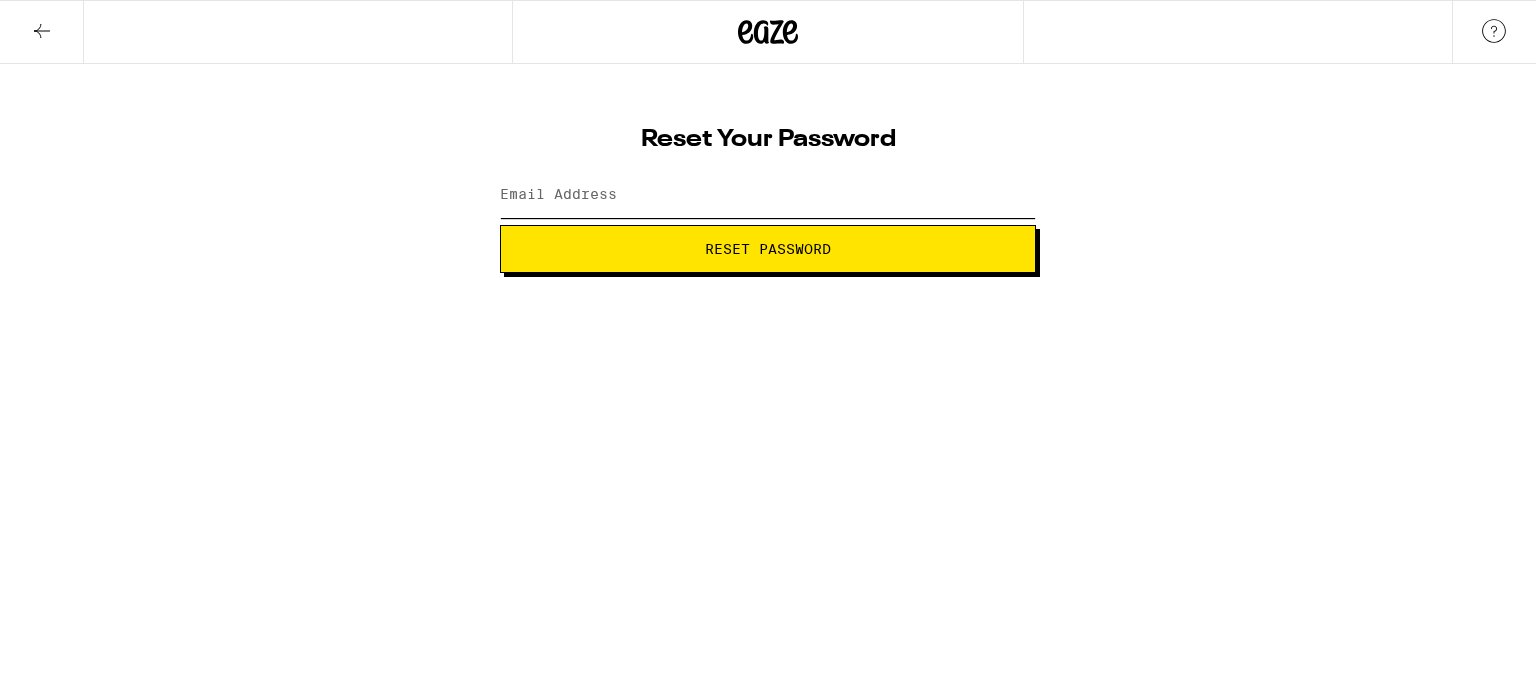 click on "Email Address" at bounding box center (768, 195) 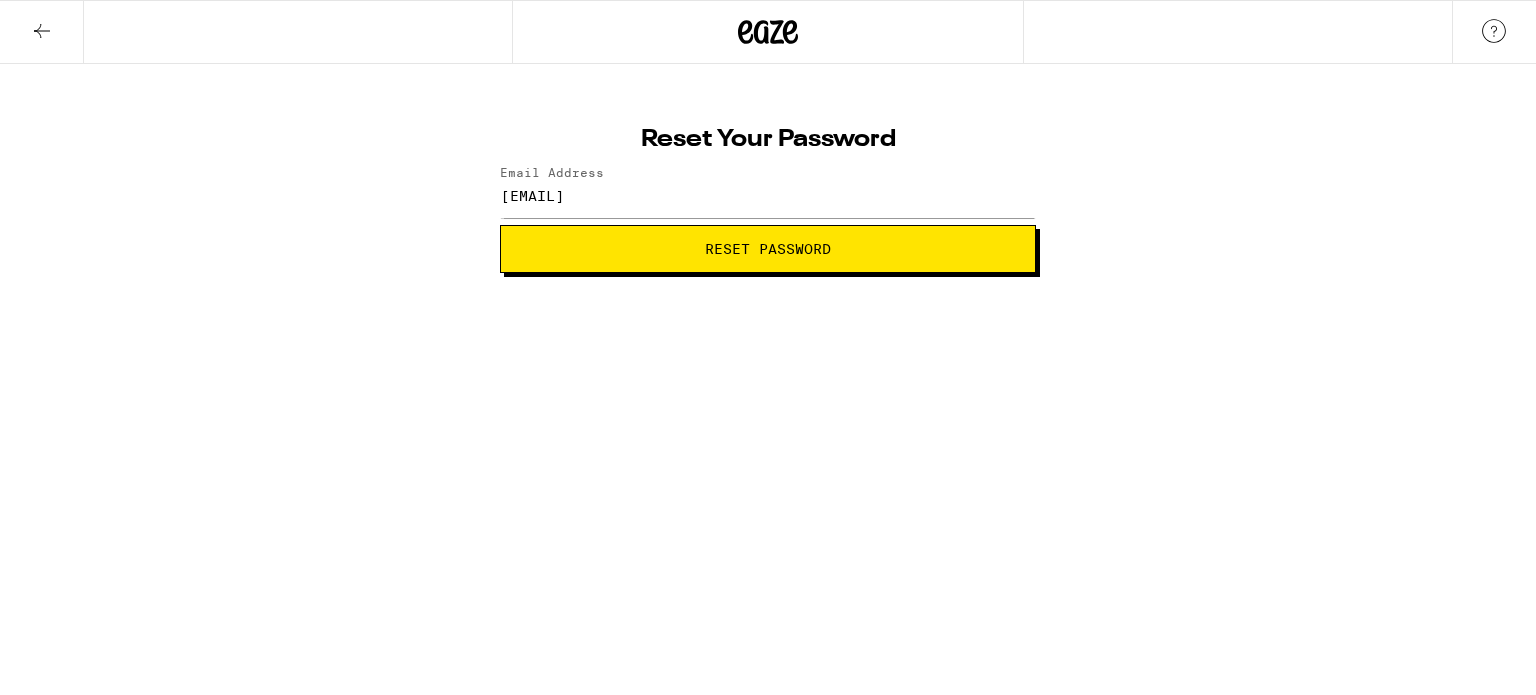 click on "Reset Password" at bounding box center [768, 249] 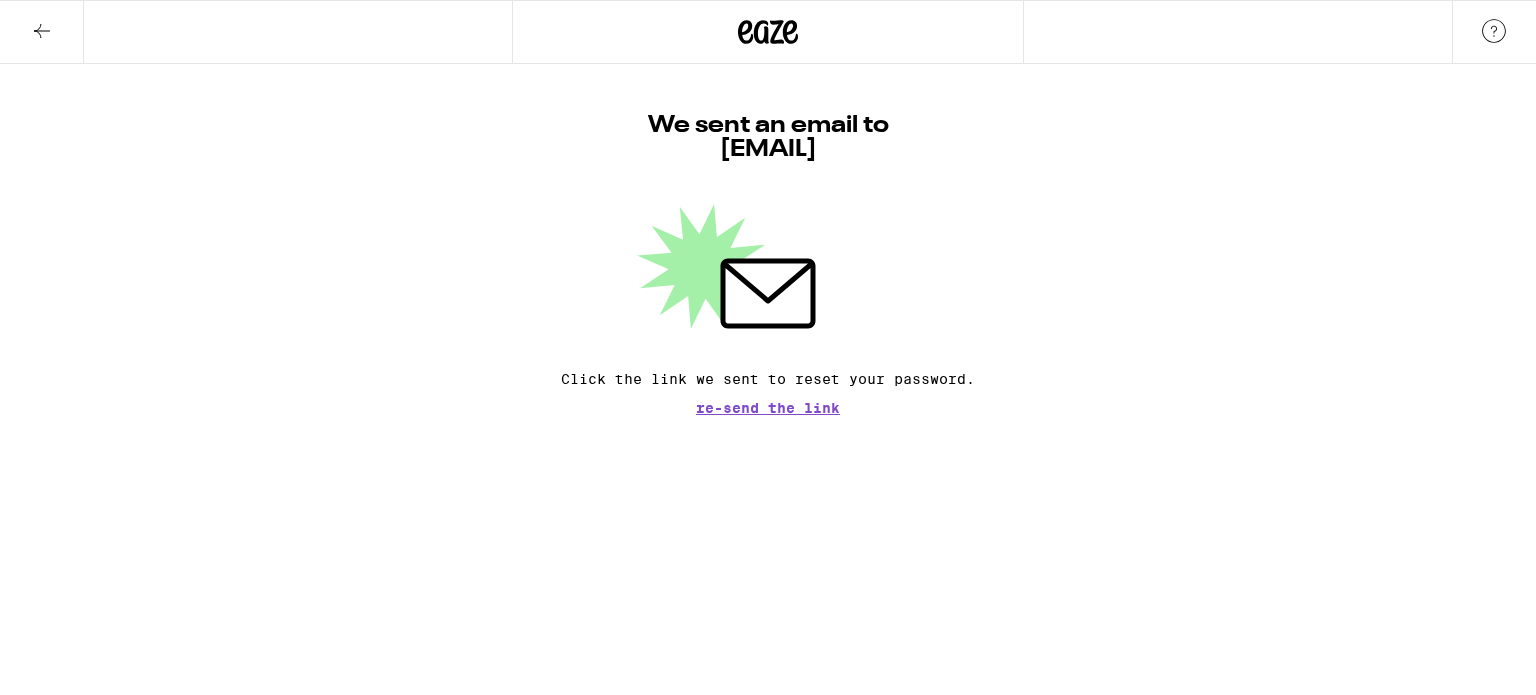 click on "Re-send the link" at bounding box center [768, 408] 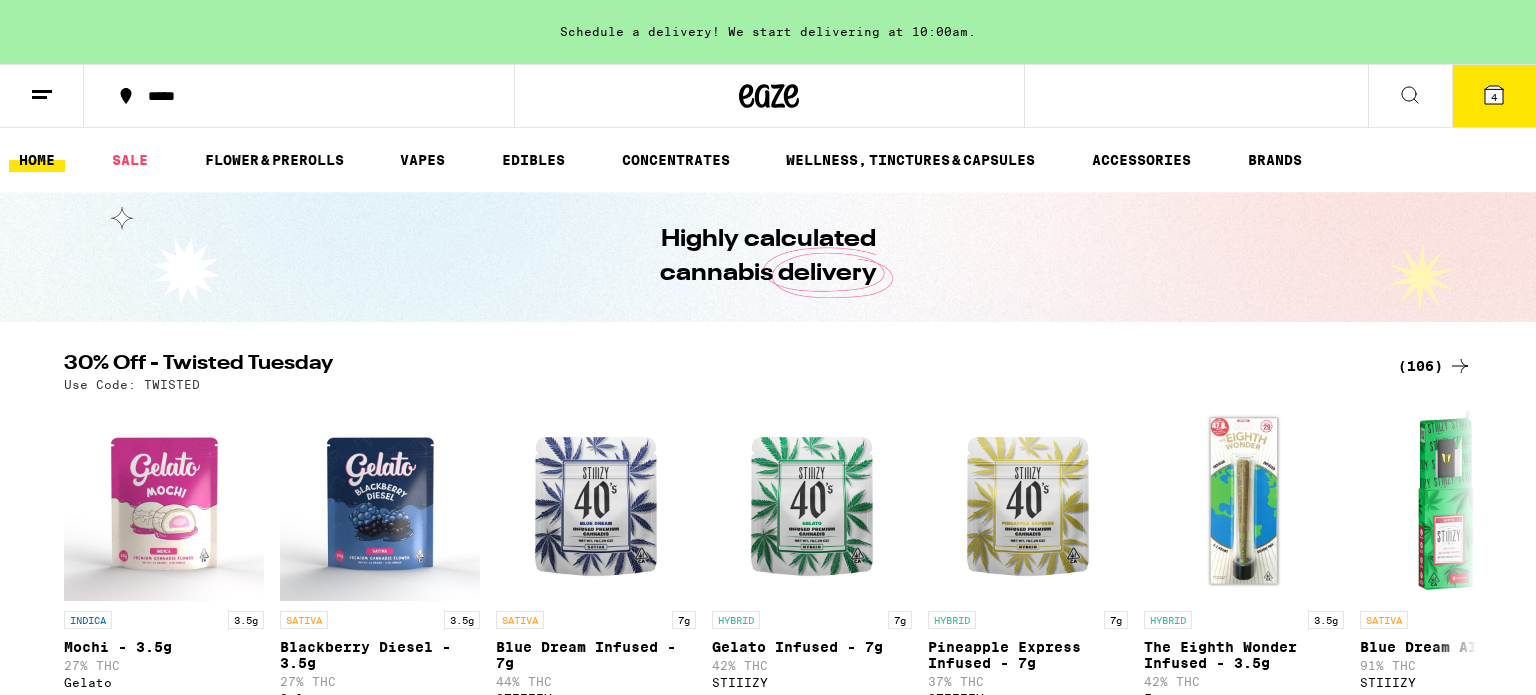 scroll, scrollTop: 0, scrollLeft: 0, axis: both 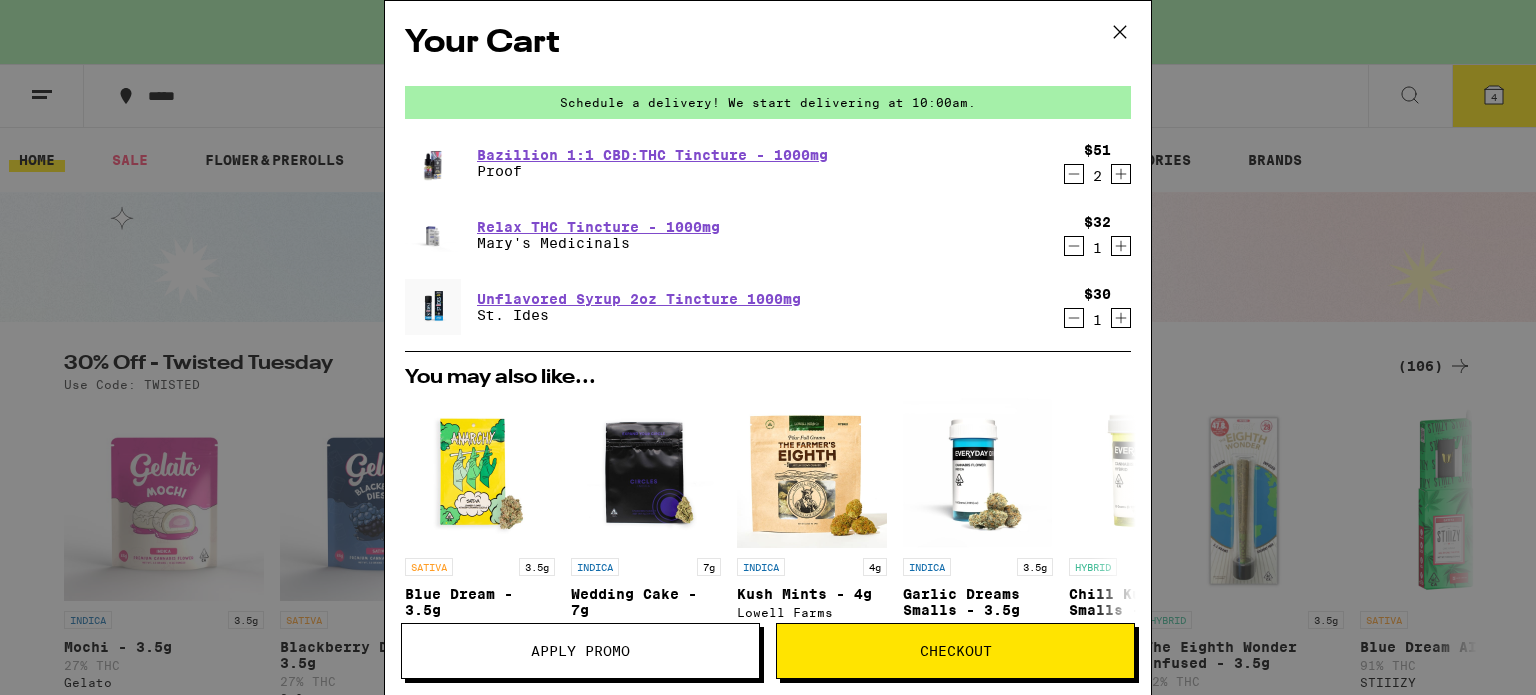 click on "Checkout" at bounding box center [956, 651] 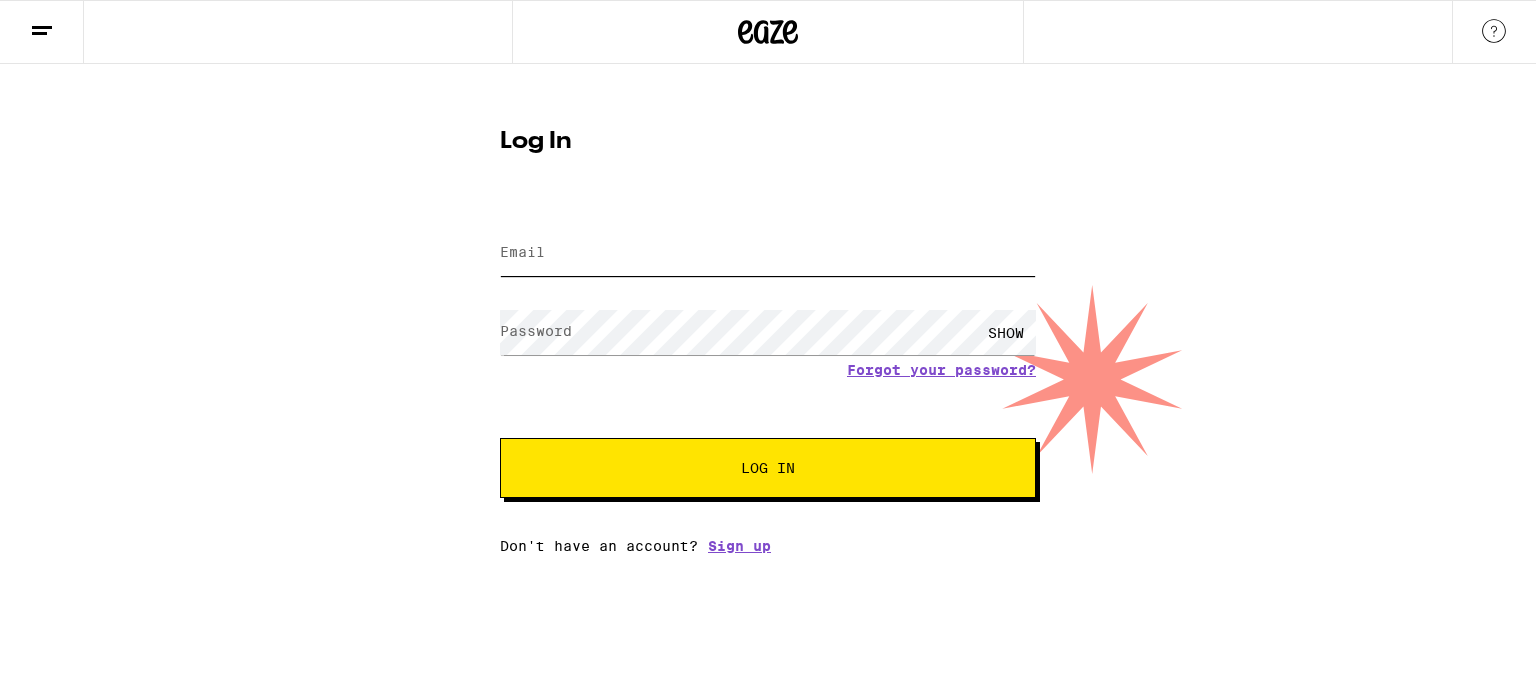 click on "Email" at bounding box center (768, 253) 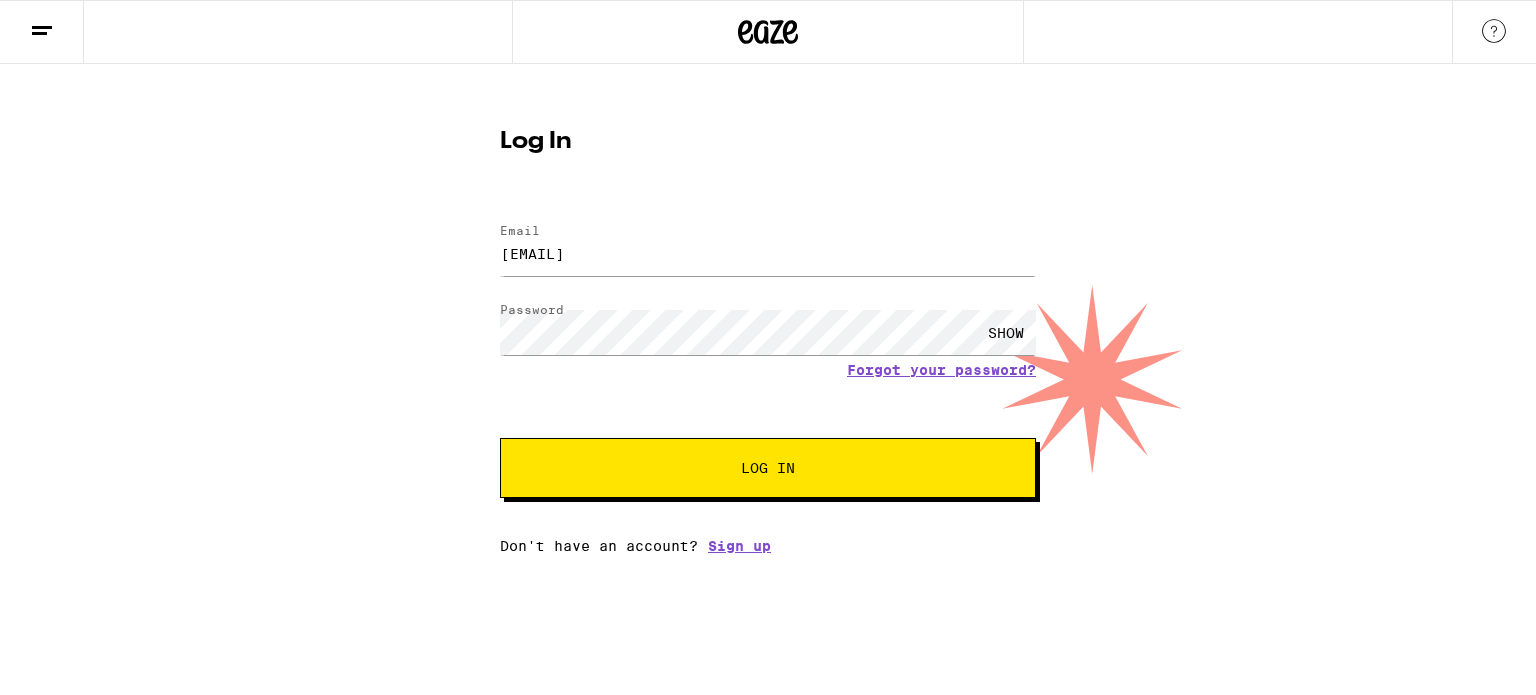 click on "Log In" at bounding box center [768, 468] 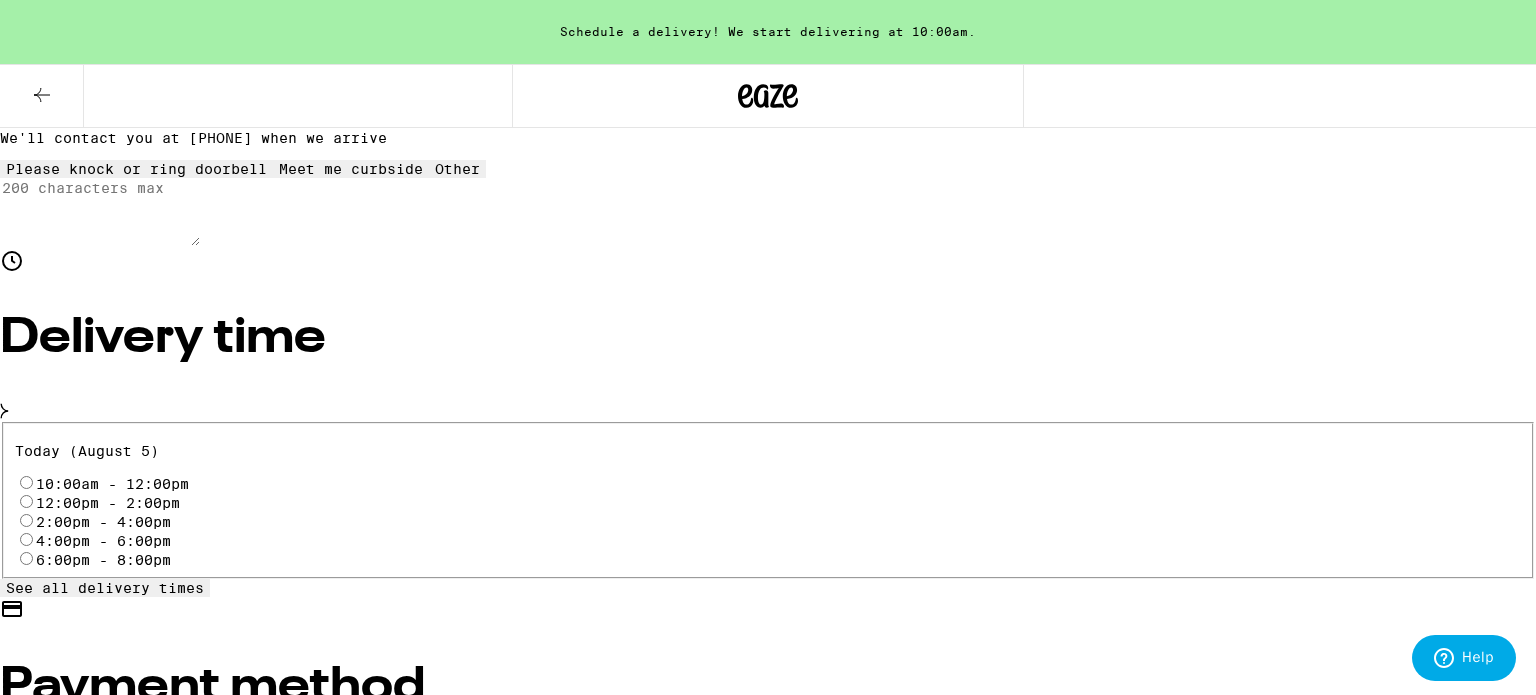 scroll, scrollTop: 526, scrollLeft: 0, axis: vertical 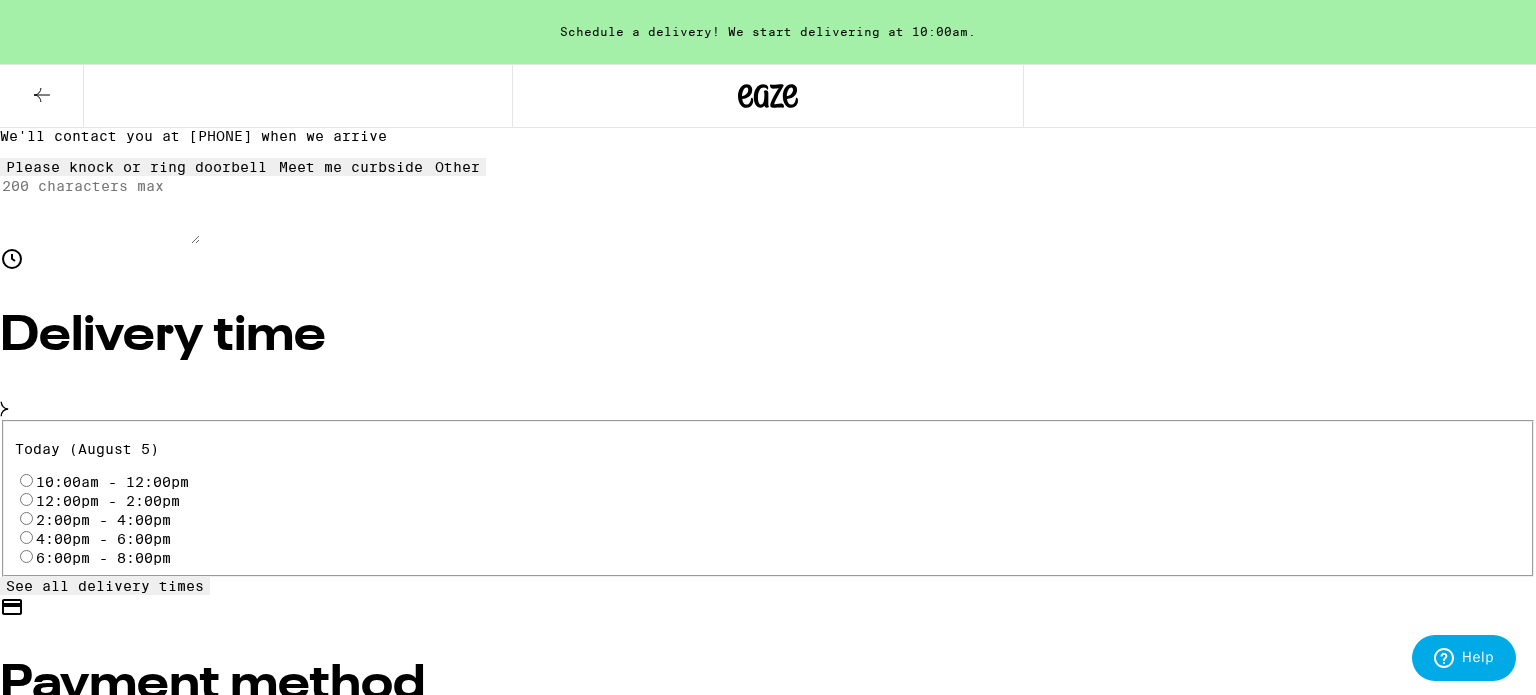 click on "10:00am - 12:00pm" at bounding box center (26, 480) 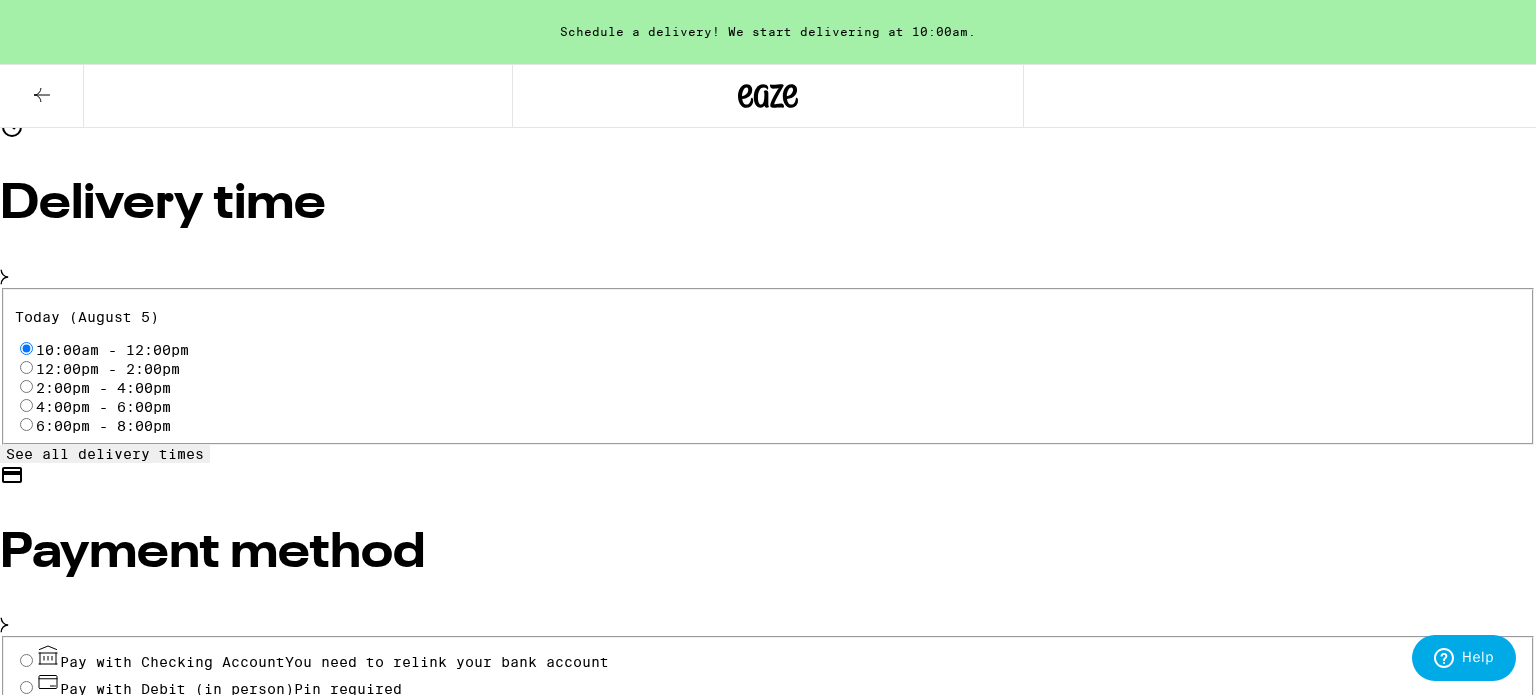 scroll, scrollTop: 764, scrollLeft: 0, axis: vertical 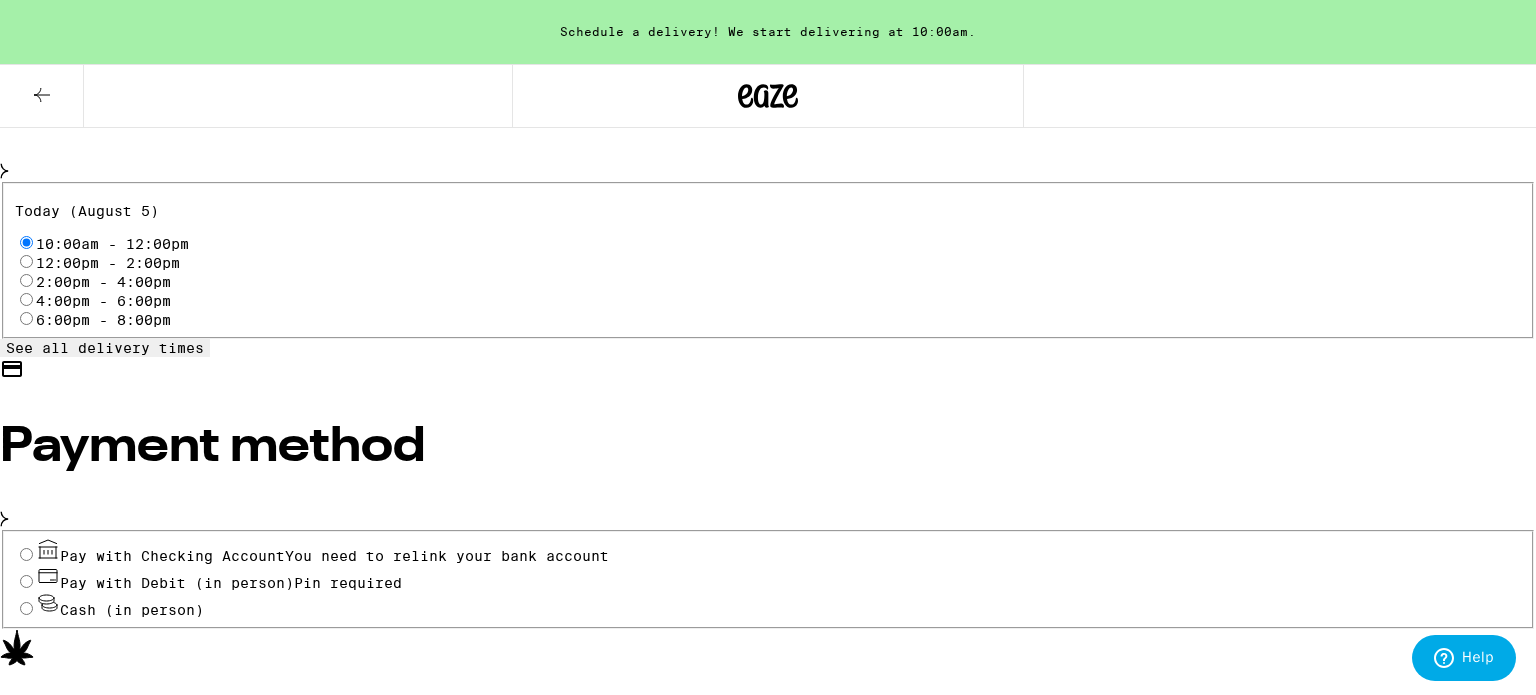 click on "Pay with Debit (in person) Pin required" at bounding box center [26, 581] 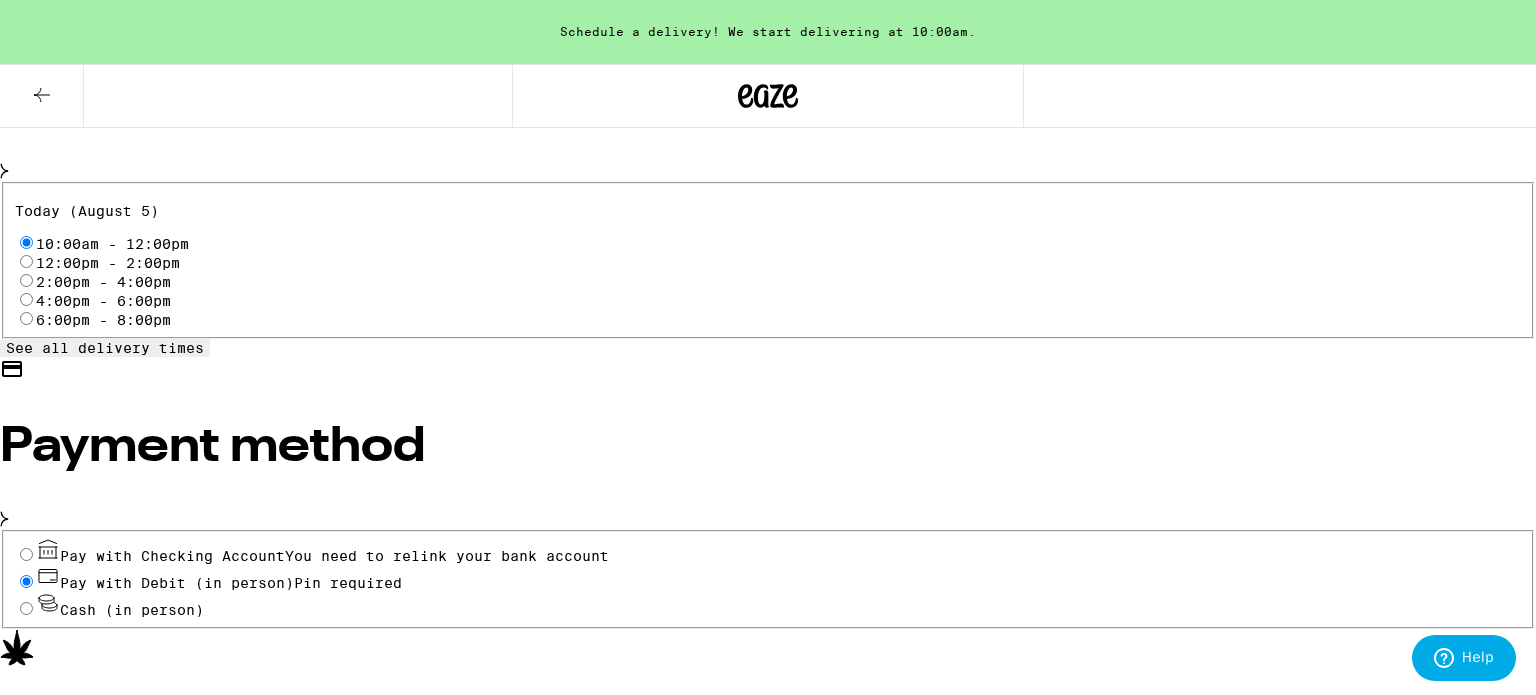 click on "Pay with Debit (in person) Pin required" at bounding box center [26, 581] 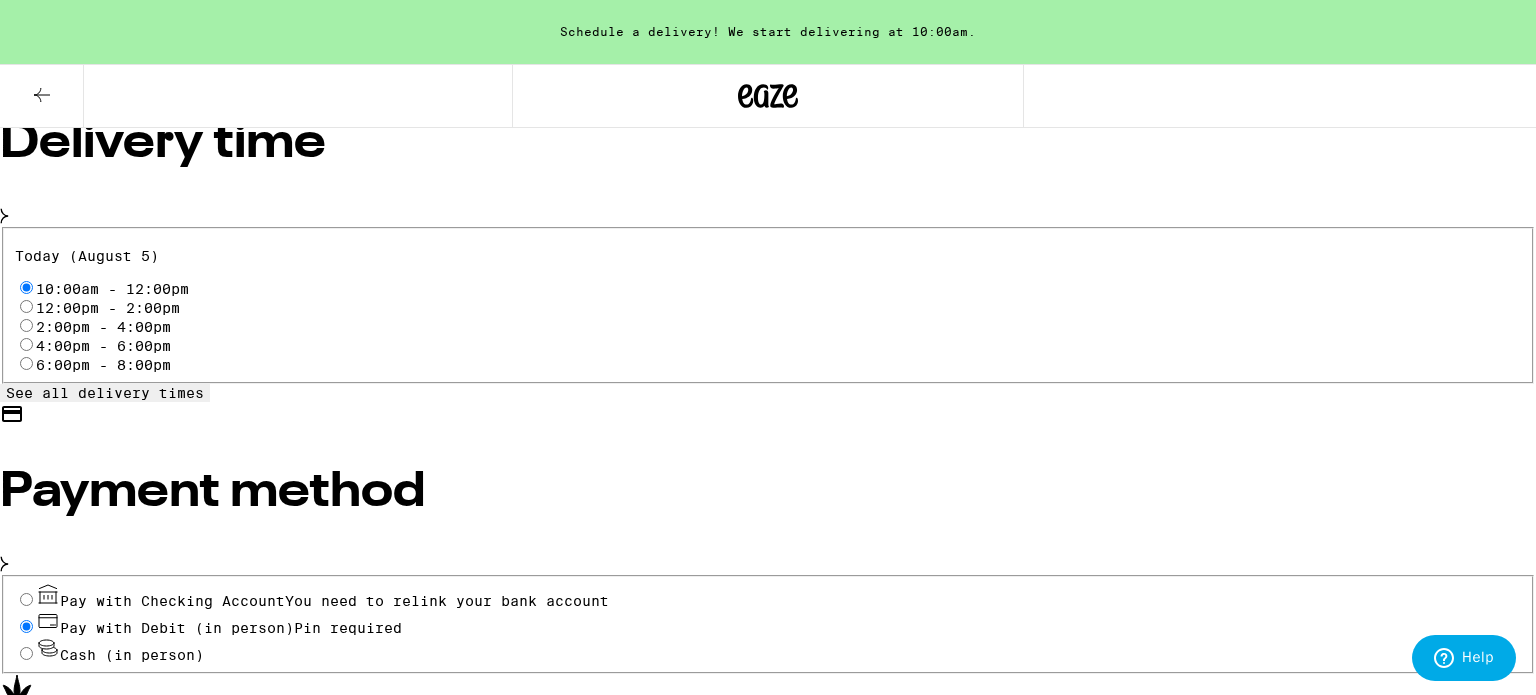 scroll, scrollTop: 764, scrollLeft: 0, axis: vertical 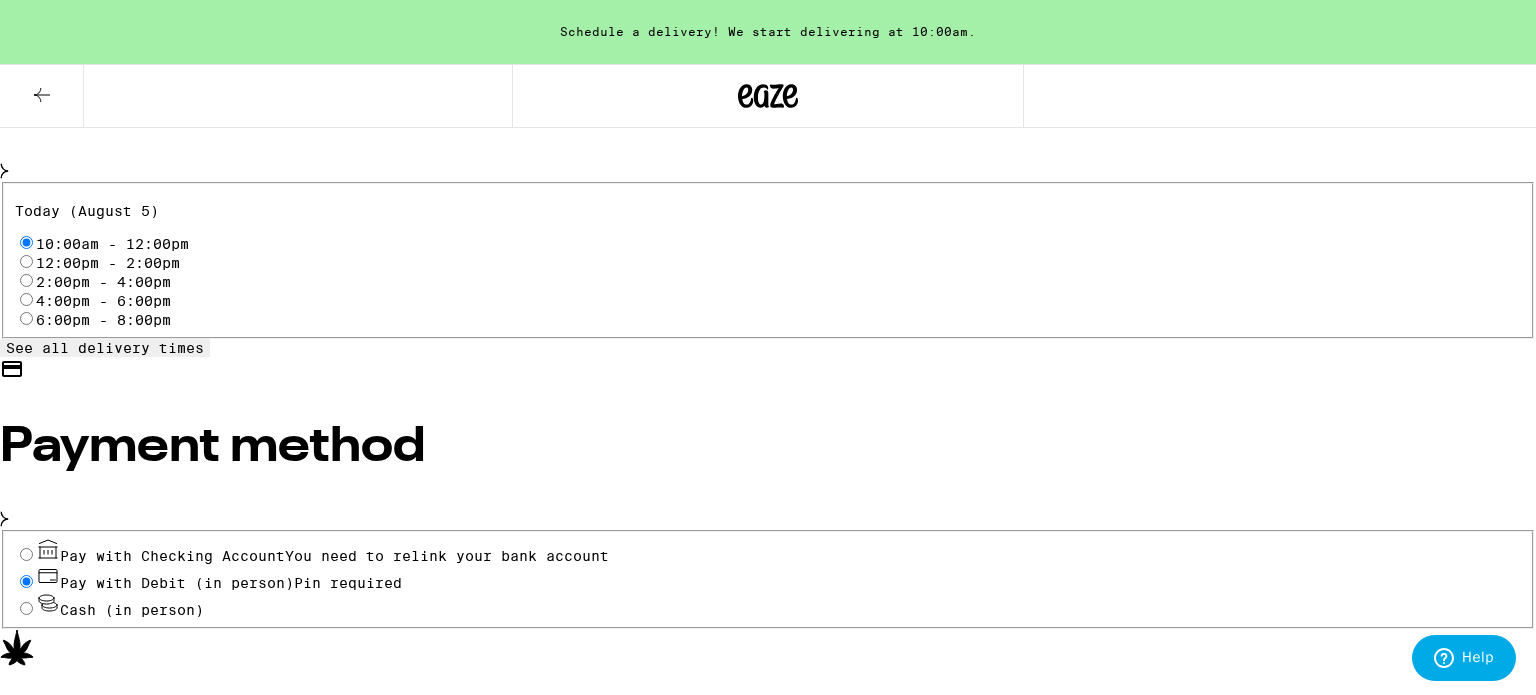 click on "Cash (in person)" at bounding box center (26, 608) 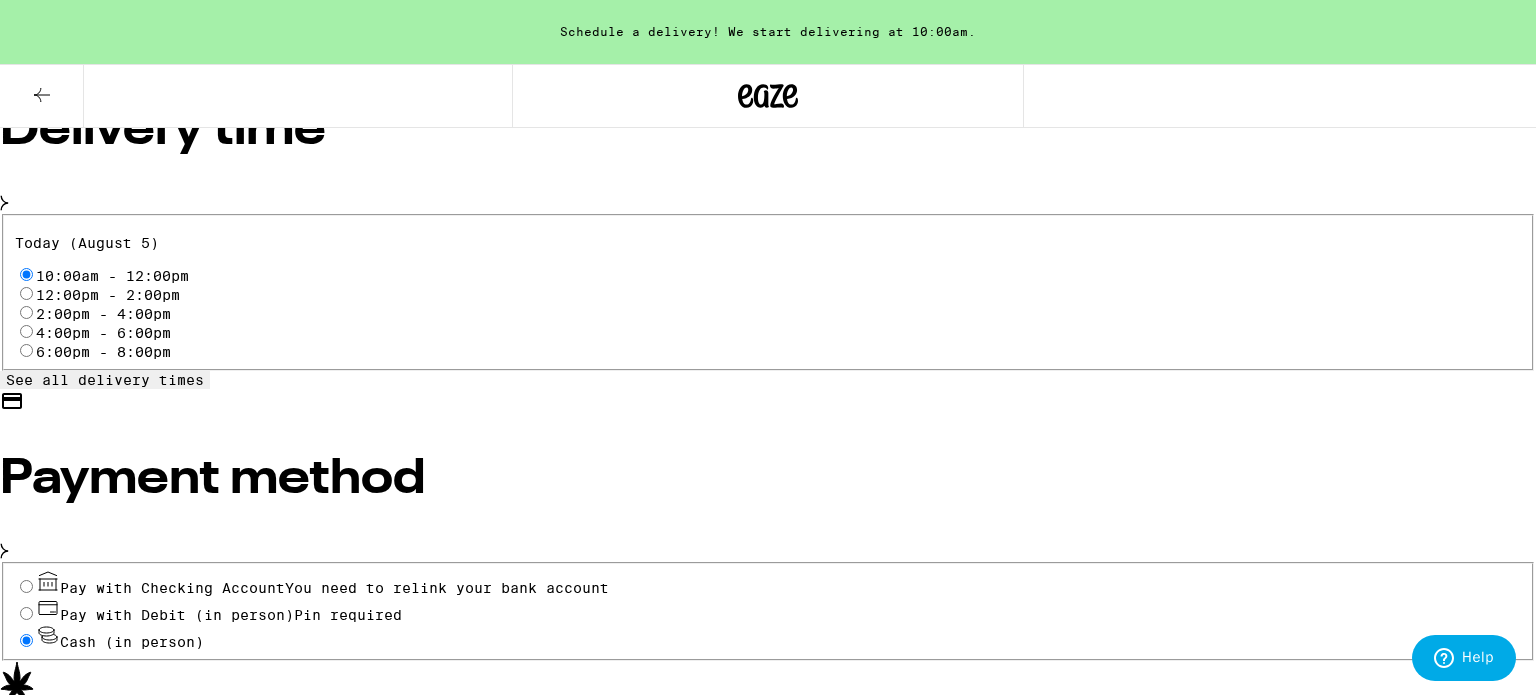 scroll, scrollTop: 764, scrollLeft: 0, axis: vertical 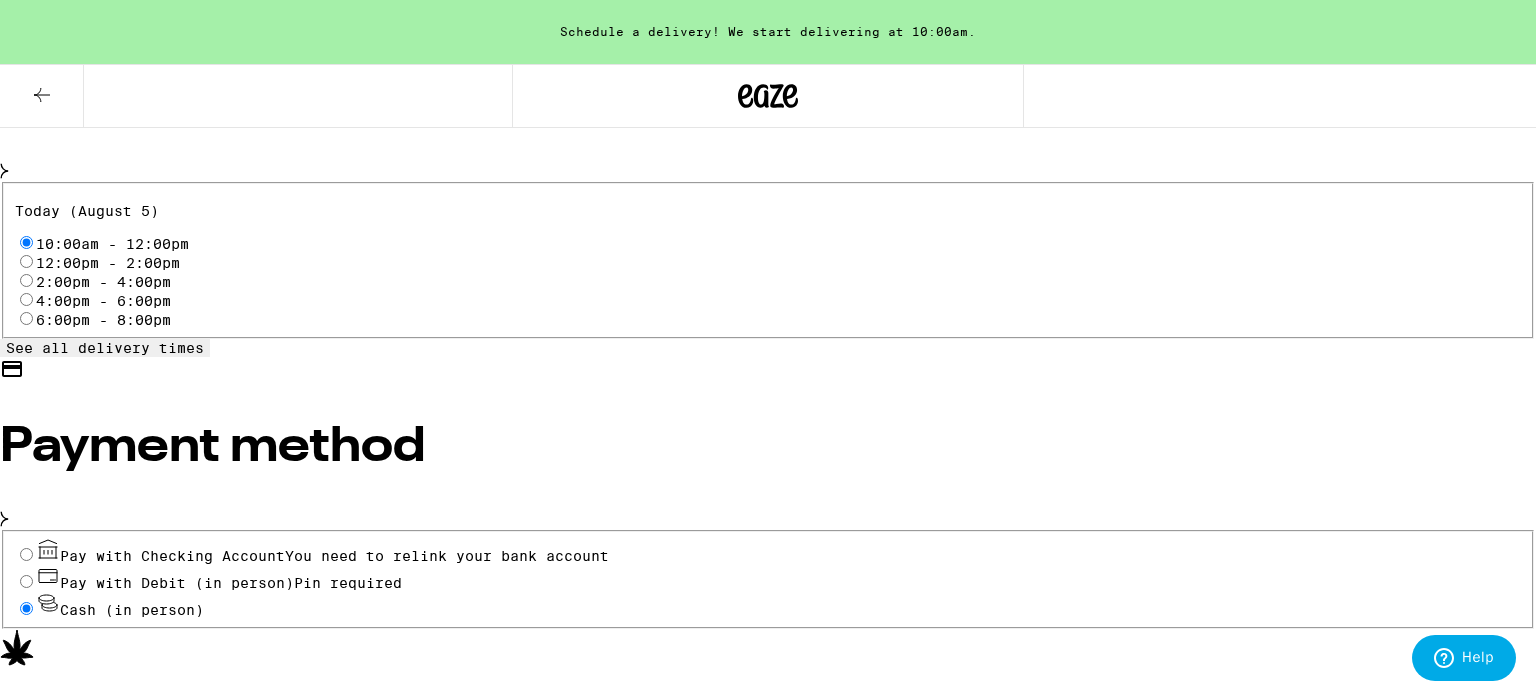 click 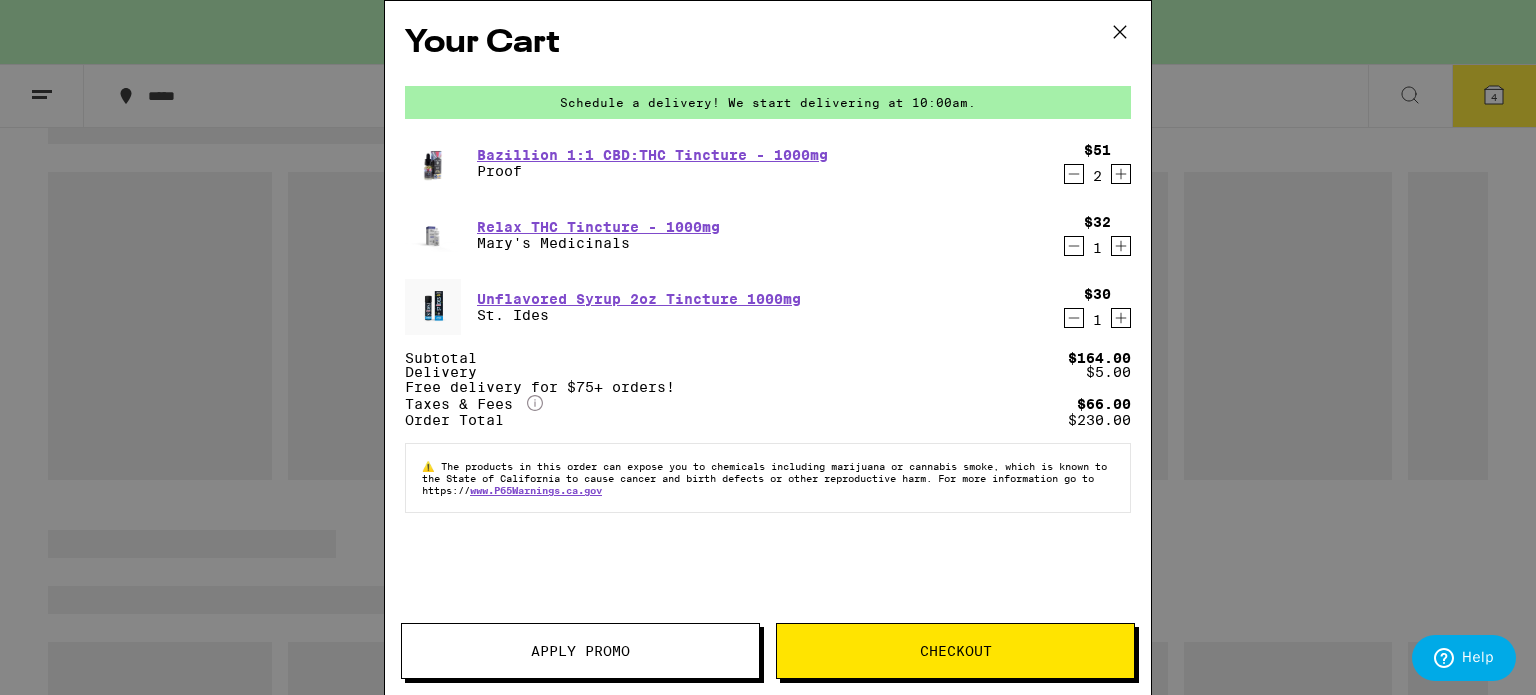 scroll, scrollTop: 0, scrollLeft: 0, axis: both 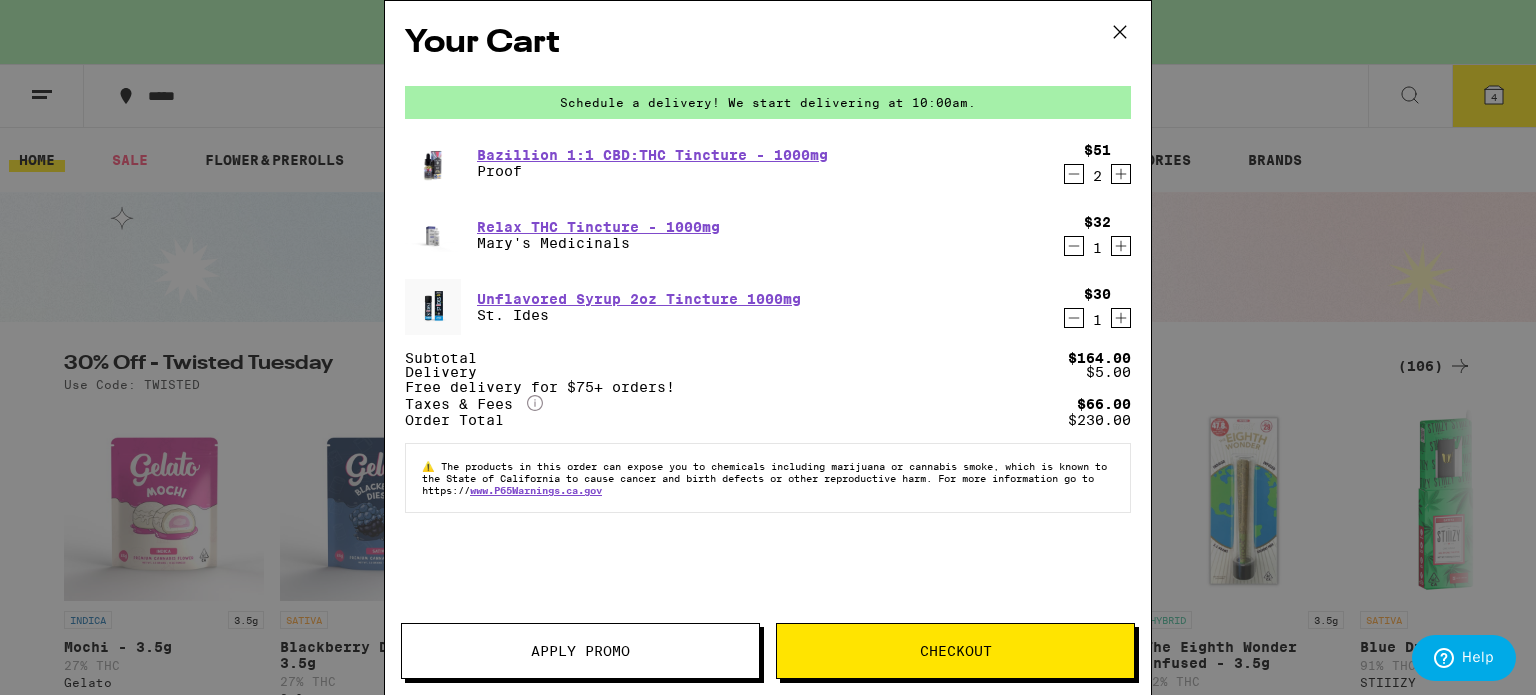 click 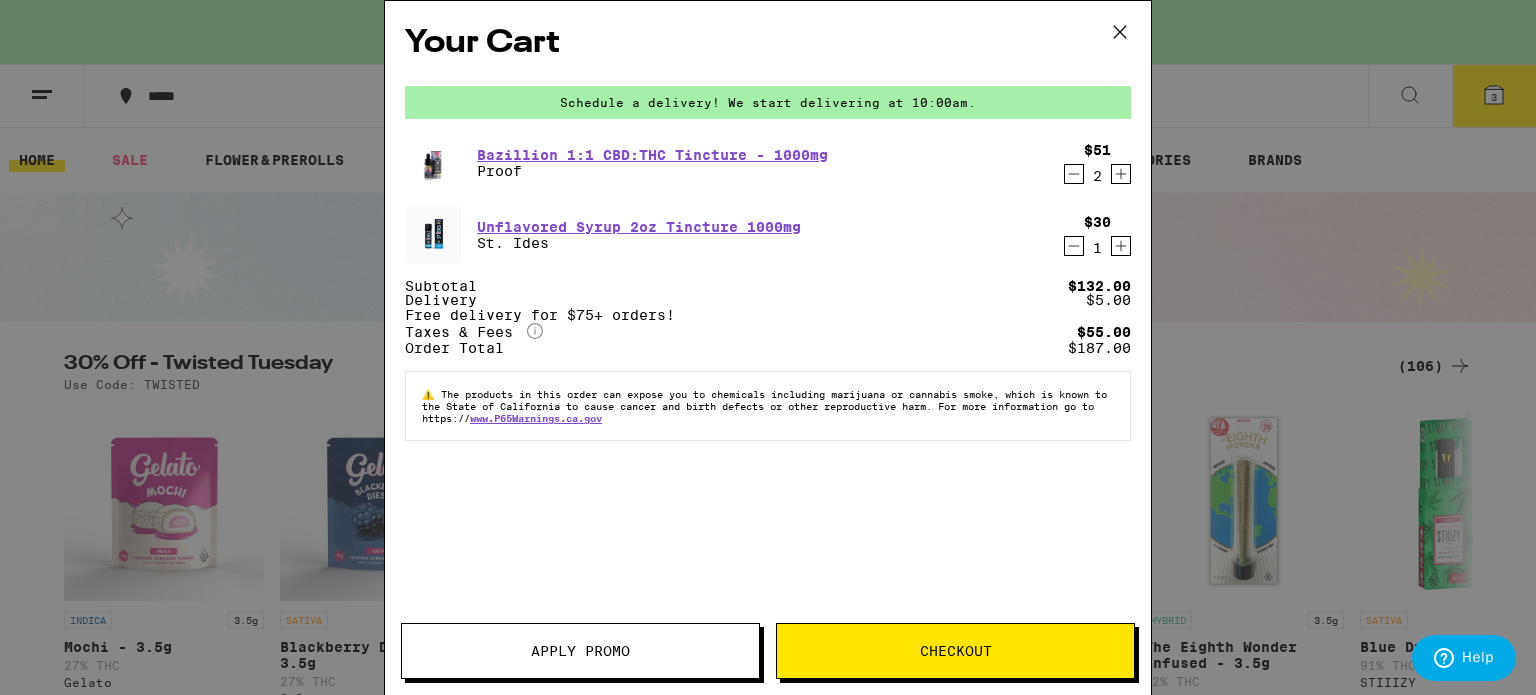 click 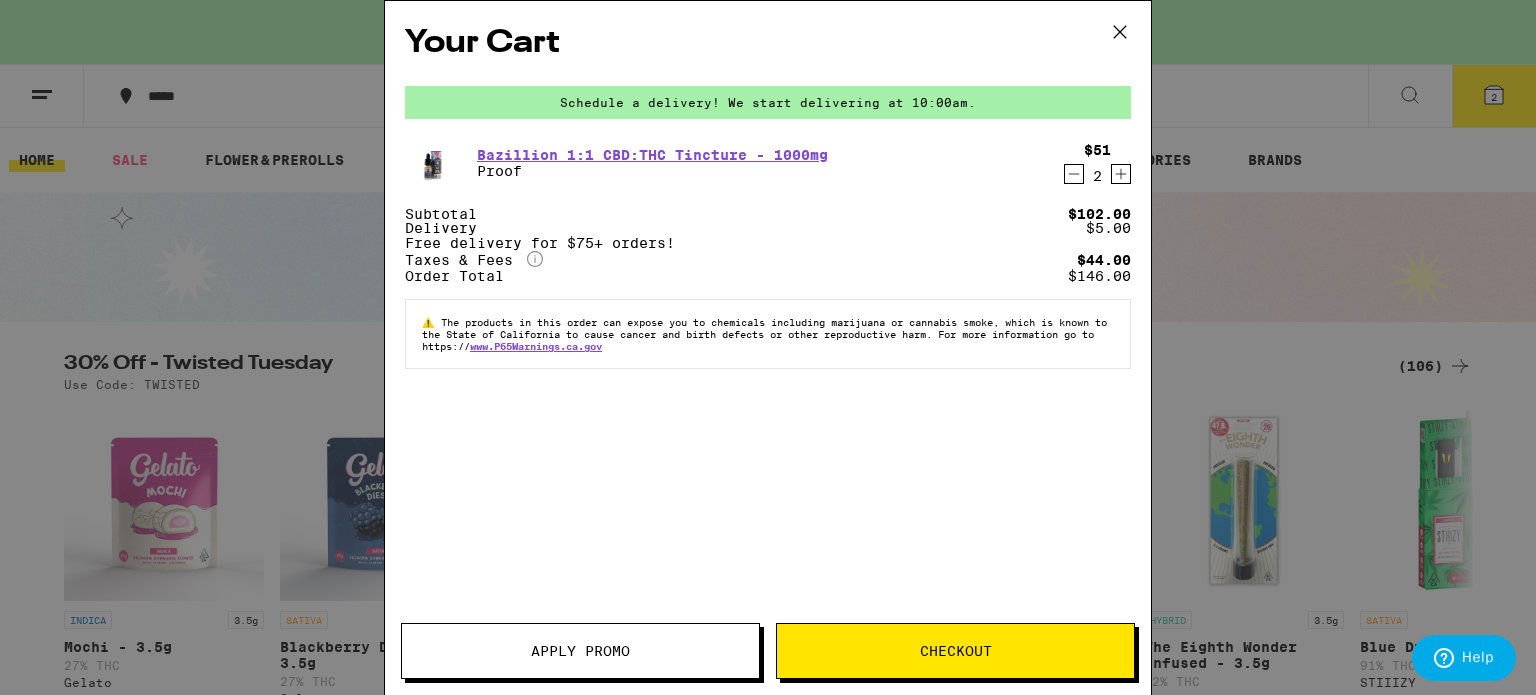 click on "Checkout" at bounding box center (956, 651) 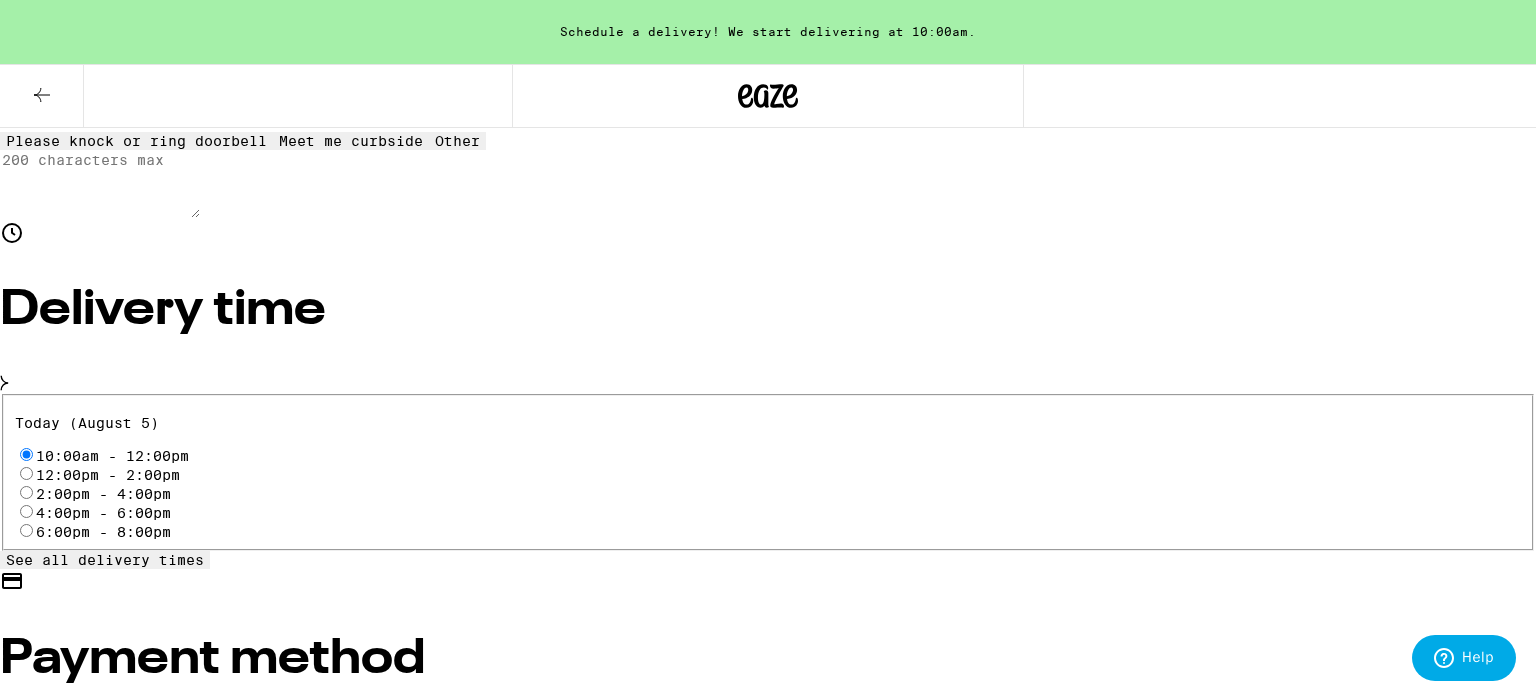 scroll, scrollTop: 555, scrollLeft: 0, axis: vertical 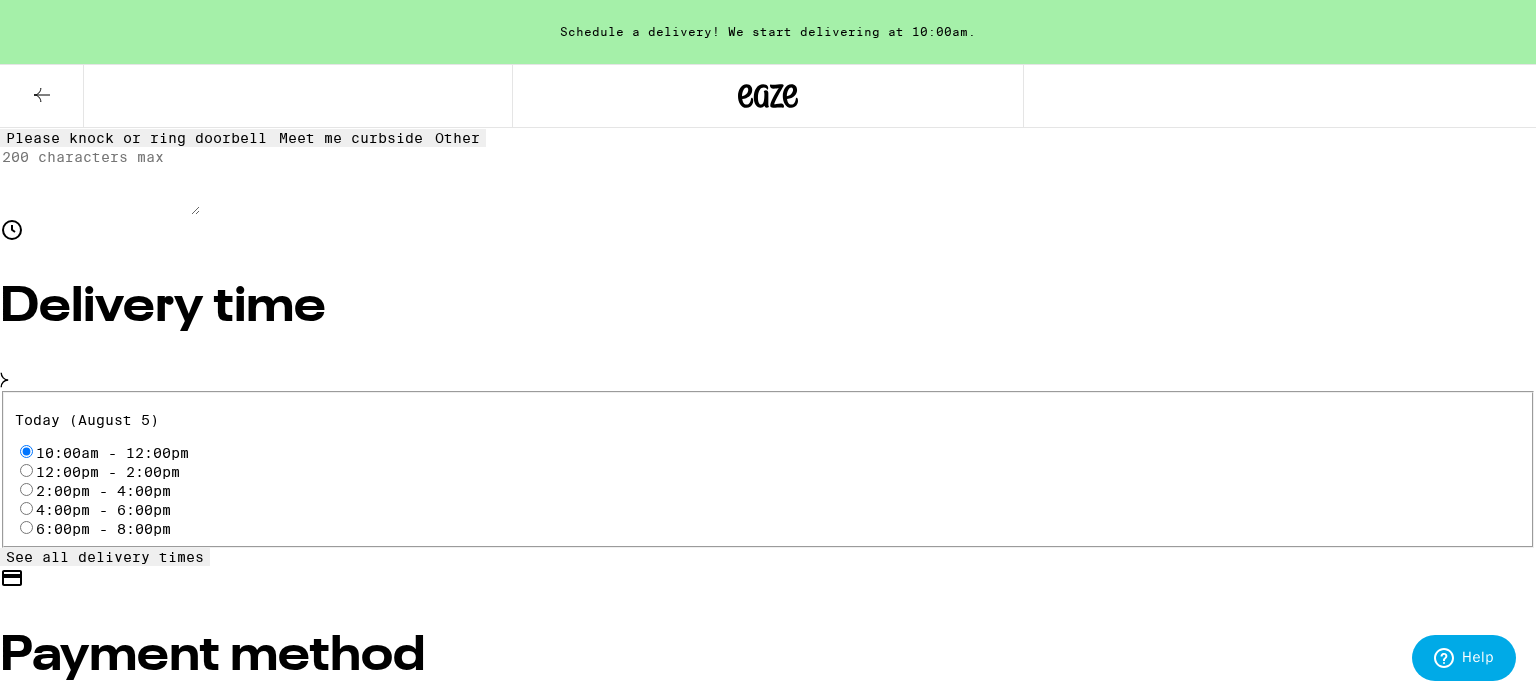click on "Pay with Debit (in person) Pin required" at bounding box center [26, 790] 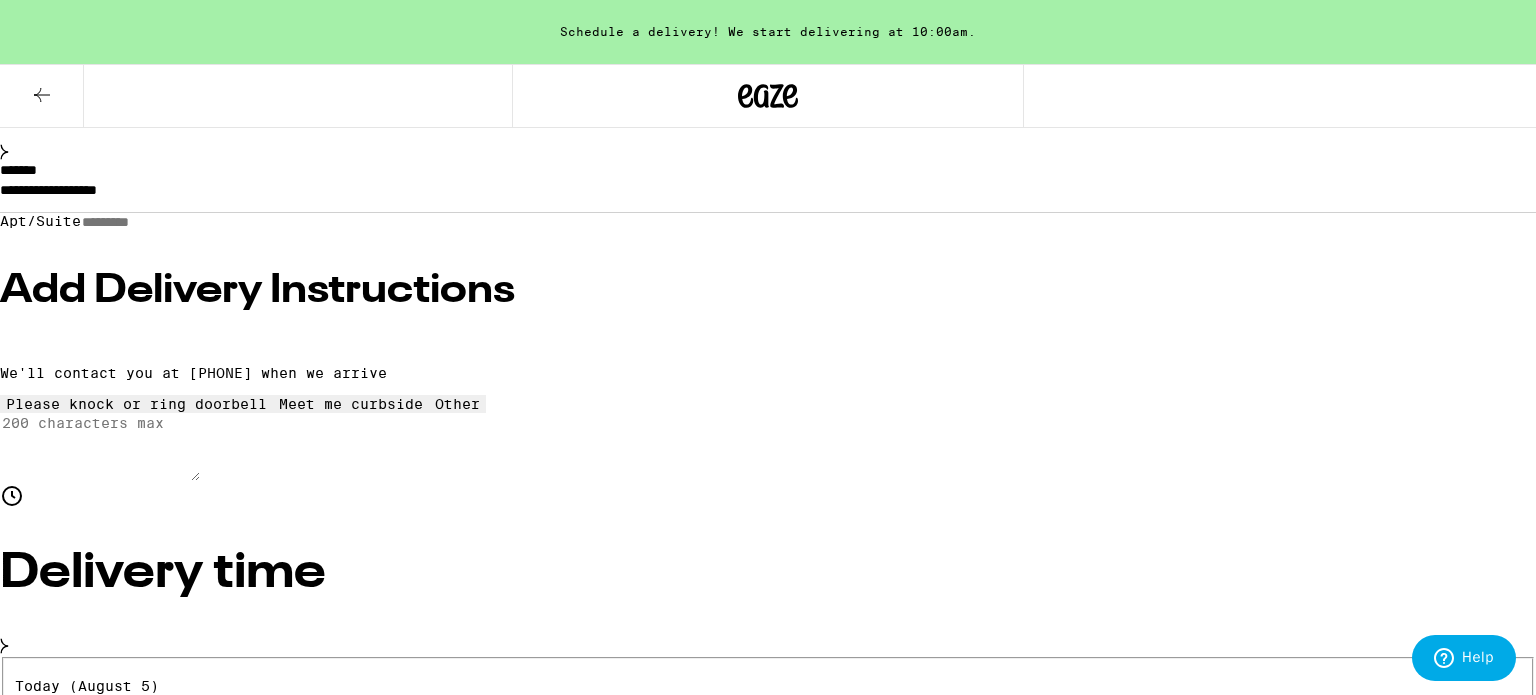 scroll, scrollTop: 319, scrollLeft: 0, axis: vertical 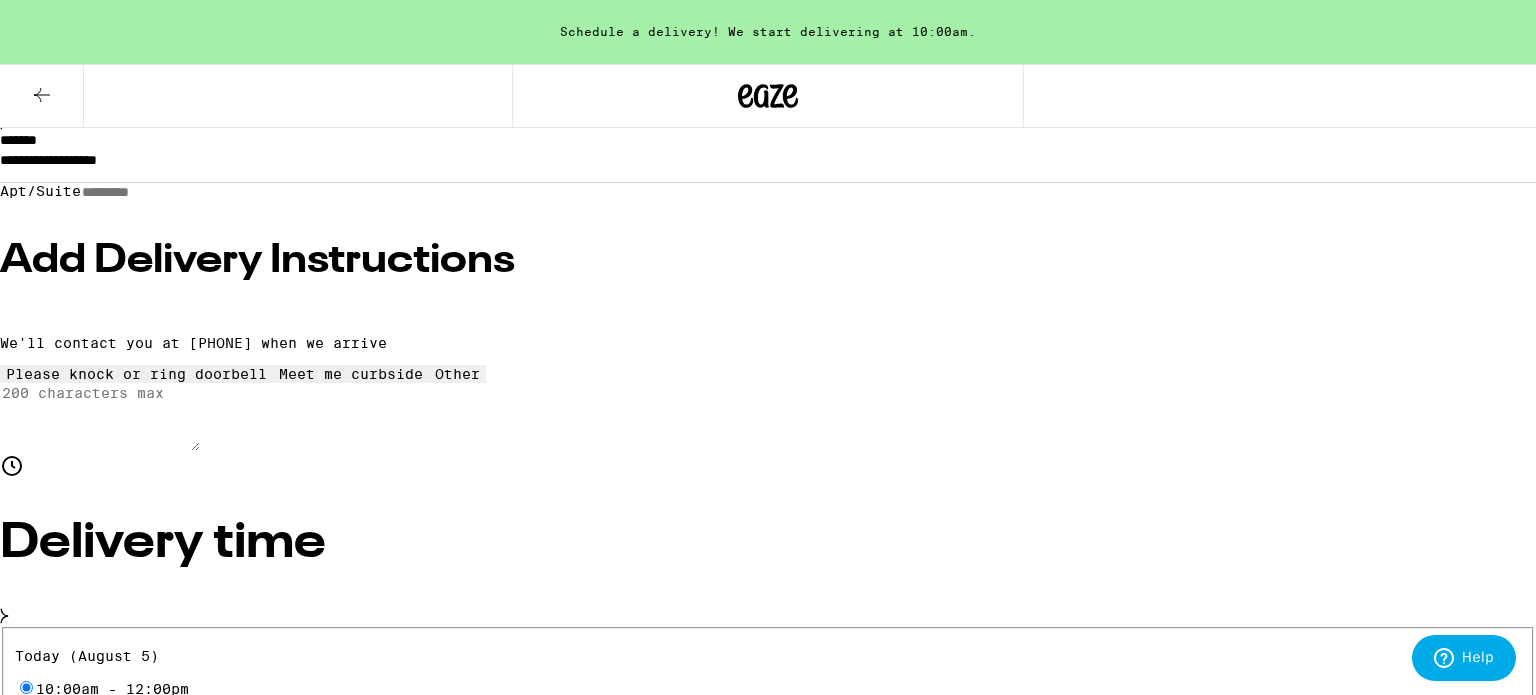 click on "Other" at bounding box center (768, 1601) 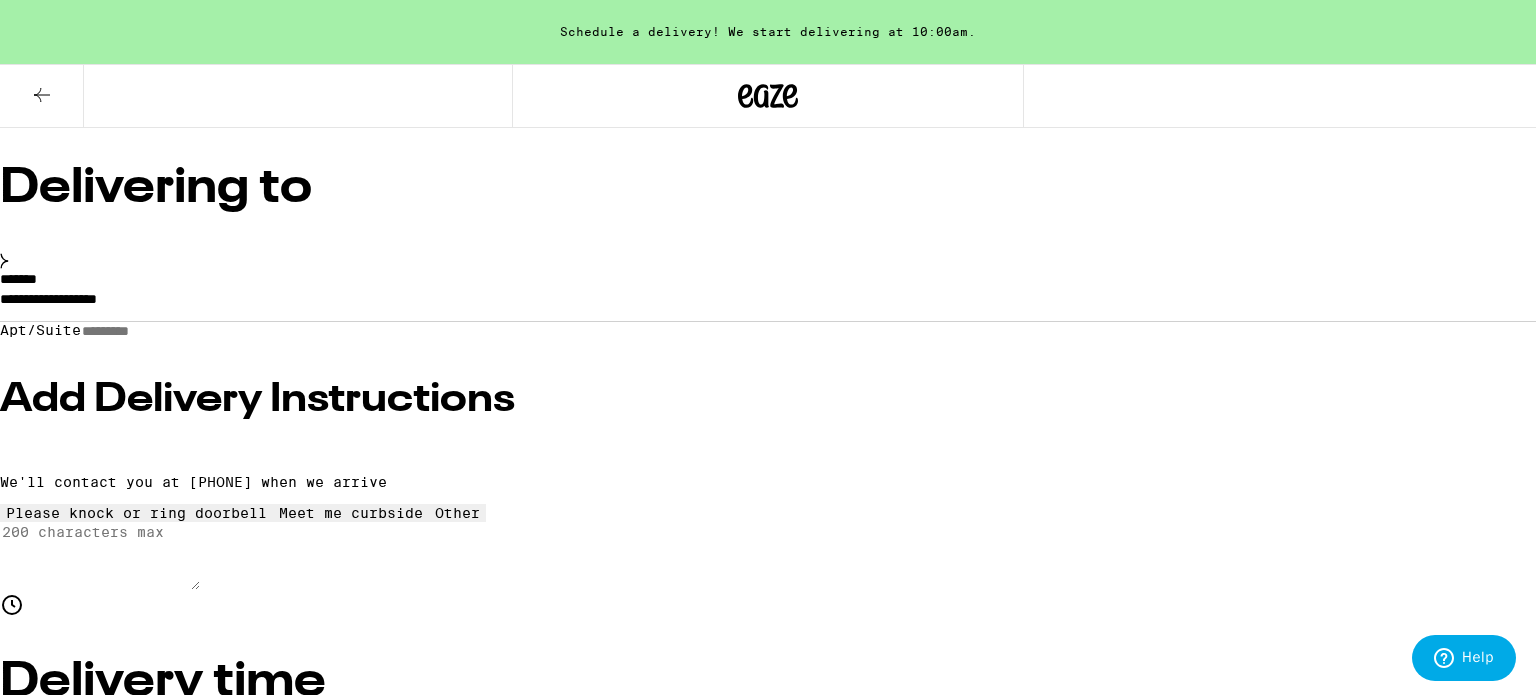 scroll, scrollTop: 176, scrollLeft: 0, axis: vertical 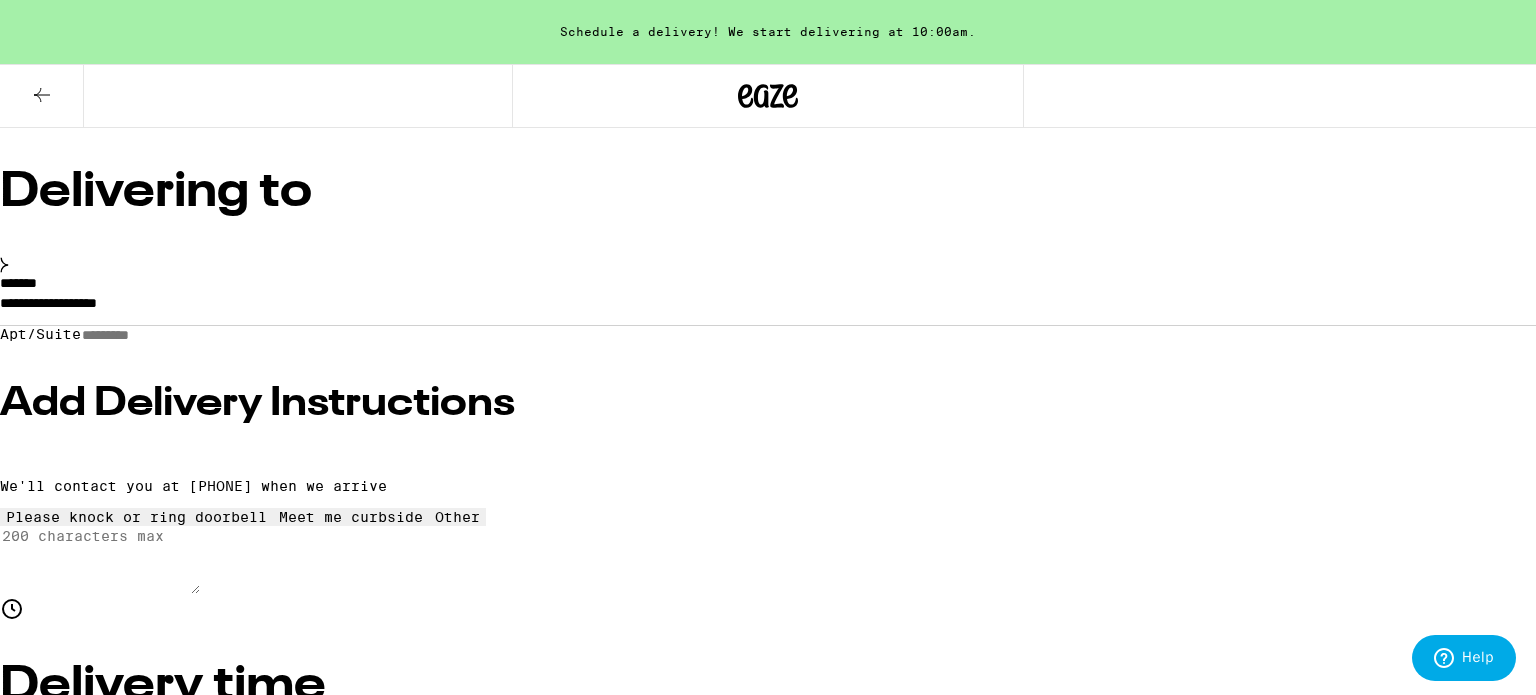 click on "Other" at bounding box center (768, 1758) 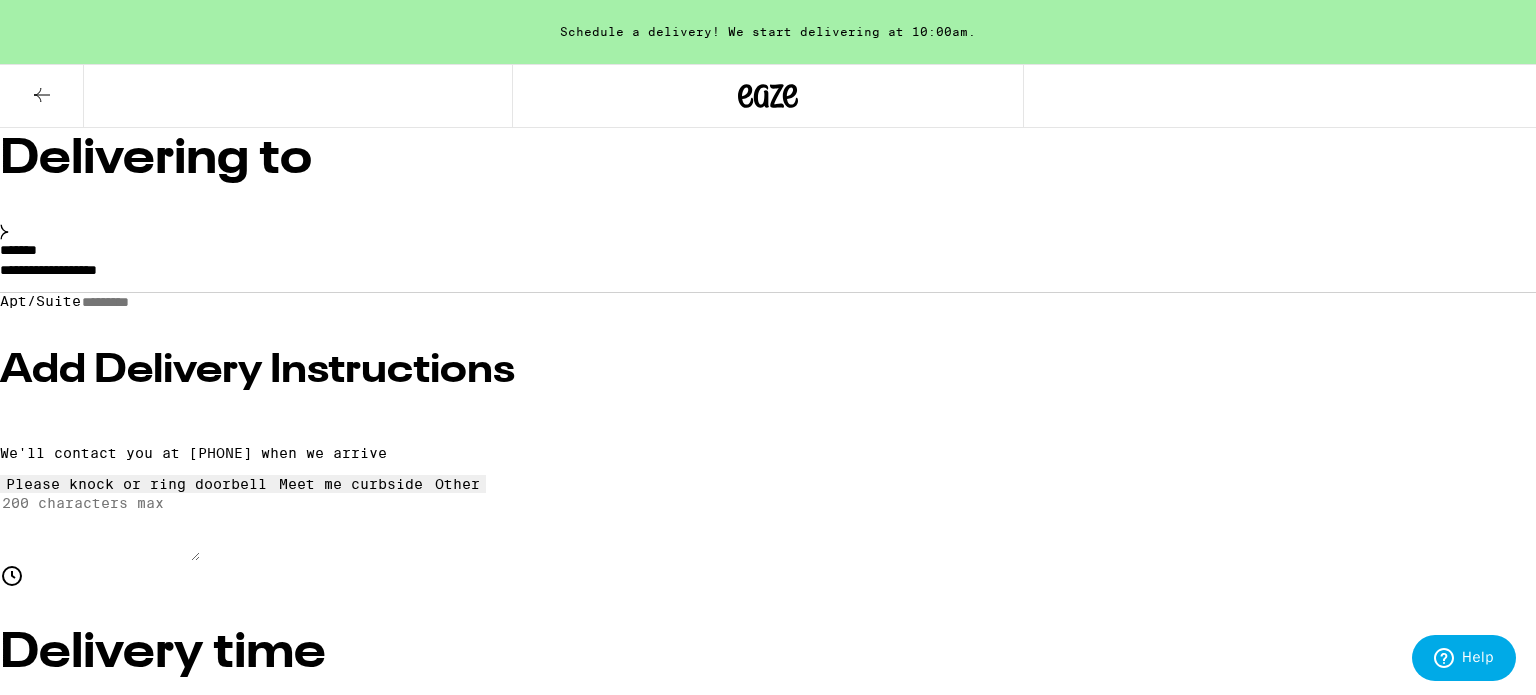scroll, scrollTop: 205, scrollLeft: 0, axis: vertical 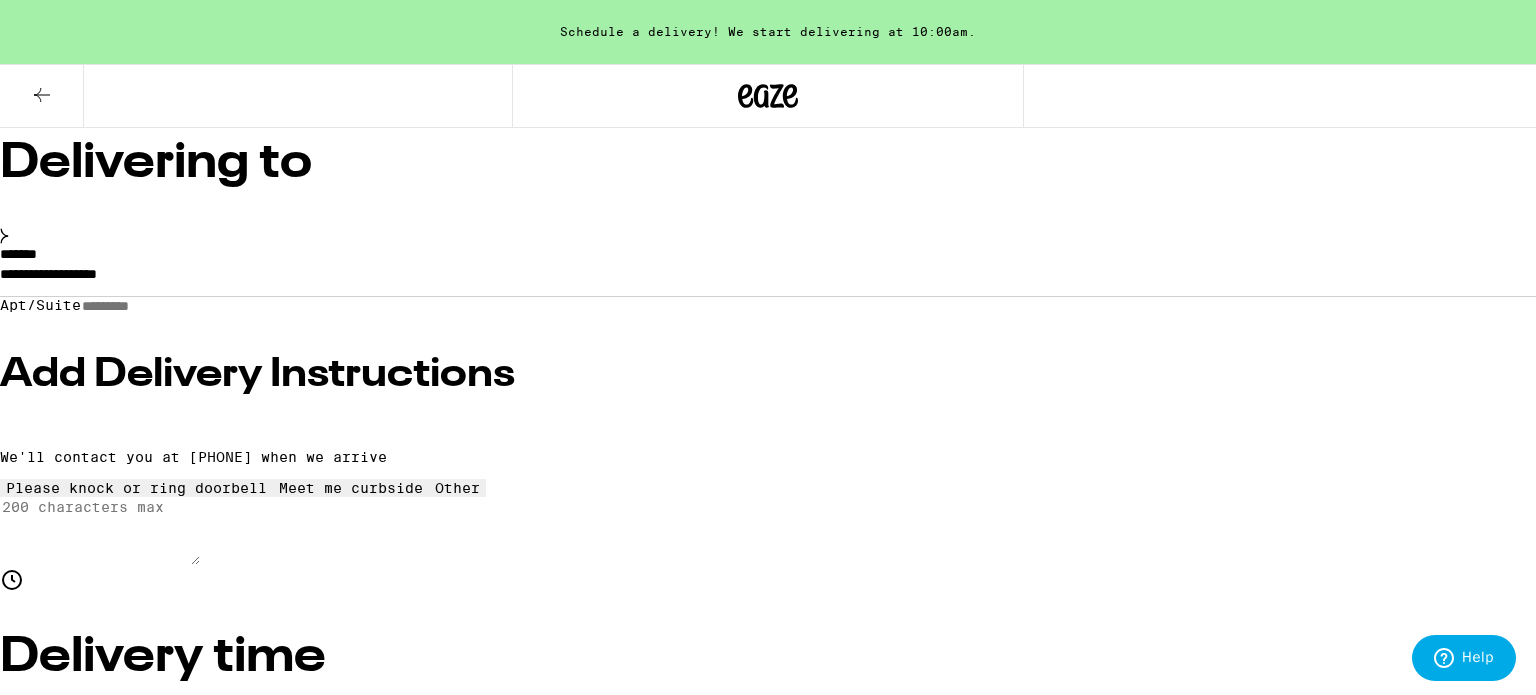 click on "Apt/Suite" at bounding box center [152, 306] 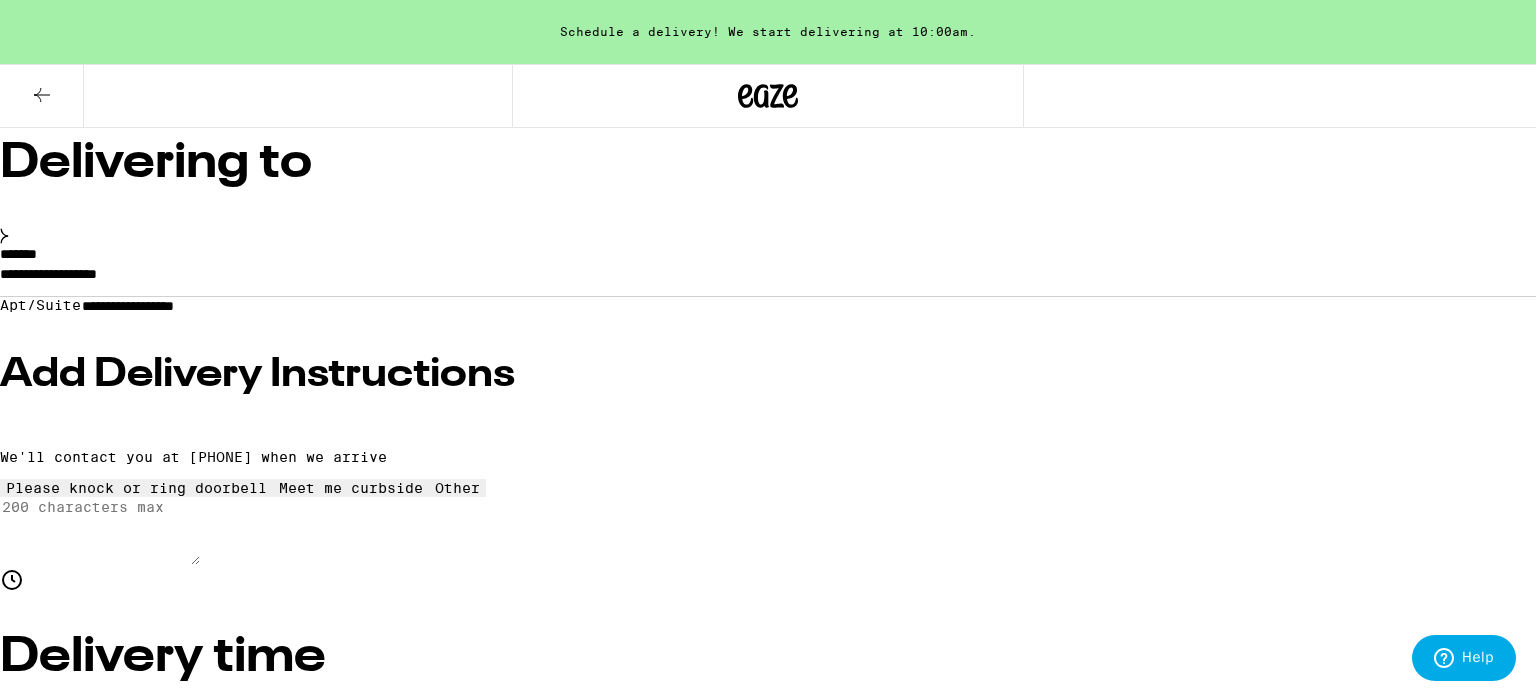 type on "**********" 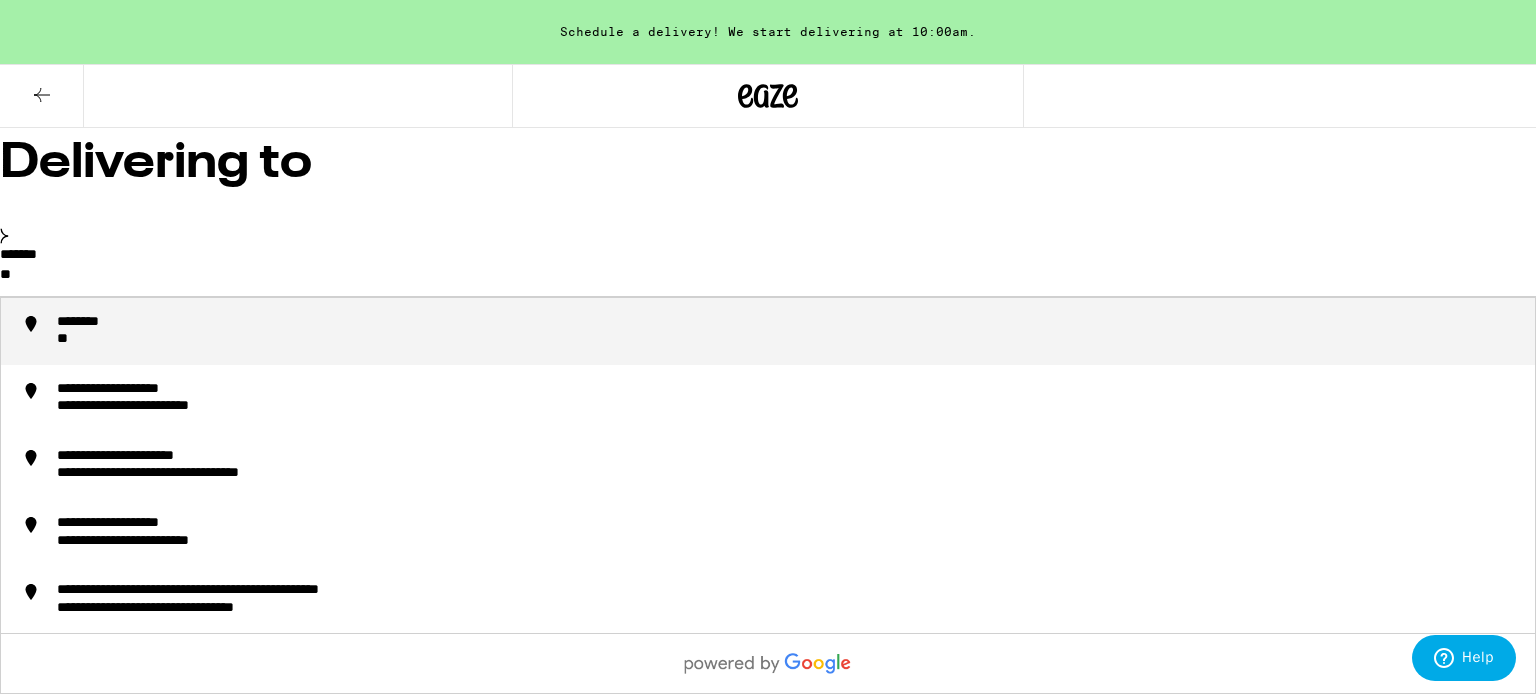 type on "*" 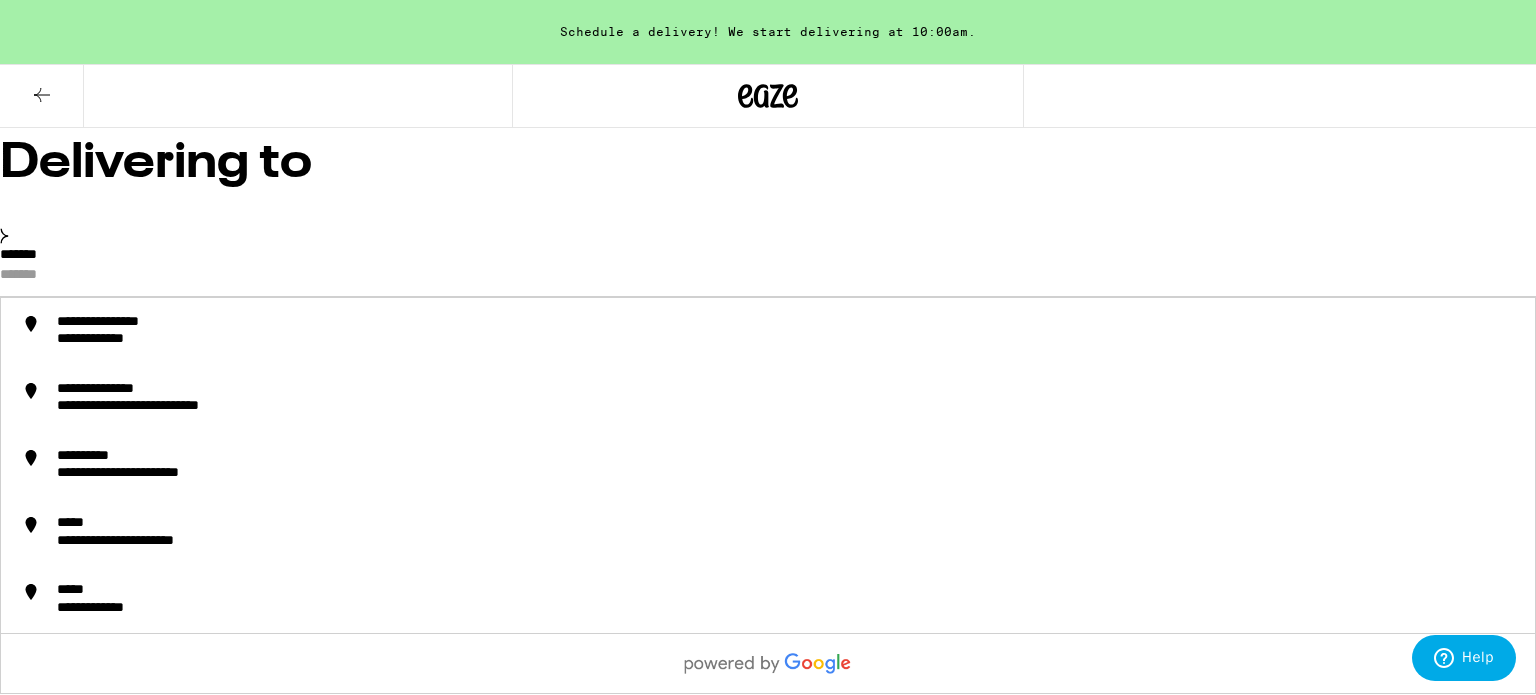 click on "*******" at bounding box center (768, 279) 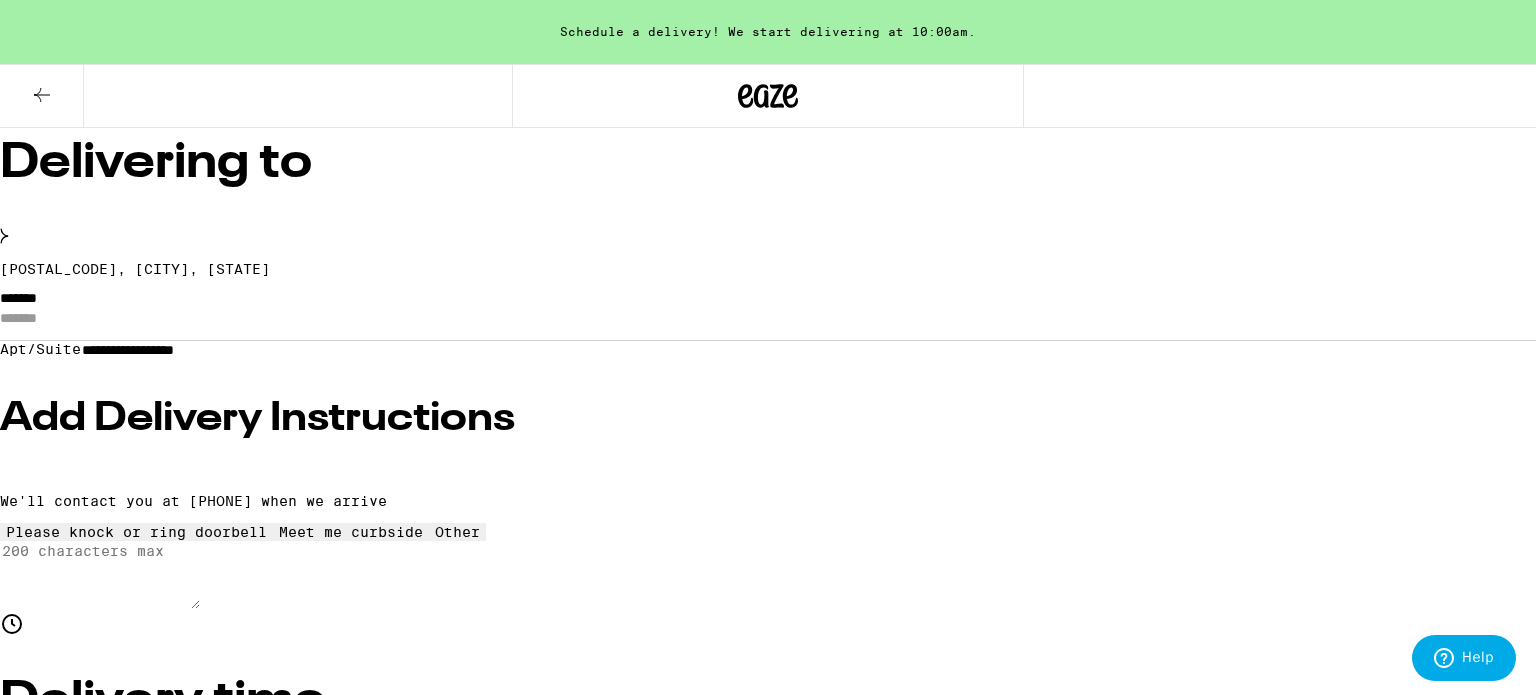click on "[POSTAL_CODE], [CITY], [STATE]" at bounding box center [768, 269] 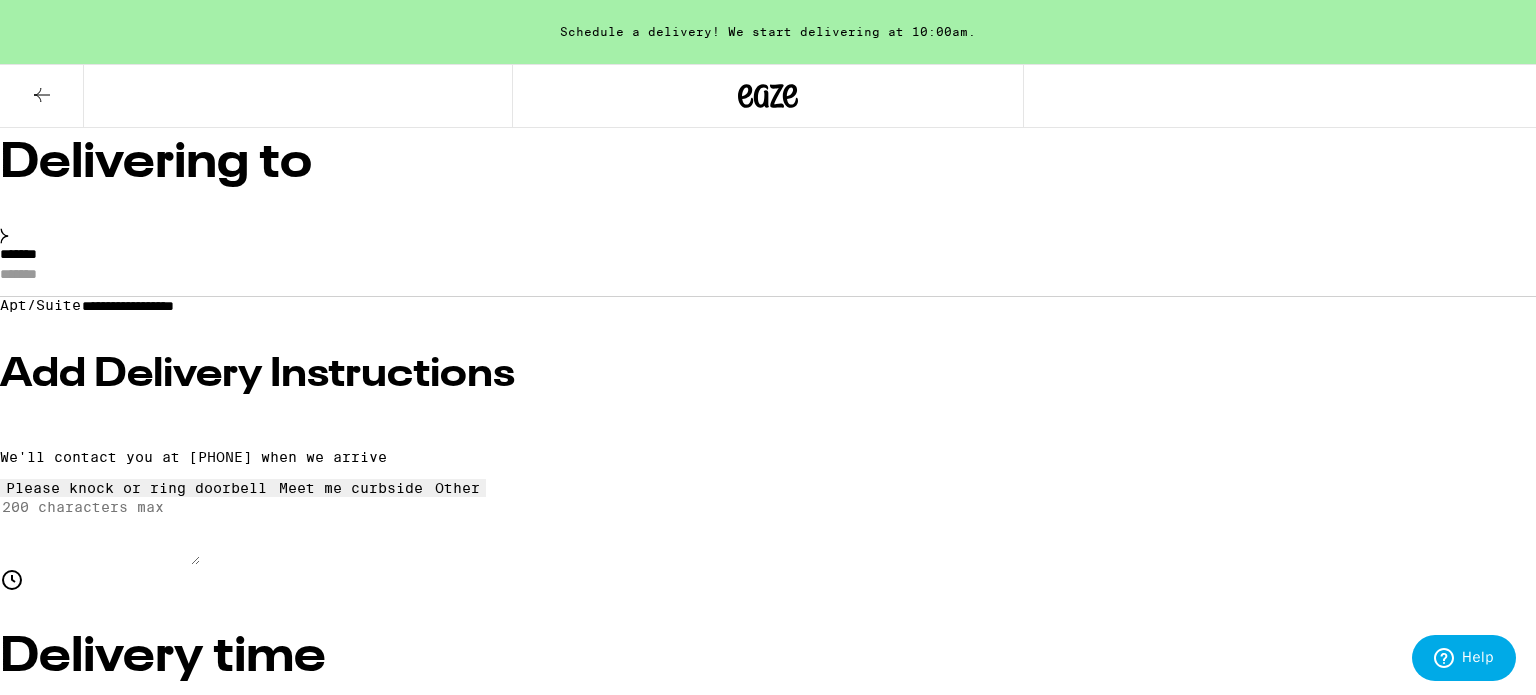 click on "**********" at bounding box center (152, 306) 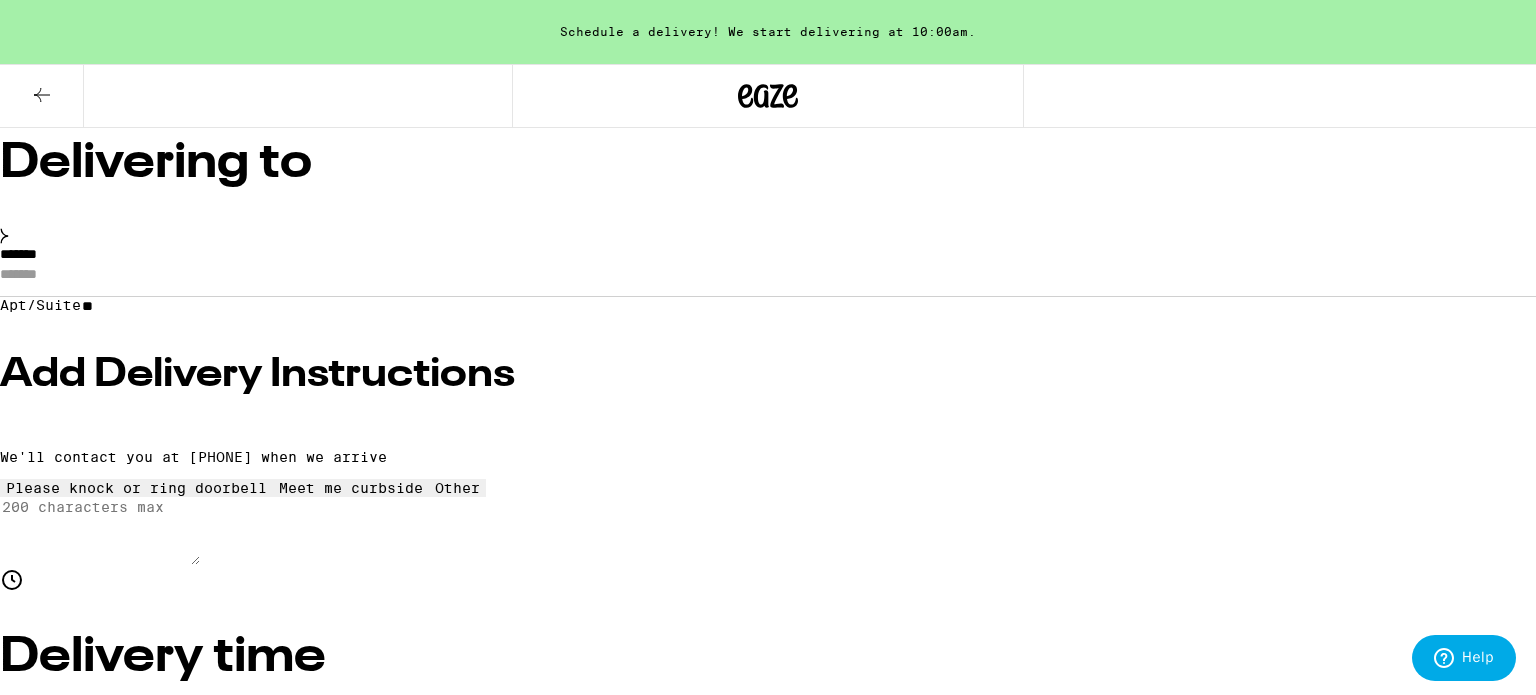 type on "*" 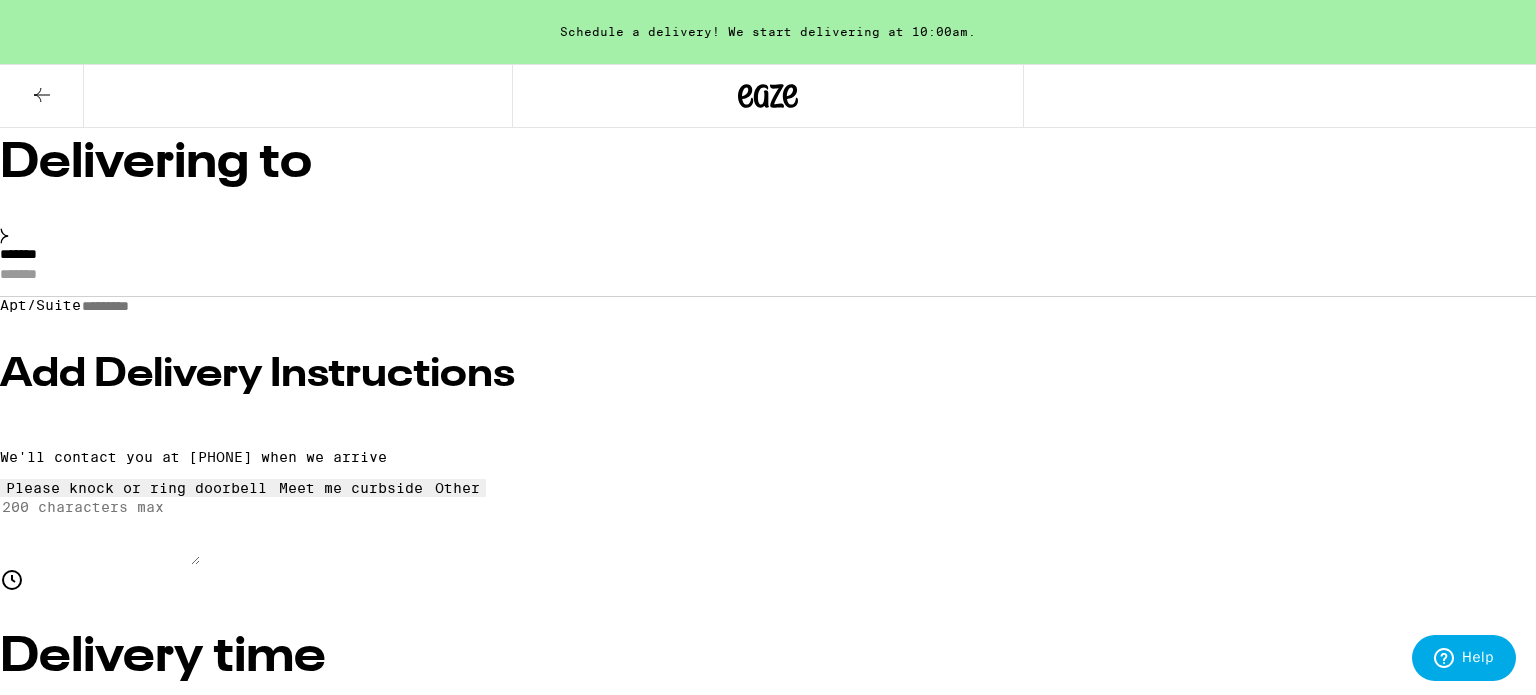 type 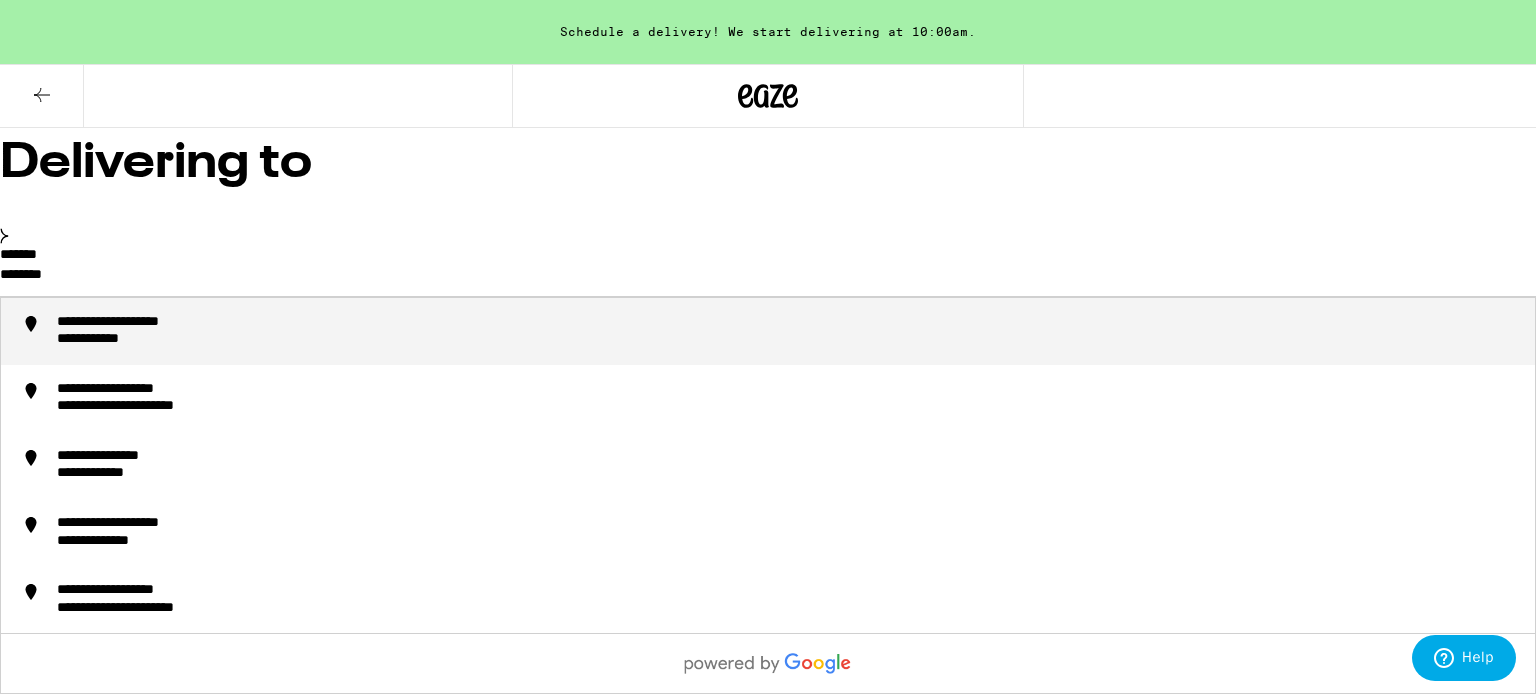 click on "**********" at bounding box center [147, 323] 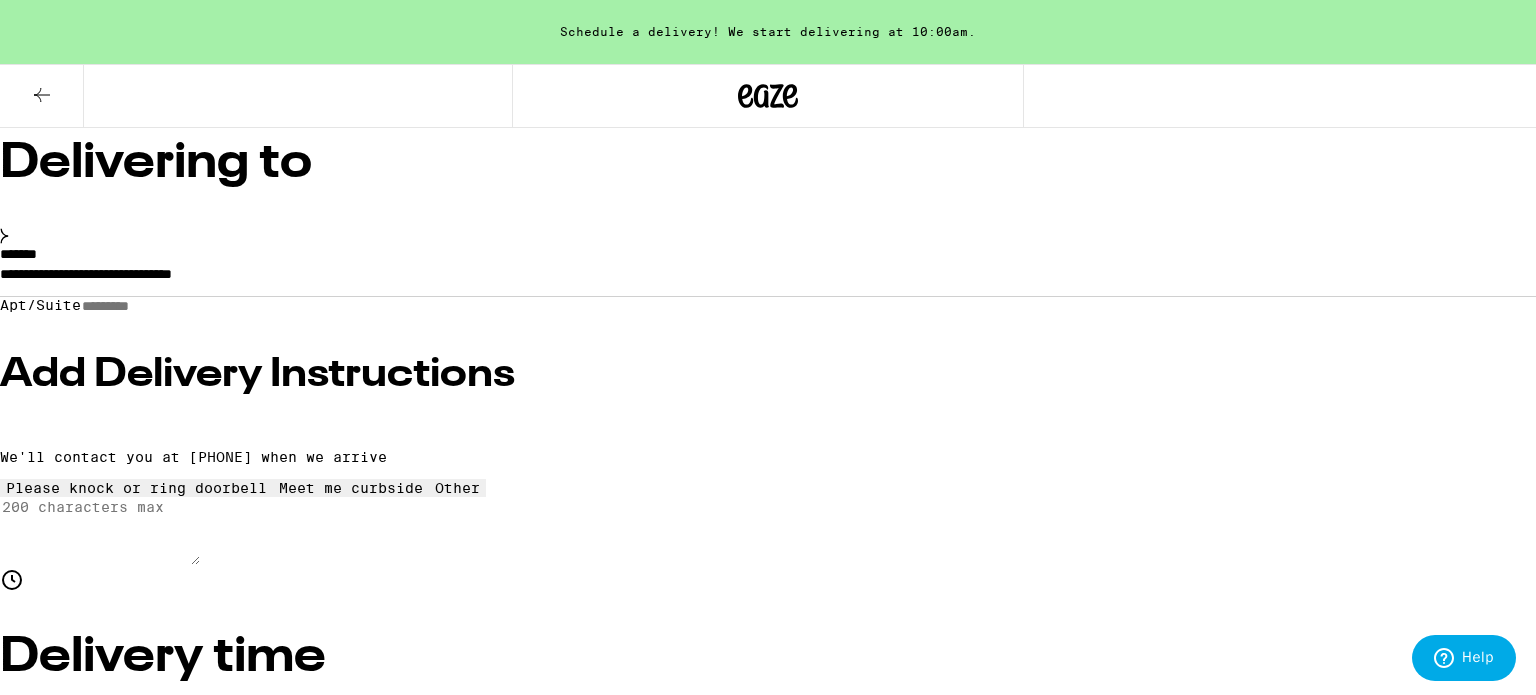 type on "**********" 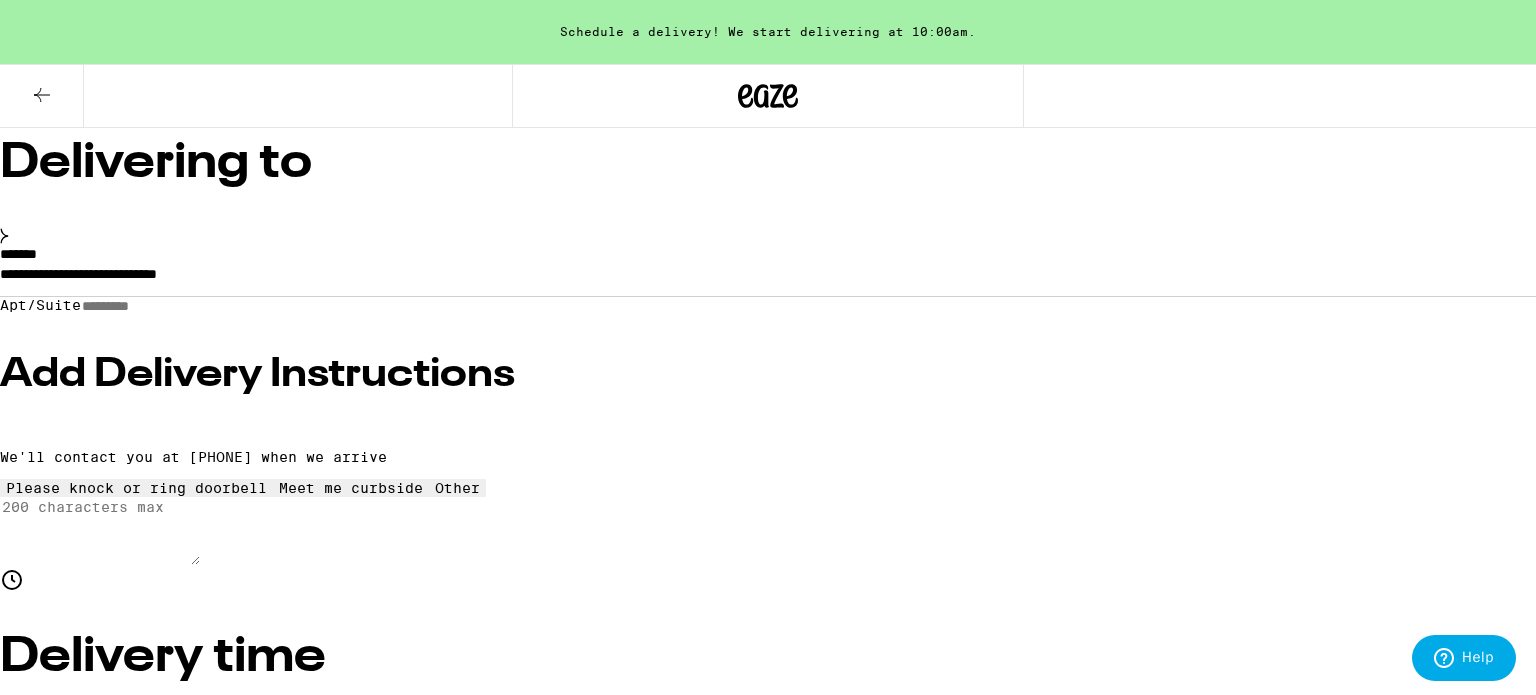 click on "Place Order" at bounding box center (768, 1922) 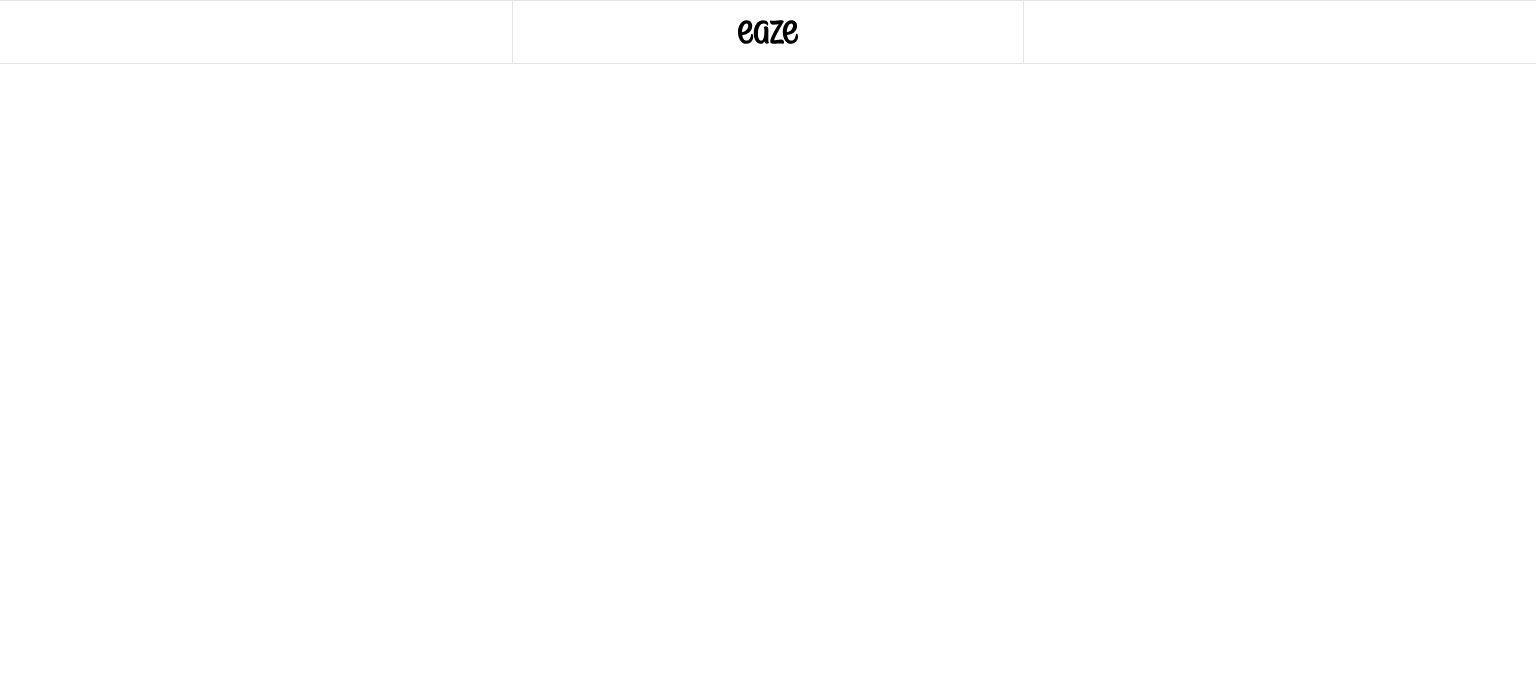 scroll, scrollTop: 0, scrollLeft: 0, axis: both 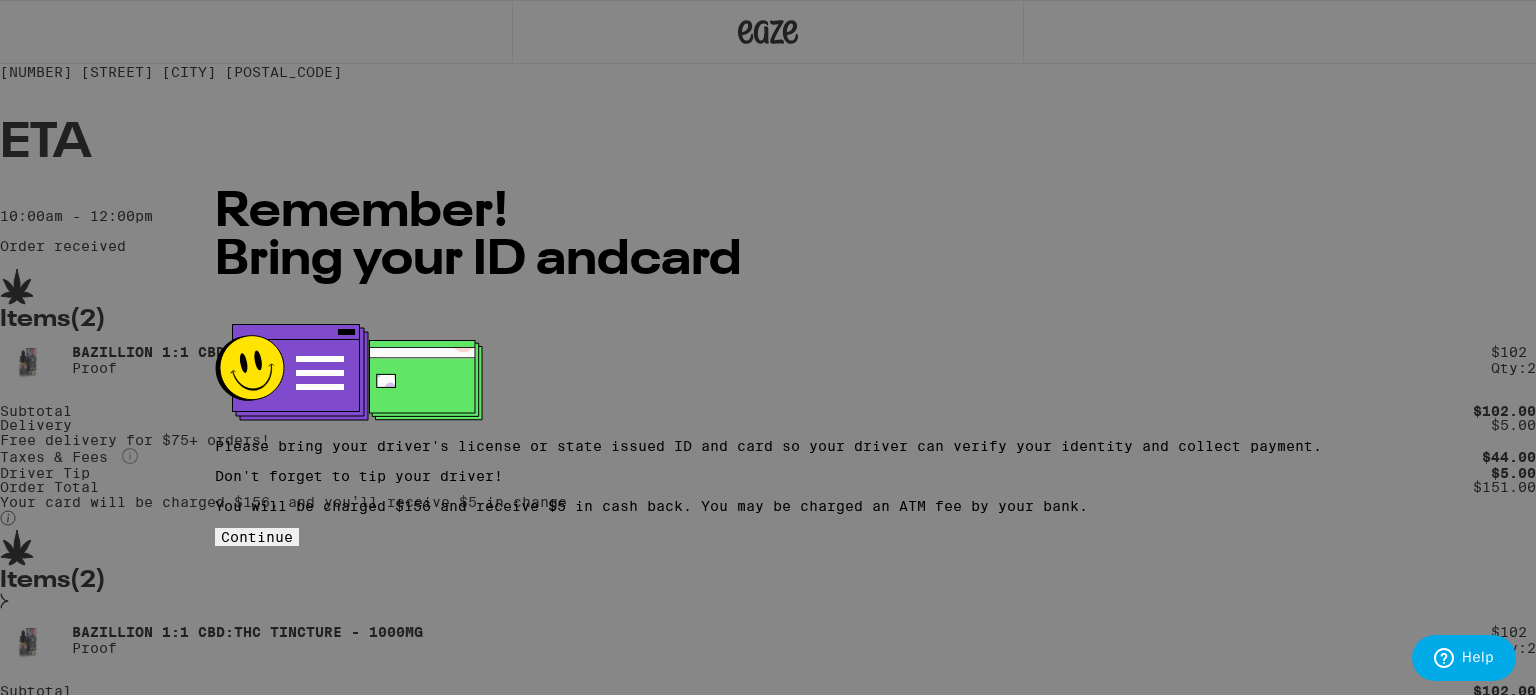 click on "Continue" at bounding box center (257, 537) 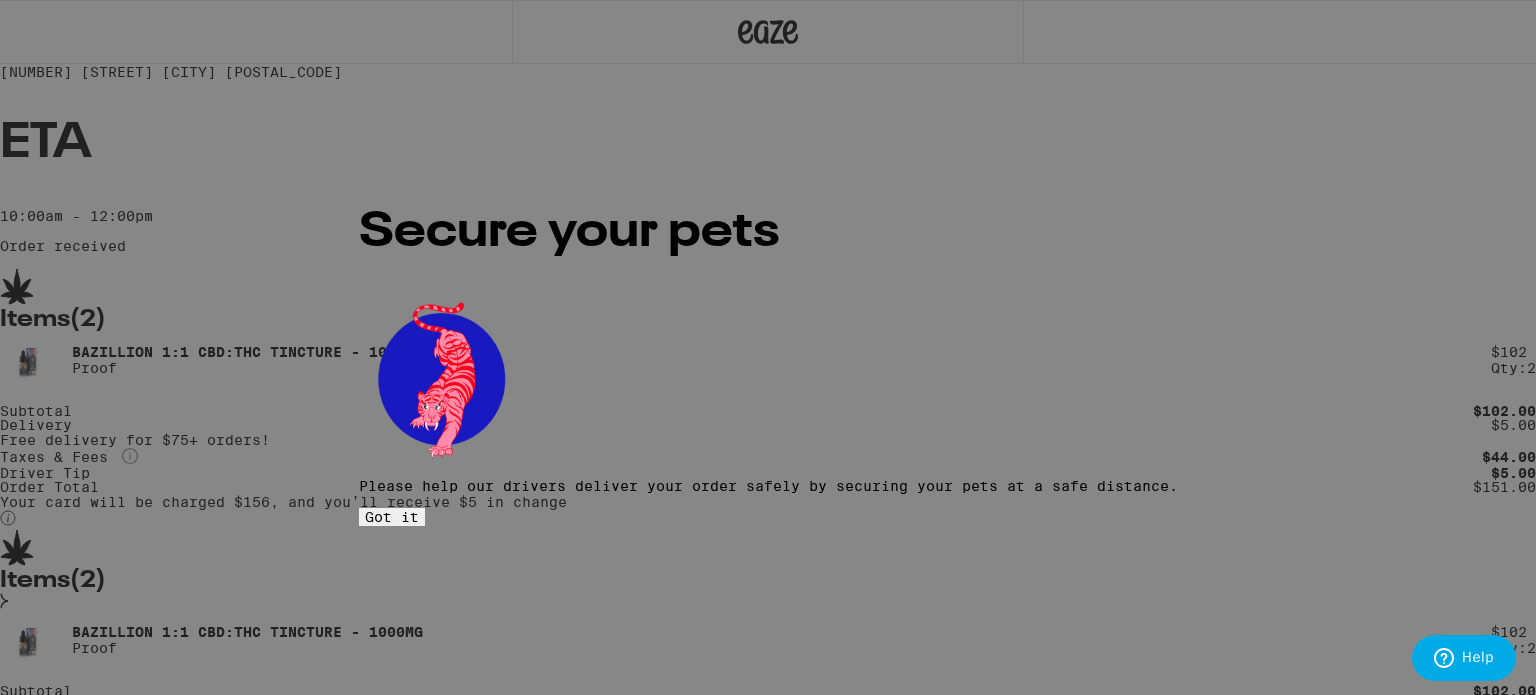 click on "Got it" at bounding box center (392, 517) 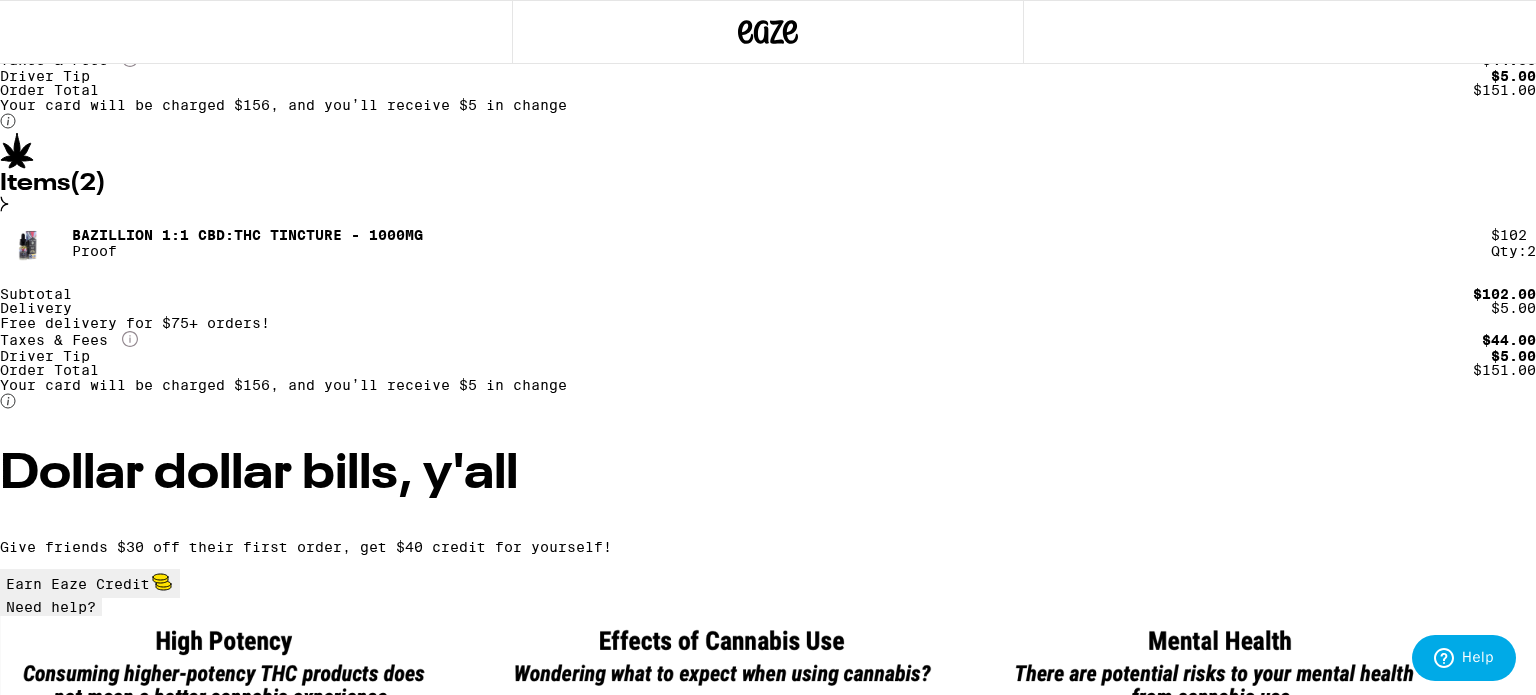 scroll, scrollTop: 0, scrollLeft: 0, axis: both 